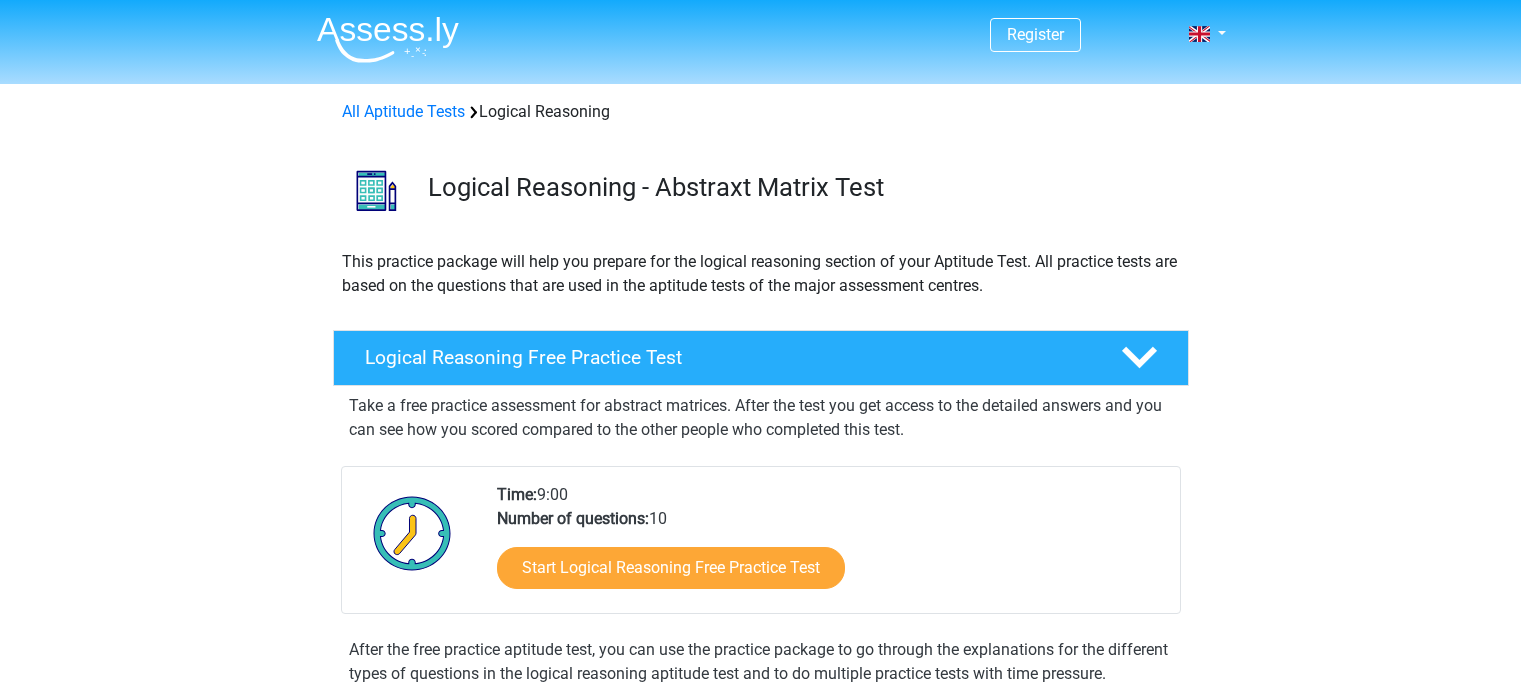scroll, scrollTop: 0, scrollLeft: 0, axis: both 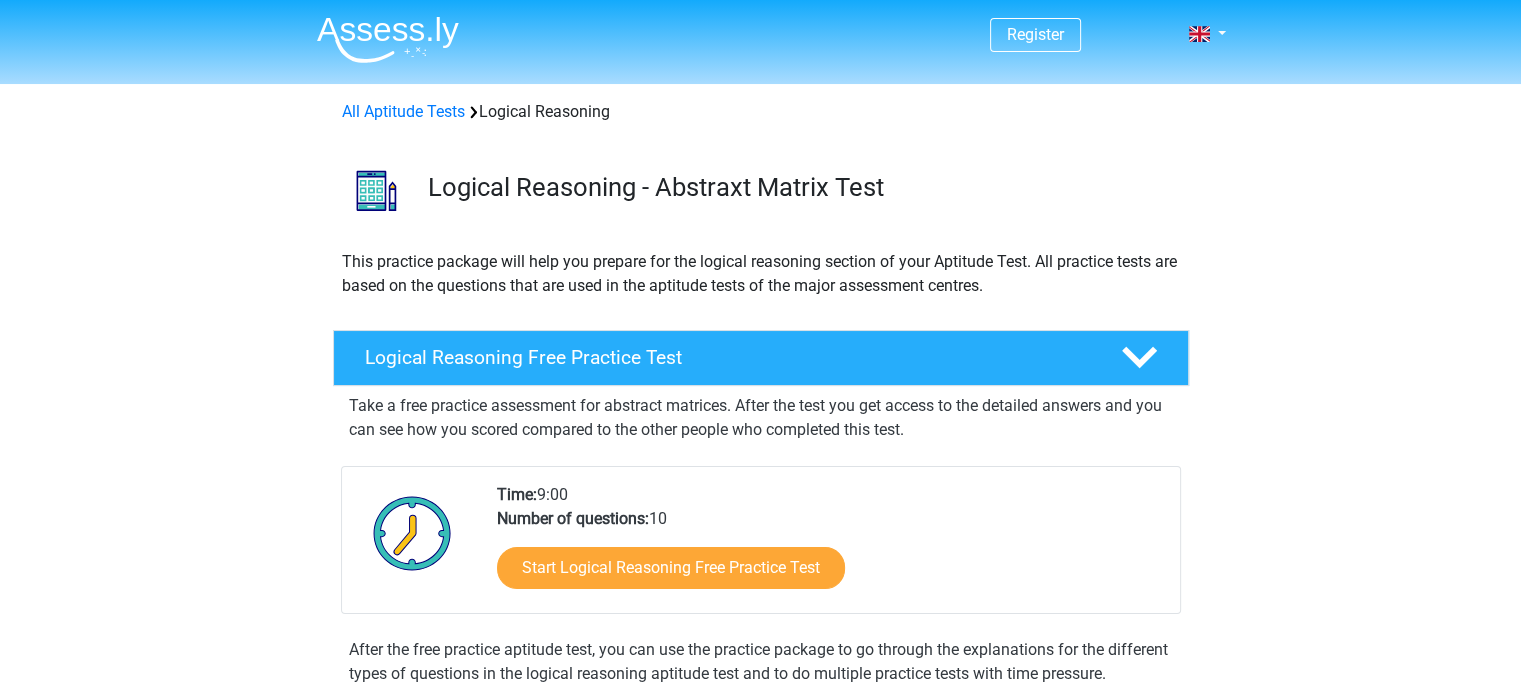 click on "This practice package will help you prepare for the logical reasoning section of your Aptitude Test. All practice tests are based on the questions that are used in the aptitude tests of the major assessment centres." at bounding box center (761, 274) 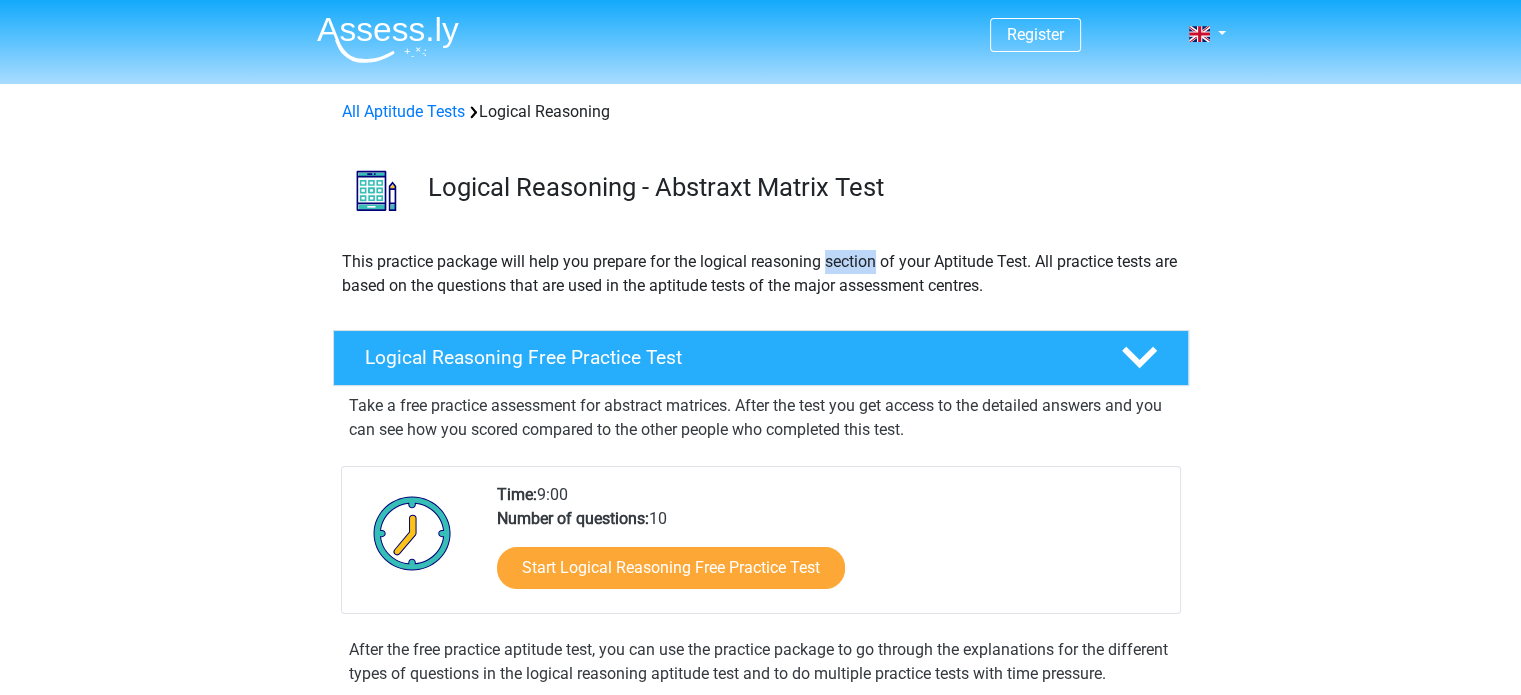 click on "This practice package will help you prepare for the logical reasoning section of your Aptitude Test. All practice tests are based on the questions that are used in the aptitude tests of the major assessment centres." at bounding box center [761, 274] 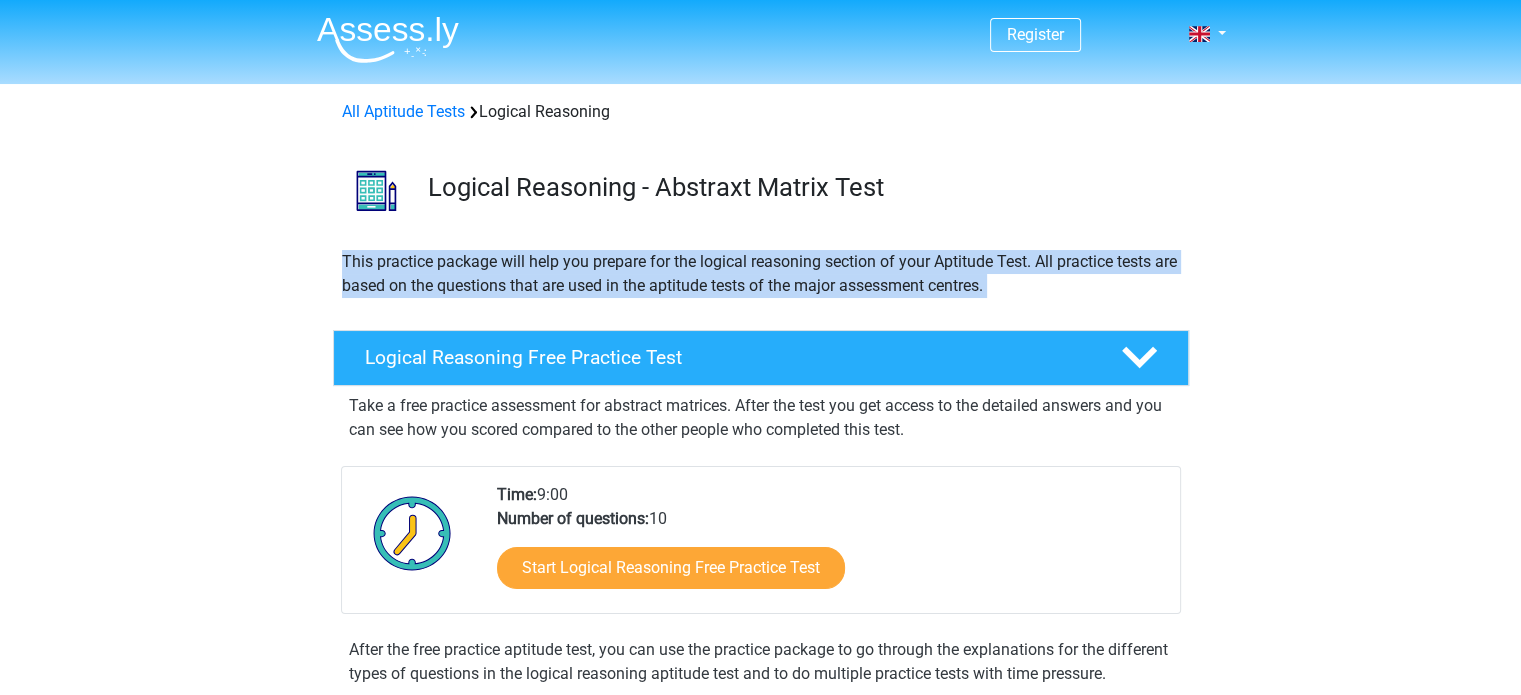 click on "This practice package will help you prepare for the logical reasoning section of your Aptitude Test. All practice tests are based on the questions that are used in the aptitude tests of the major assessment centres." at bounding box center (761, 274) 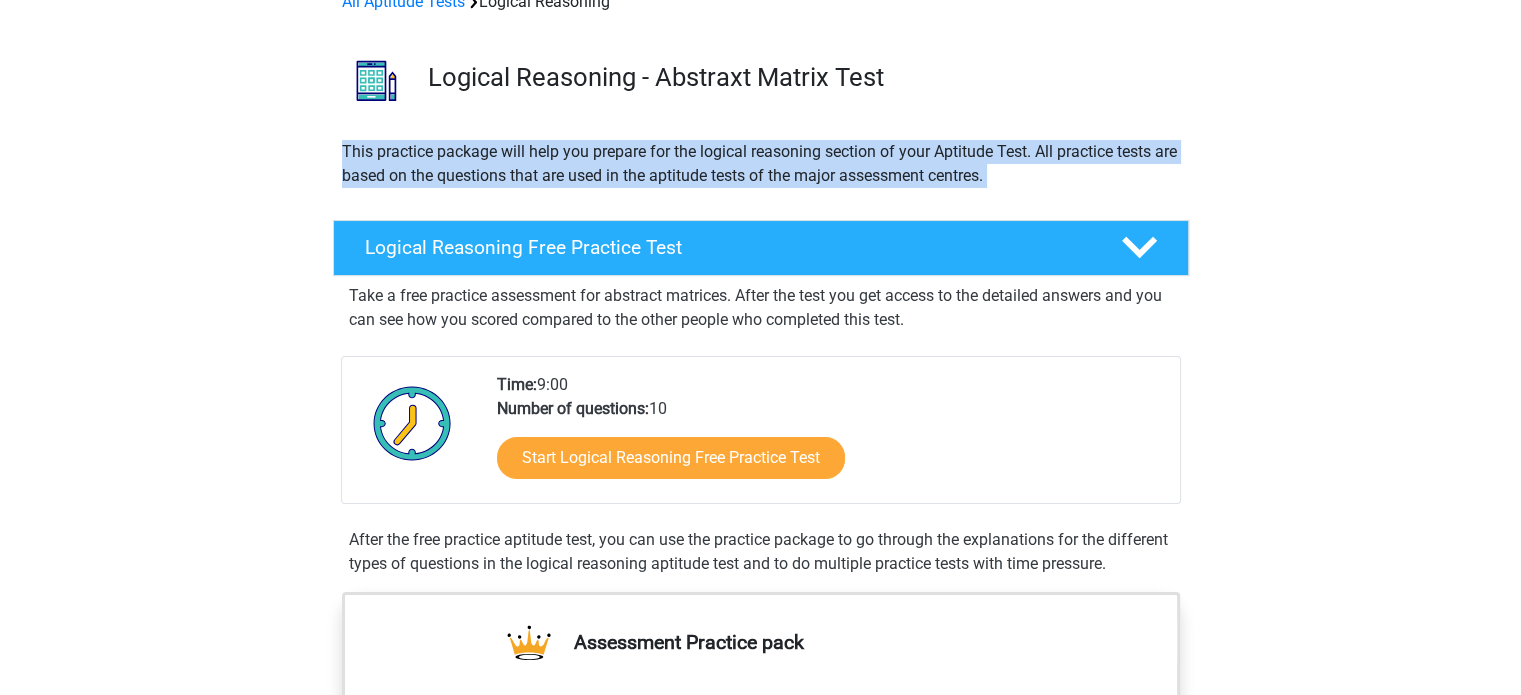 scroll, scrollTop: 111, scrollLeft: 0, axis: vertical 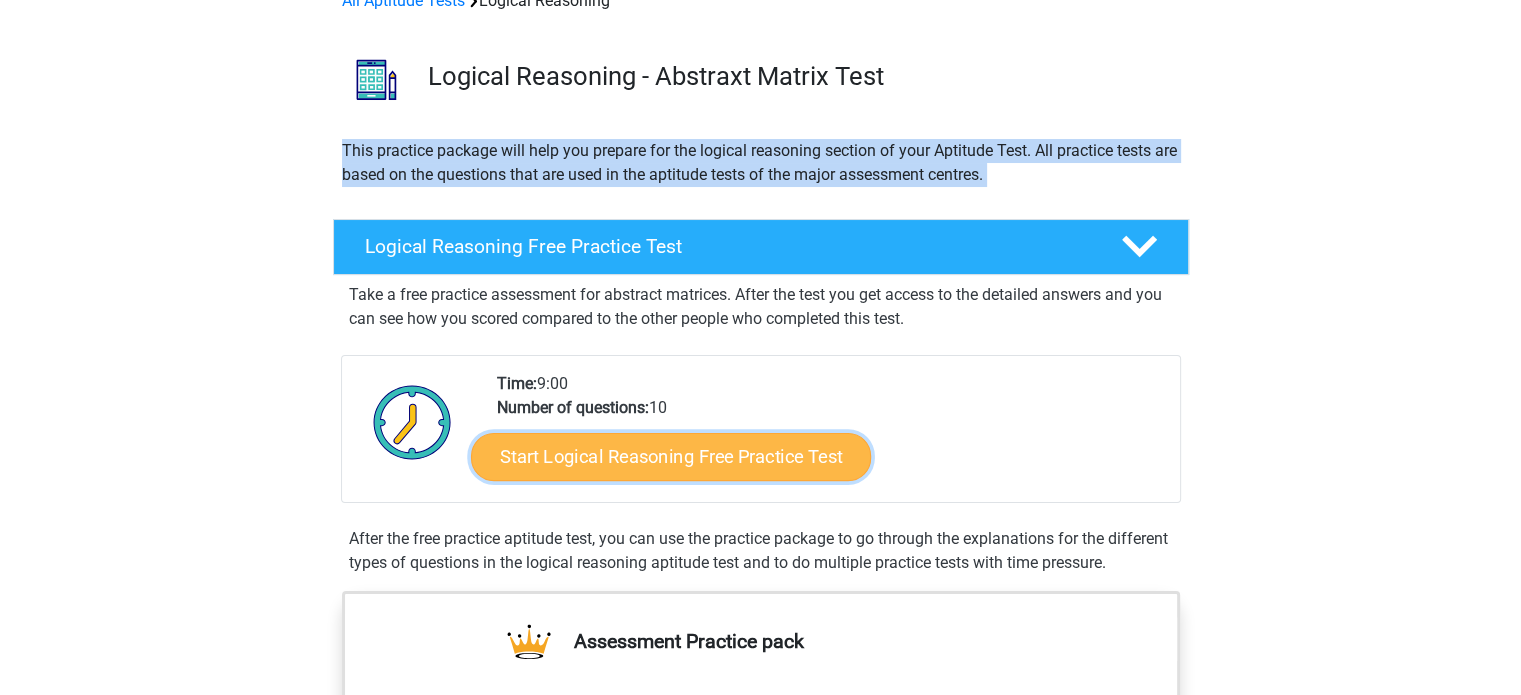 click on "Start Logical Reasoning
Free Practice Test" at bounding box center [671, 456] 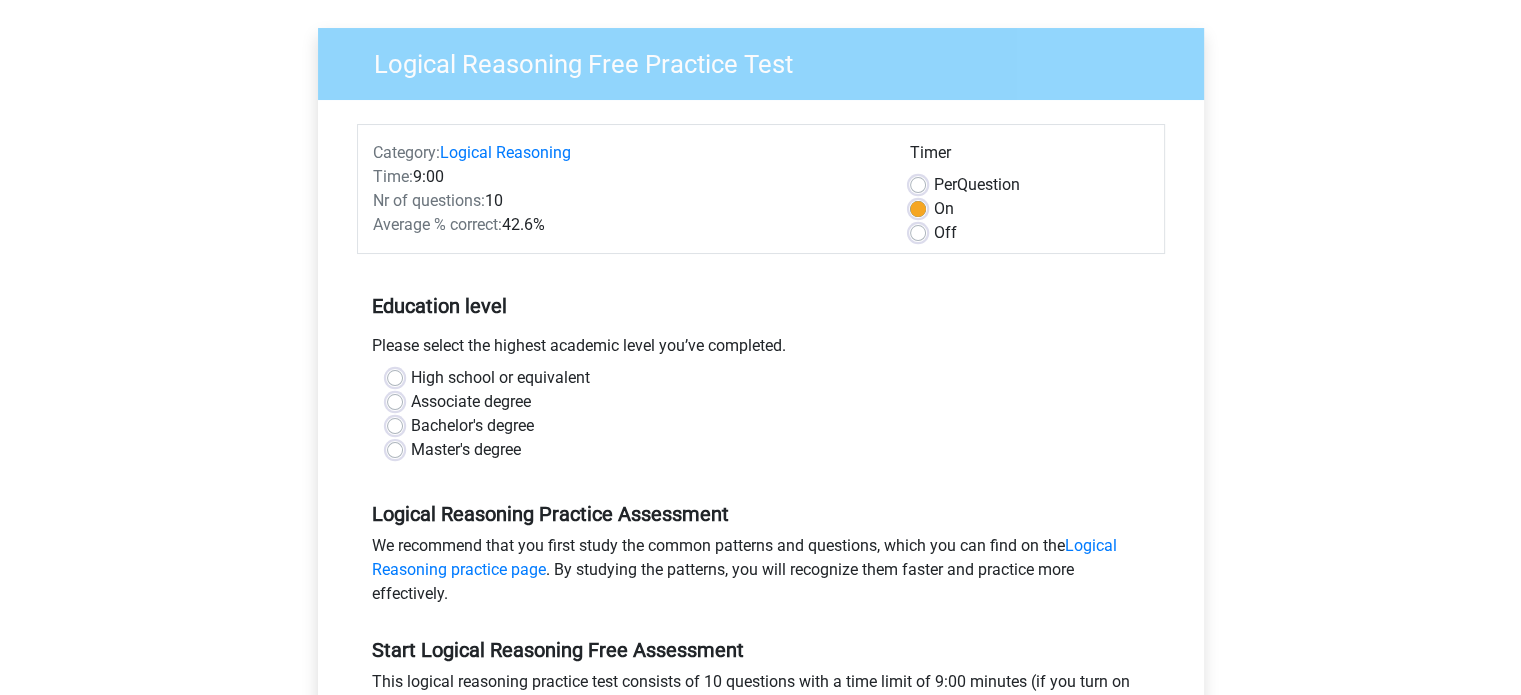 scroll, scrollTop: 139, scrollLeft: 0, axis: vertical 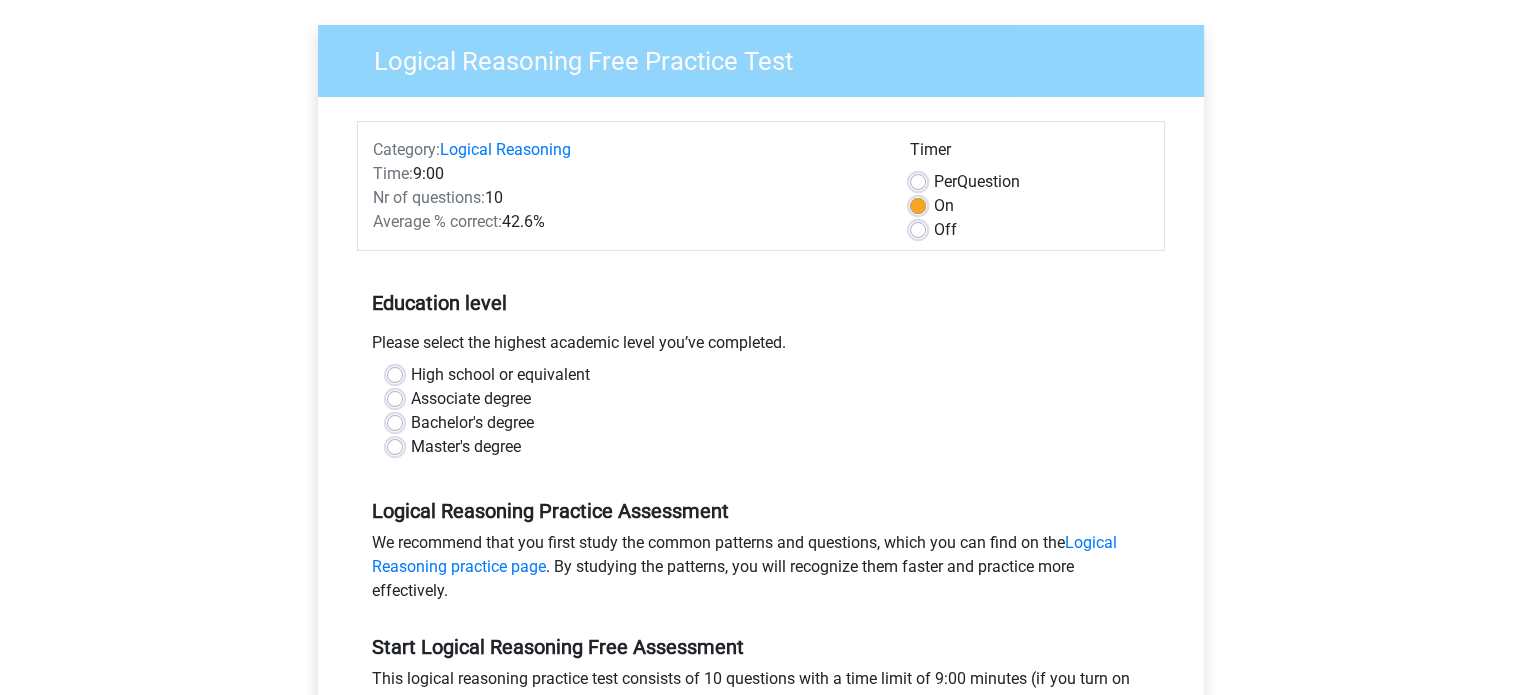 click on "Master's degree" at bounding box center (466, 447) 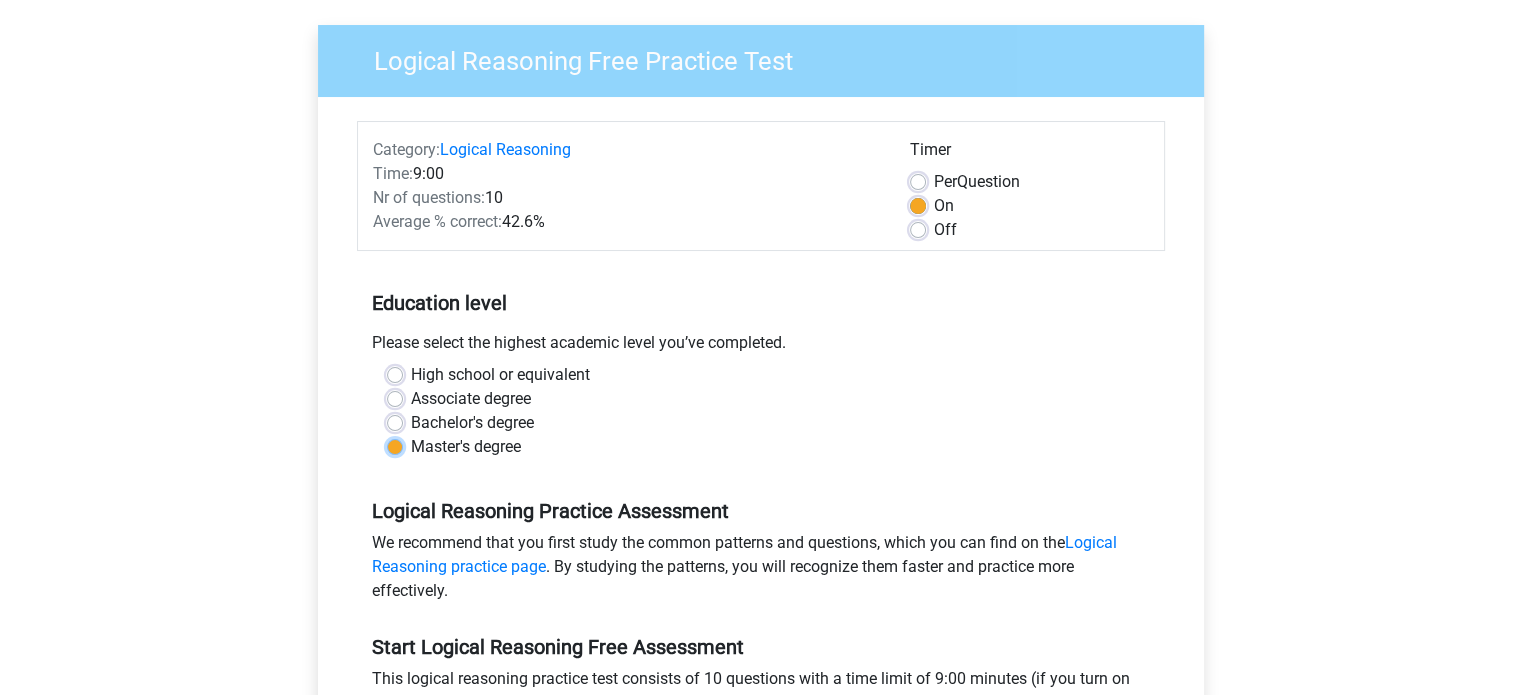 click on "Master's degree" at bounding box center [395, 445] 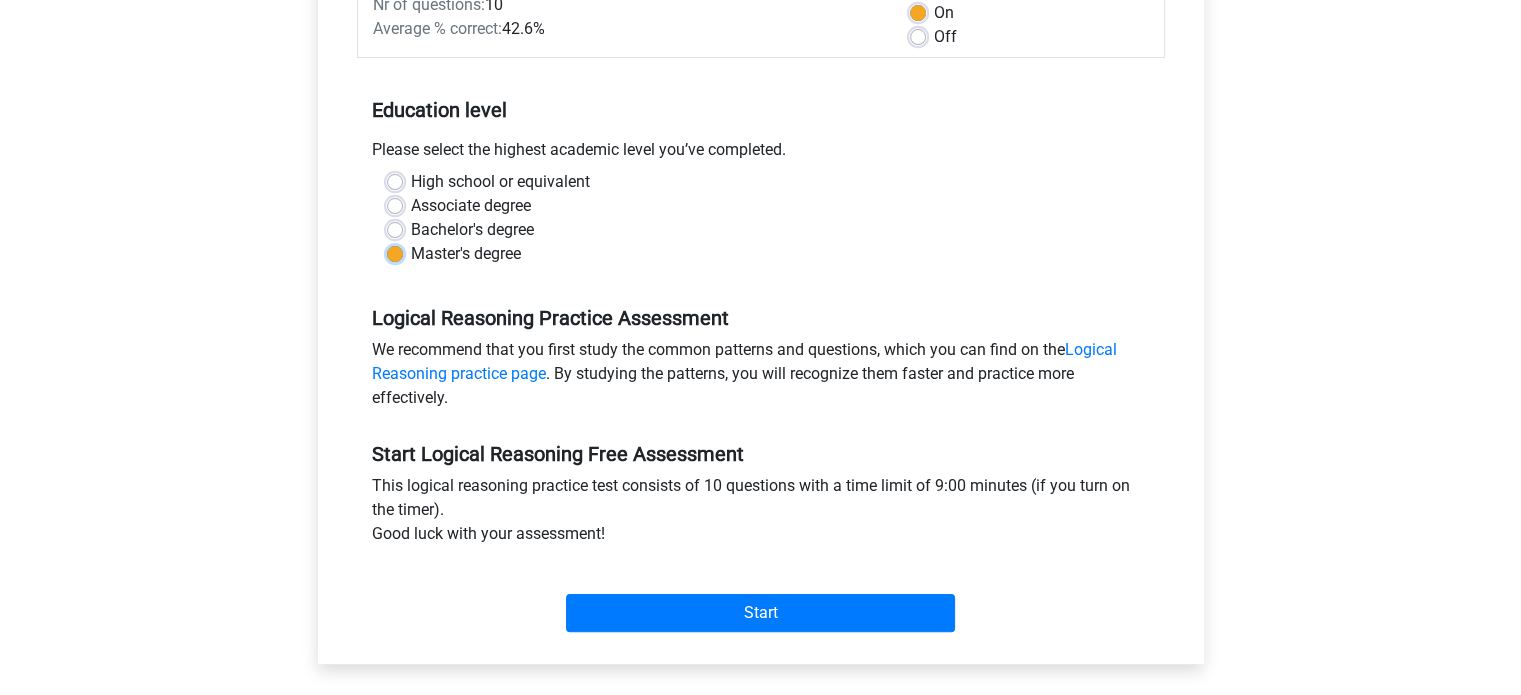 scroll, scrollTop: 360, scrollLeft: 0, axis: vertical 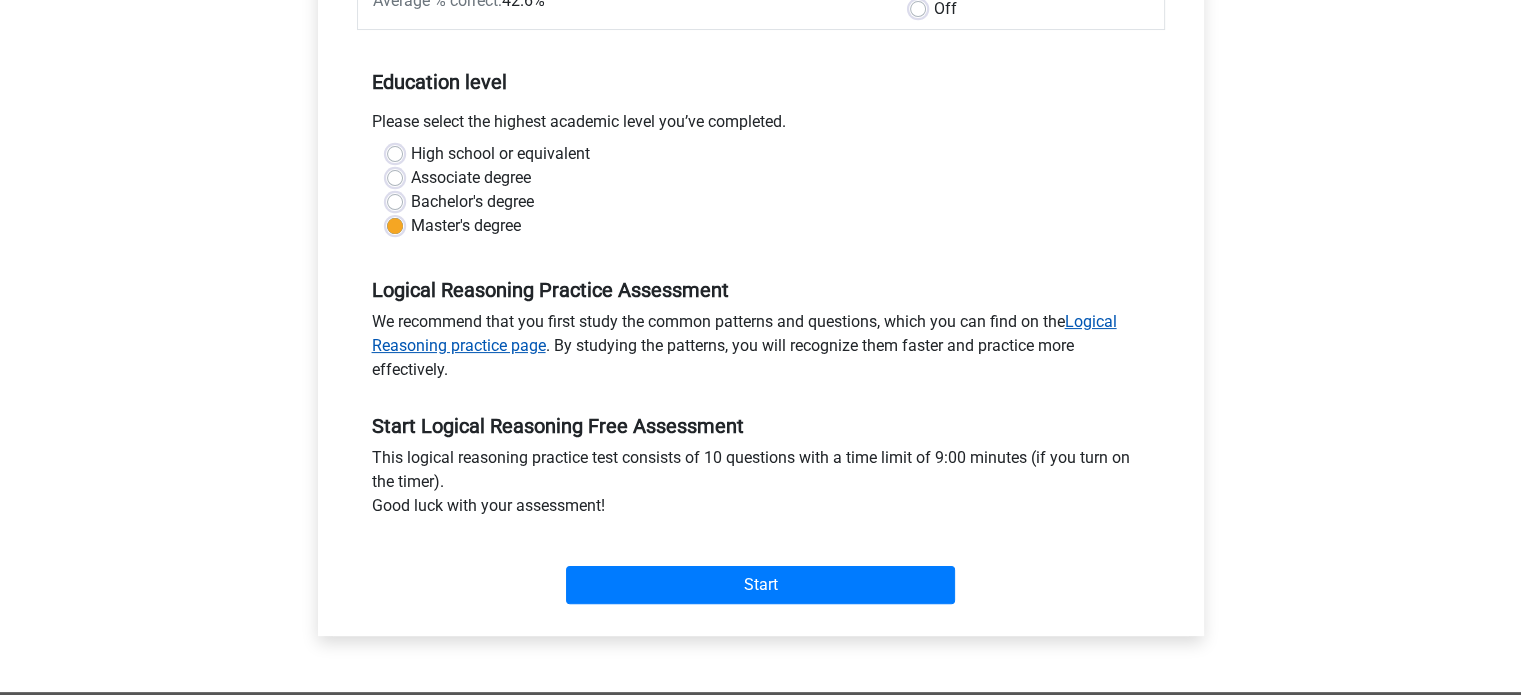 click on "Logical Reasoning
practice page" at bounding box center (744, 333) 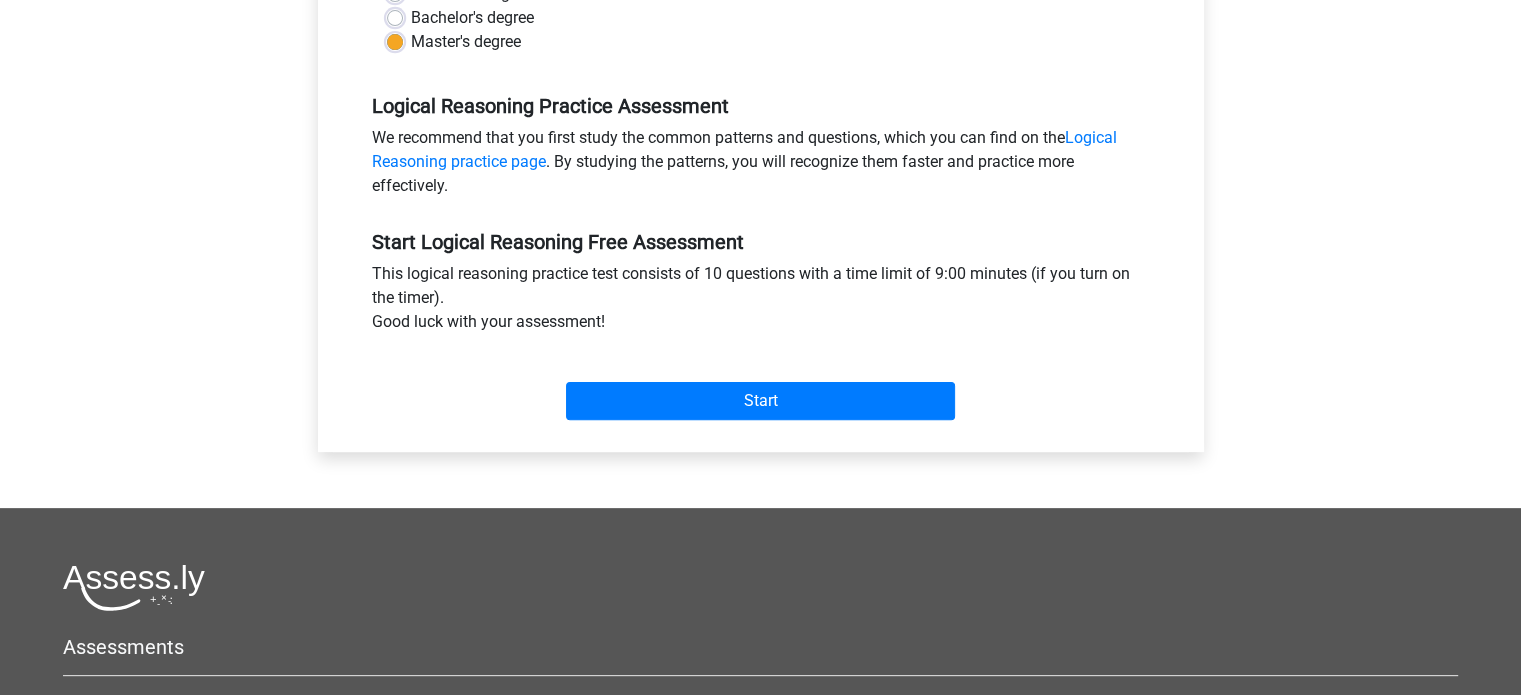 scroll, scrollTop: 550, scrollLeft: 0, axis: vertical 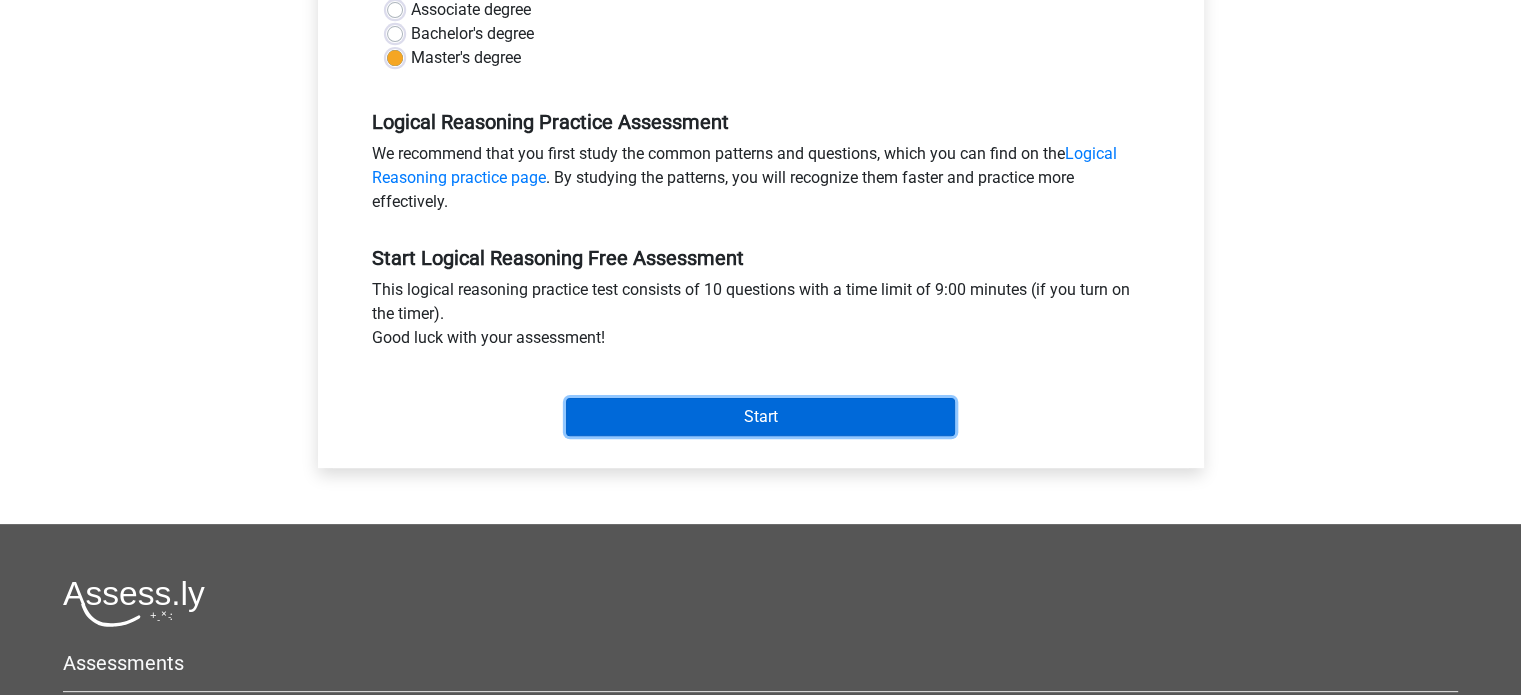 click on "Start" at bounding box center (760, 417) 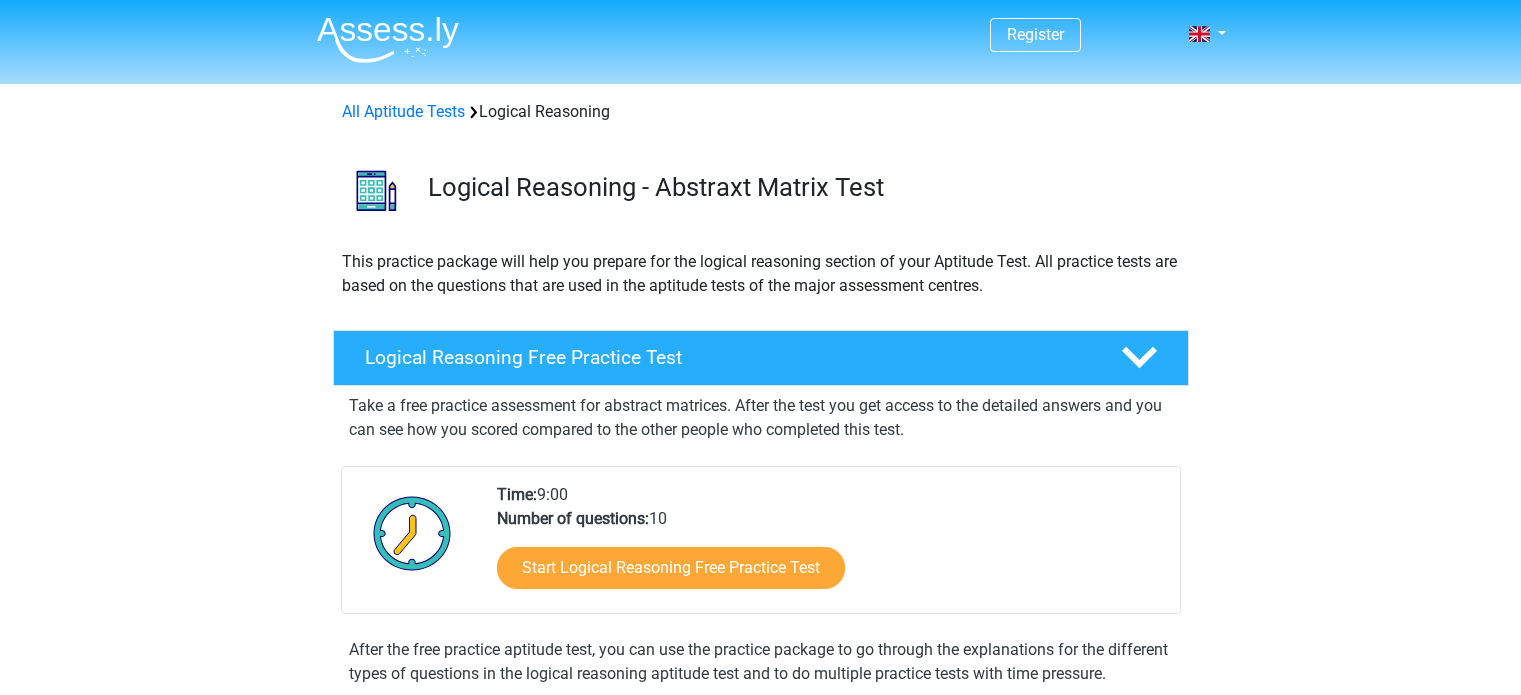 scroll, scrollTop: 0, scrollLeft: 0, axis: both 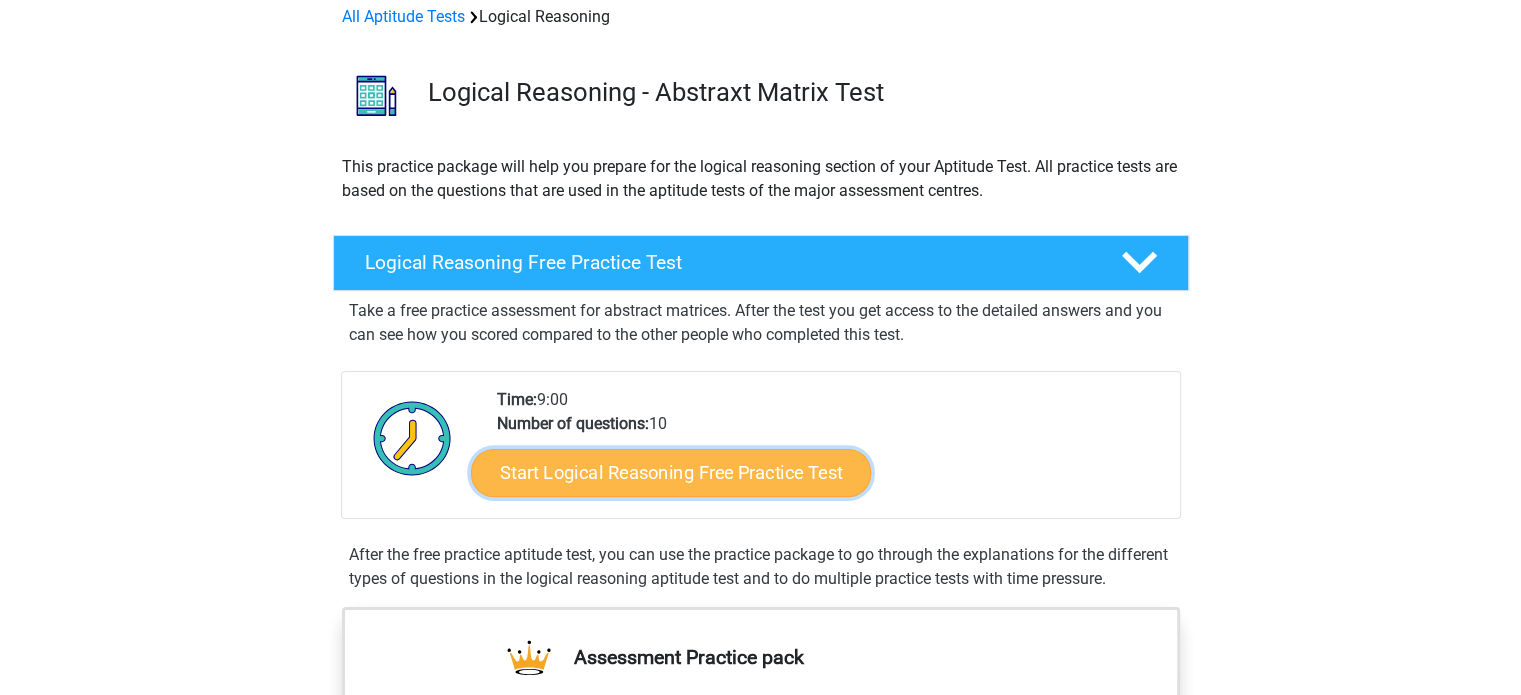click on "Start Logical Reasoning
Free Practice Test" at bounding box center (671, 472) 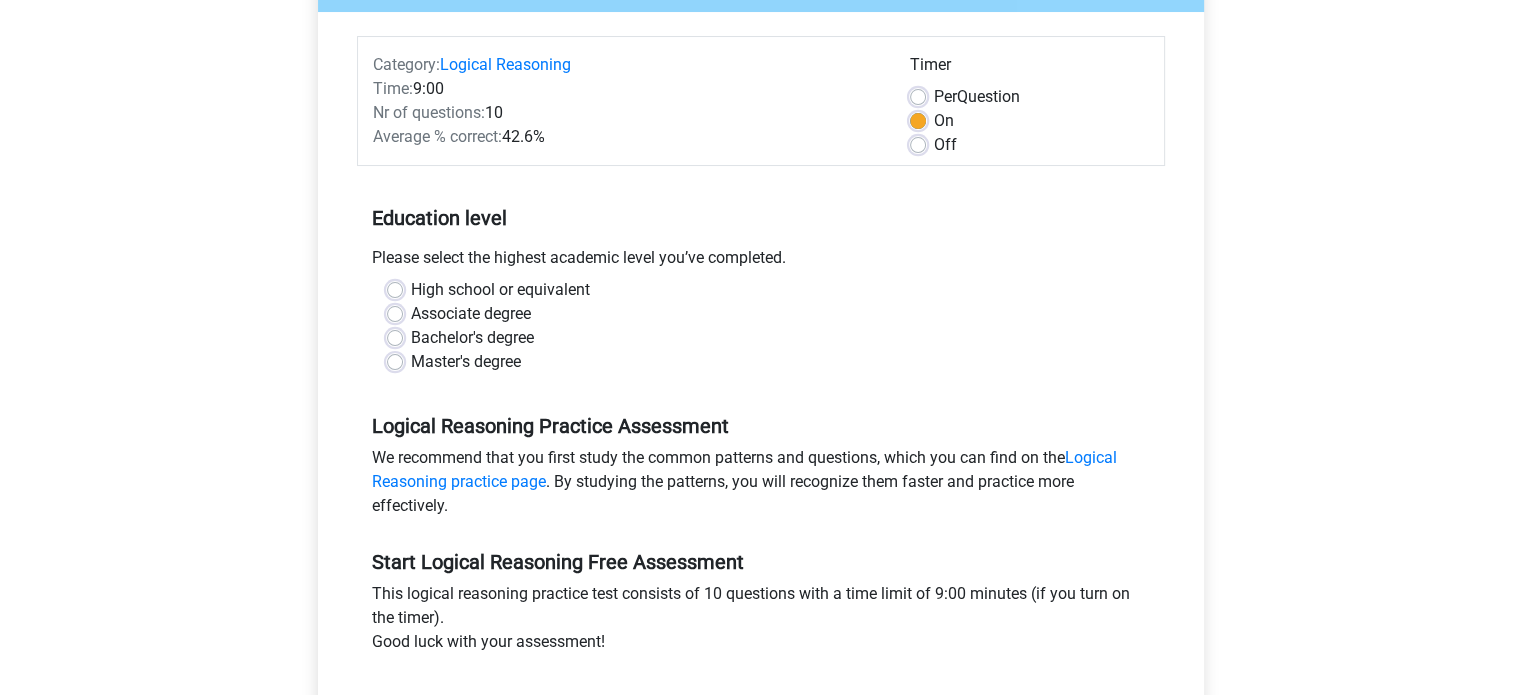 scroll, scrollTop: 231, scrollLeft: 0, axis: vertical 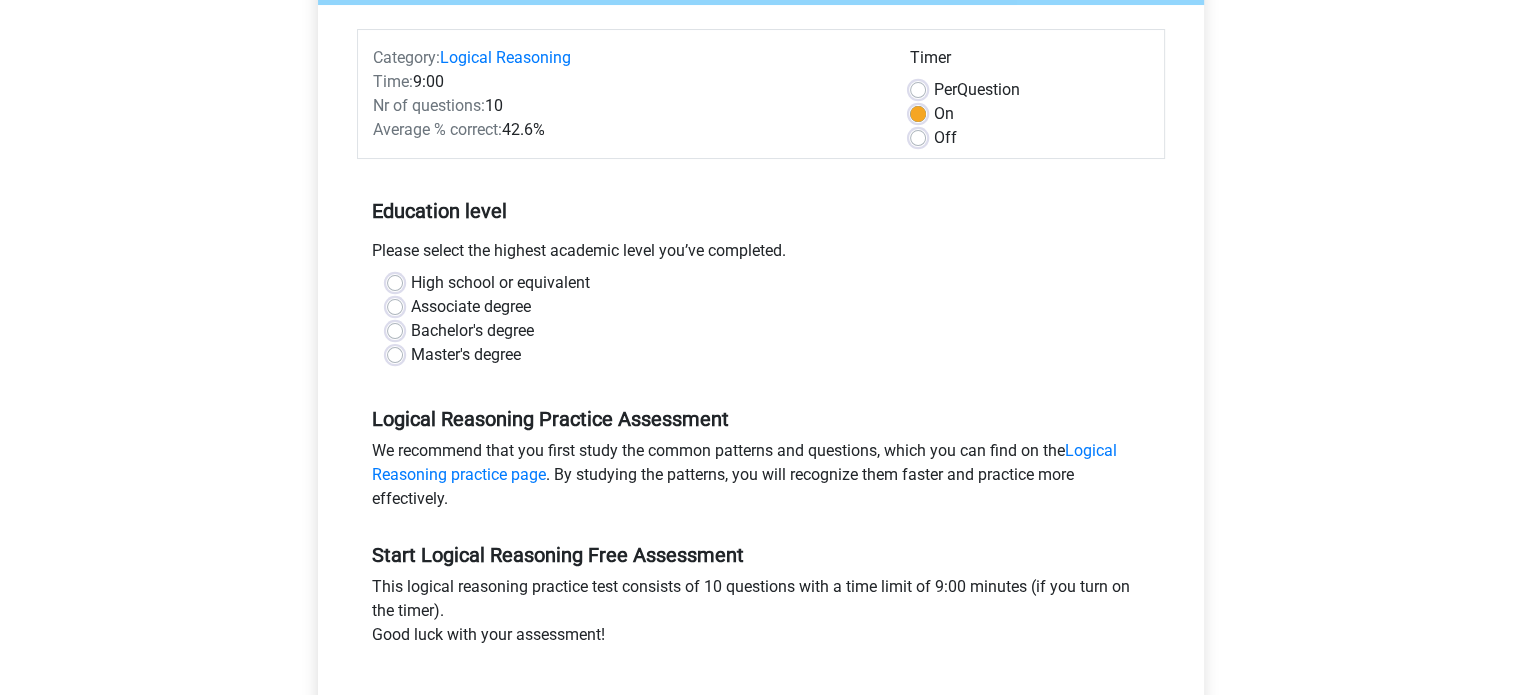 click on "Master's degree" at bounding box center (466, 355) 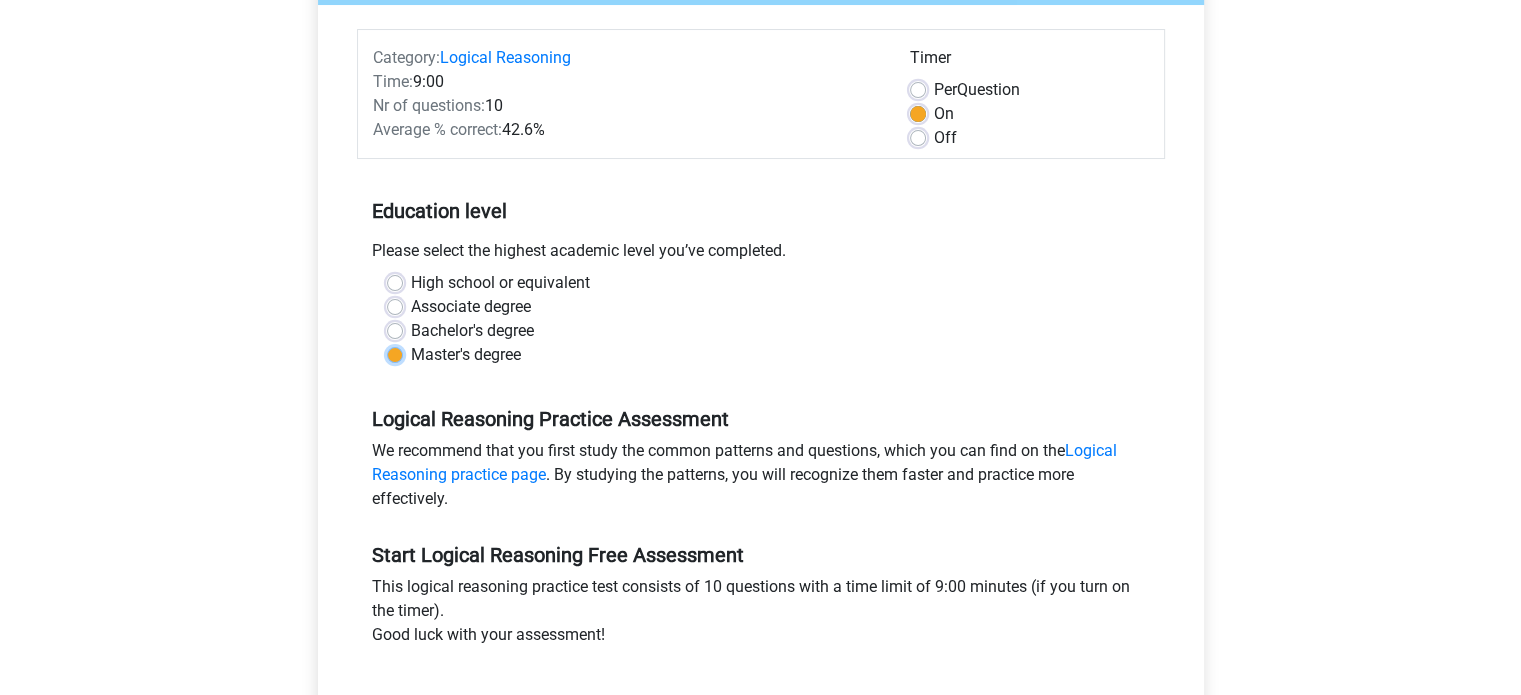click on "Master's degree" at bounding box center [395, 353] 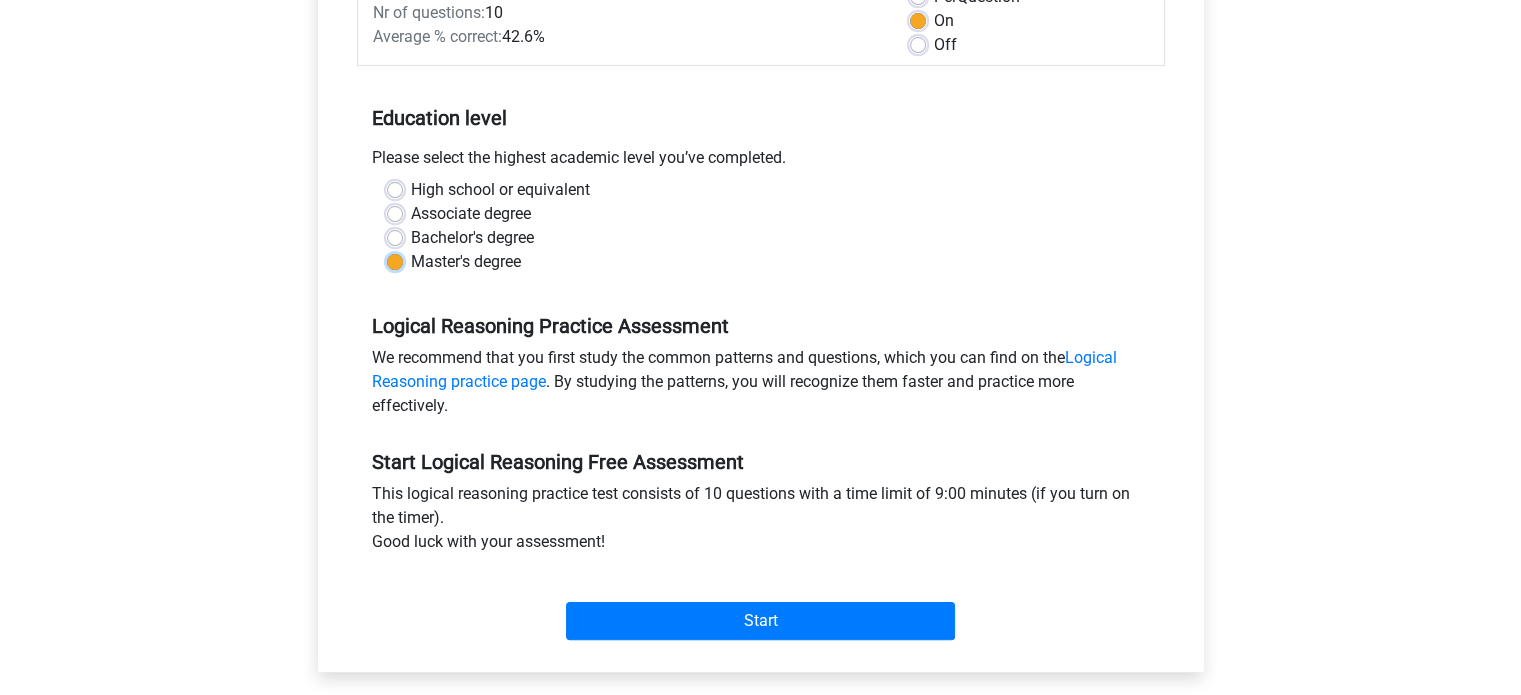 scroll, scrollTop: 326, scrollLeft: 0, axis: vertical 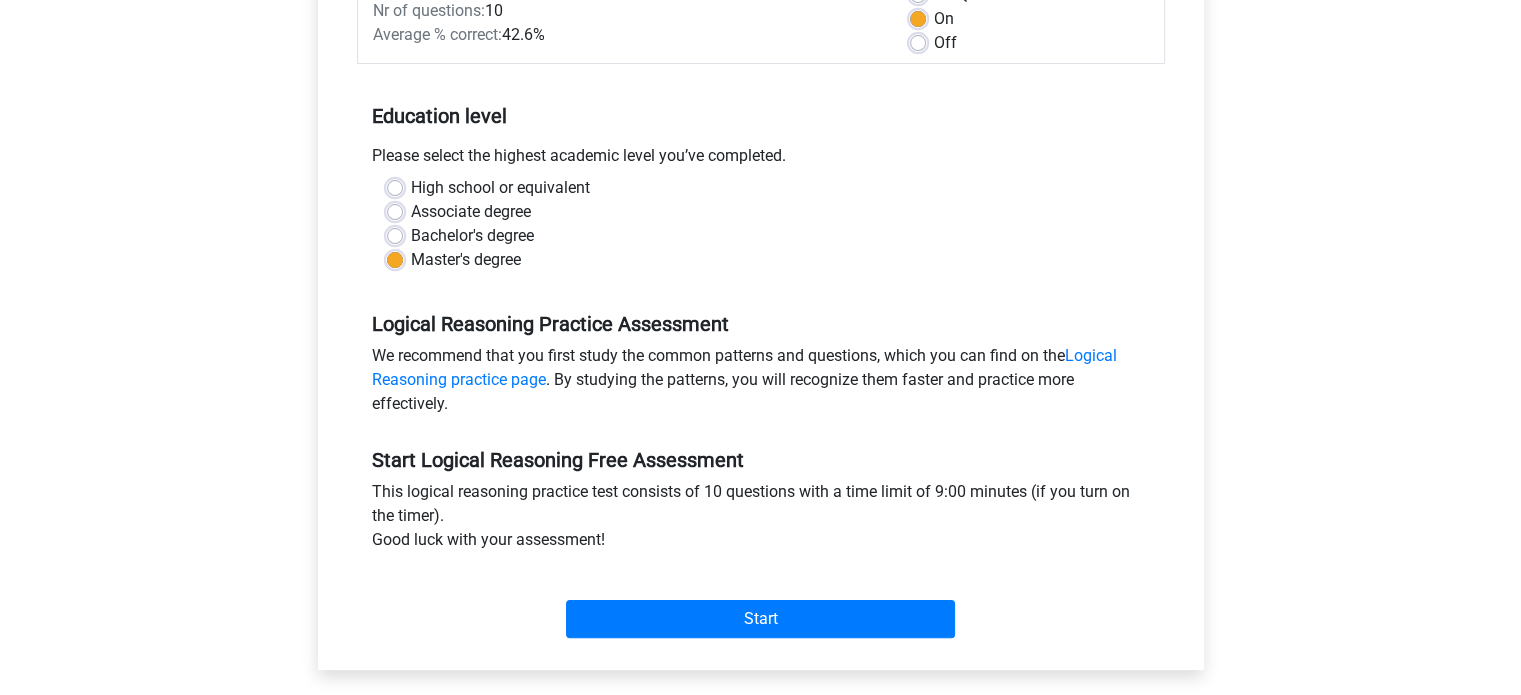 click on "We recommend that you first study the common patterns and questions, which you can find on the
Logical Reasoning
practice page .
By studying the patterns, you will recognize them faster and practice more effectively." at bounding box center [761, 384] 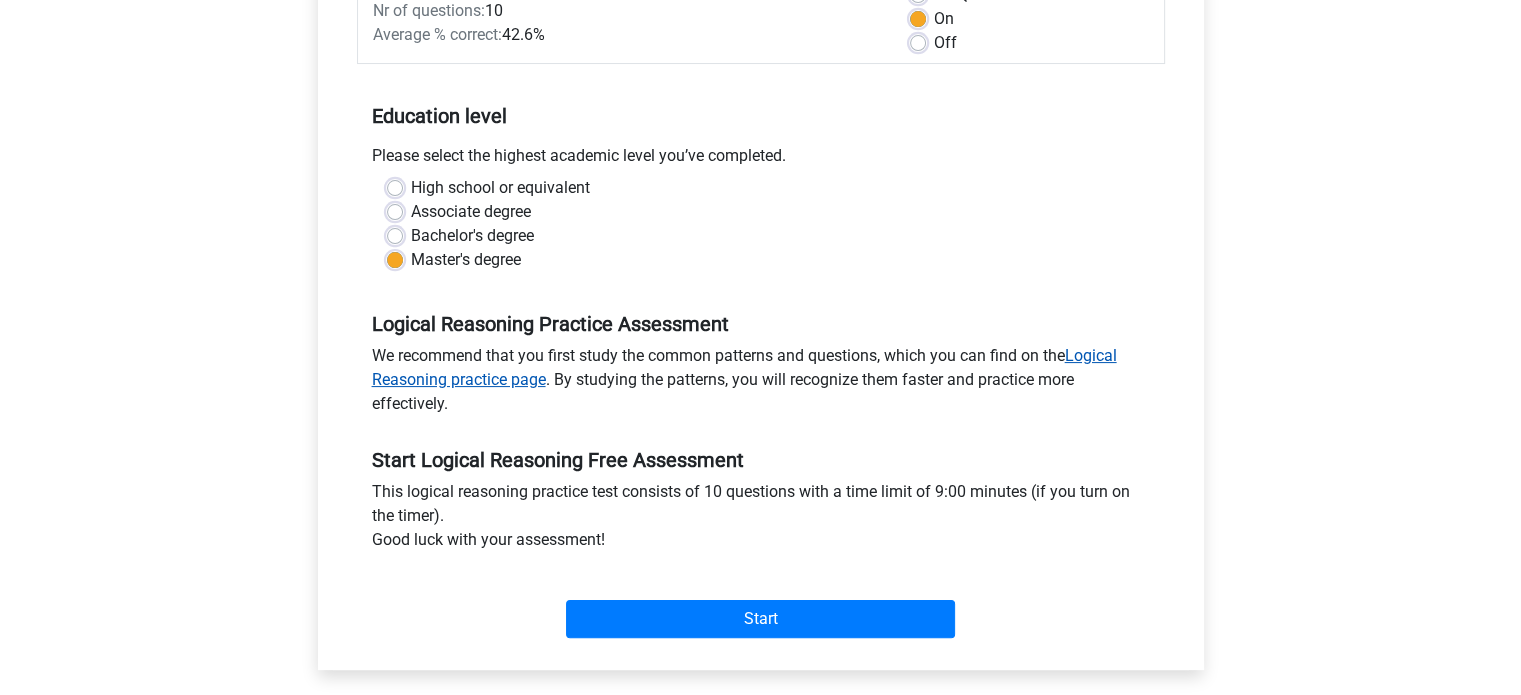 click on "Logical Reasoning
practice page" at bounding box center [744, 367] 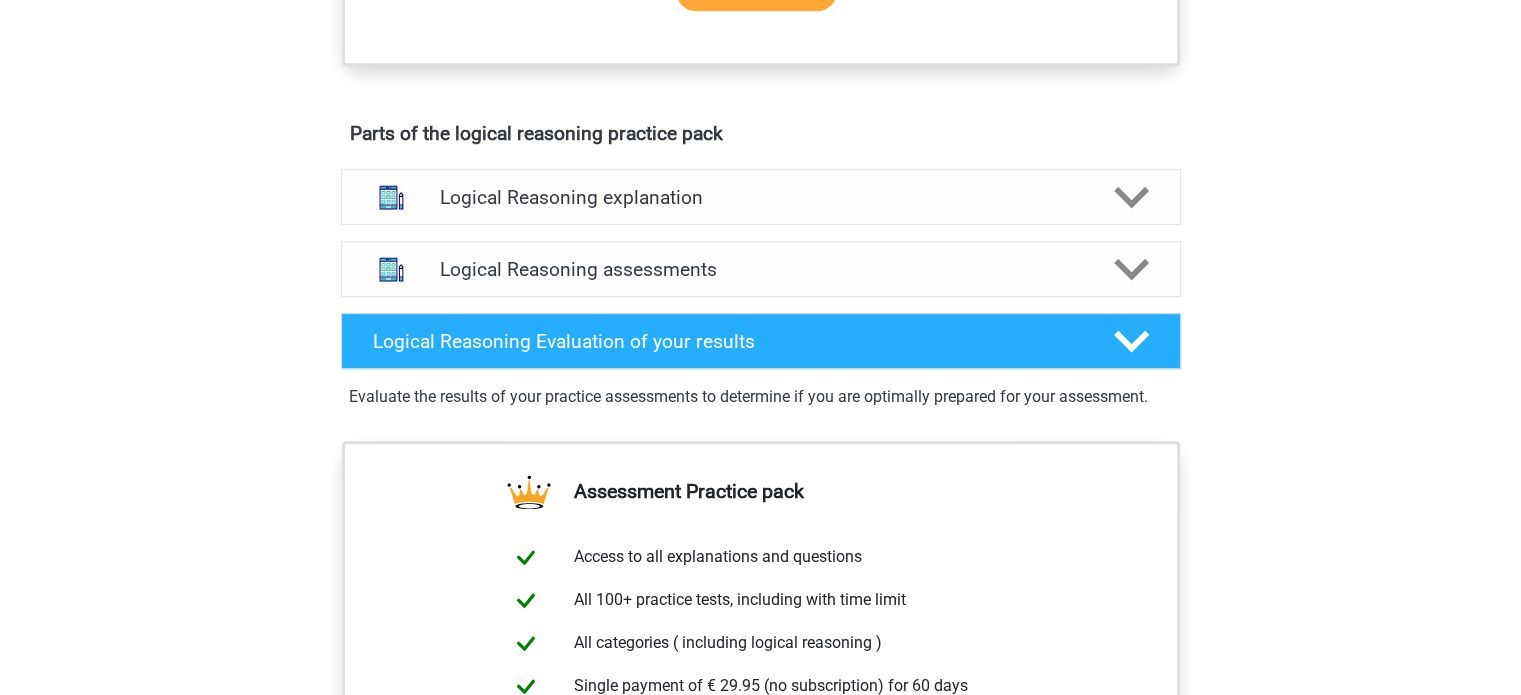scroll, scrollTop: 974, scrollLeft: 0, axis: vertical 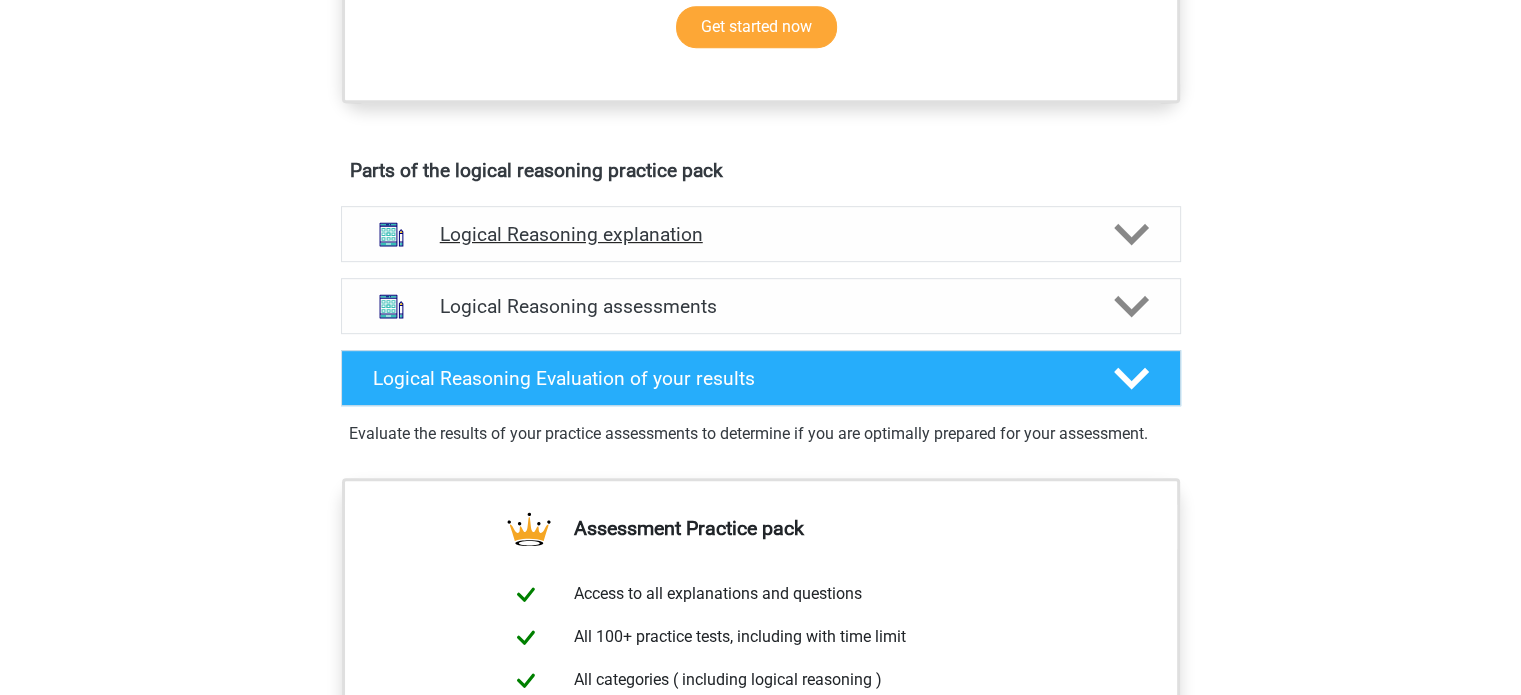 click on "Logical Reasoning explanation" at bounding box center [761, 234] 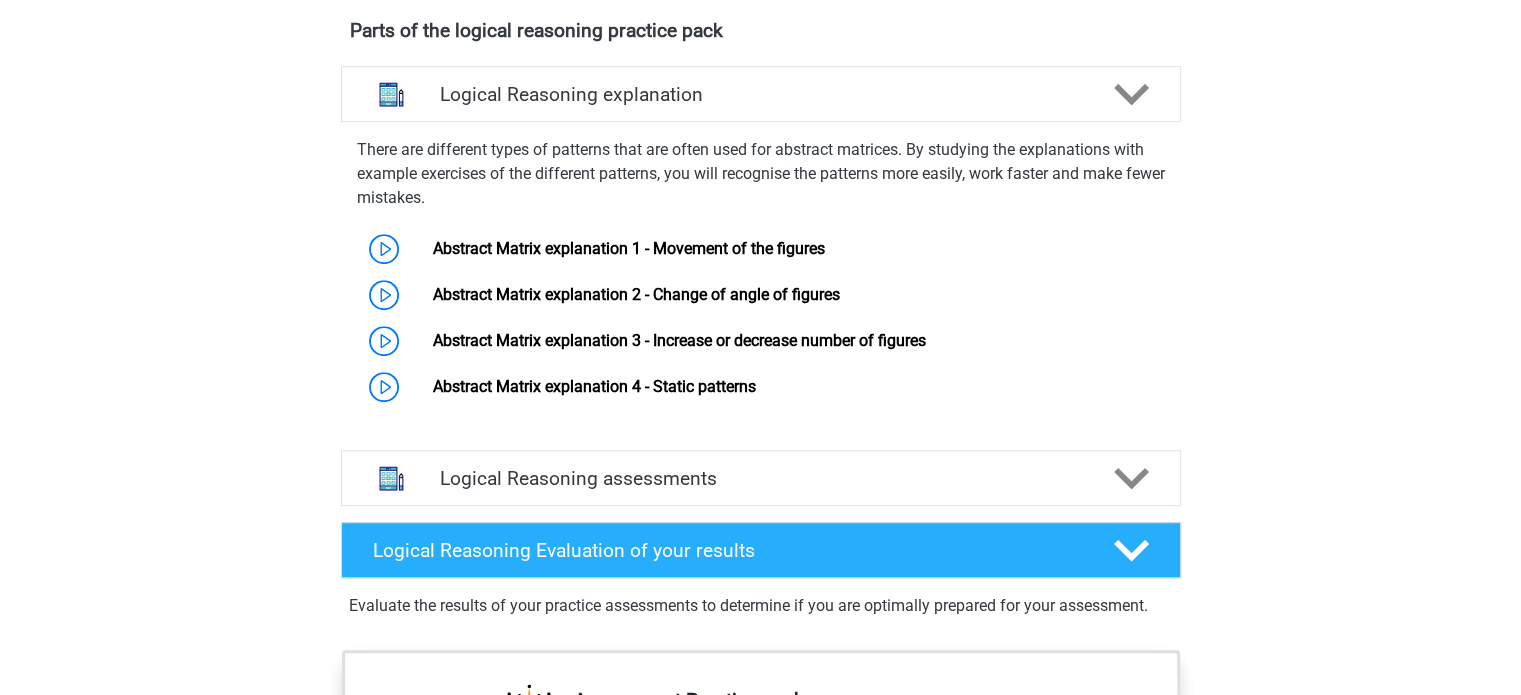 scroll, scrollTop: 1132, scrollLeft: 0, axis: vertical 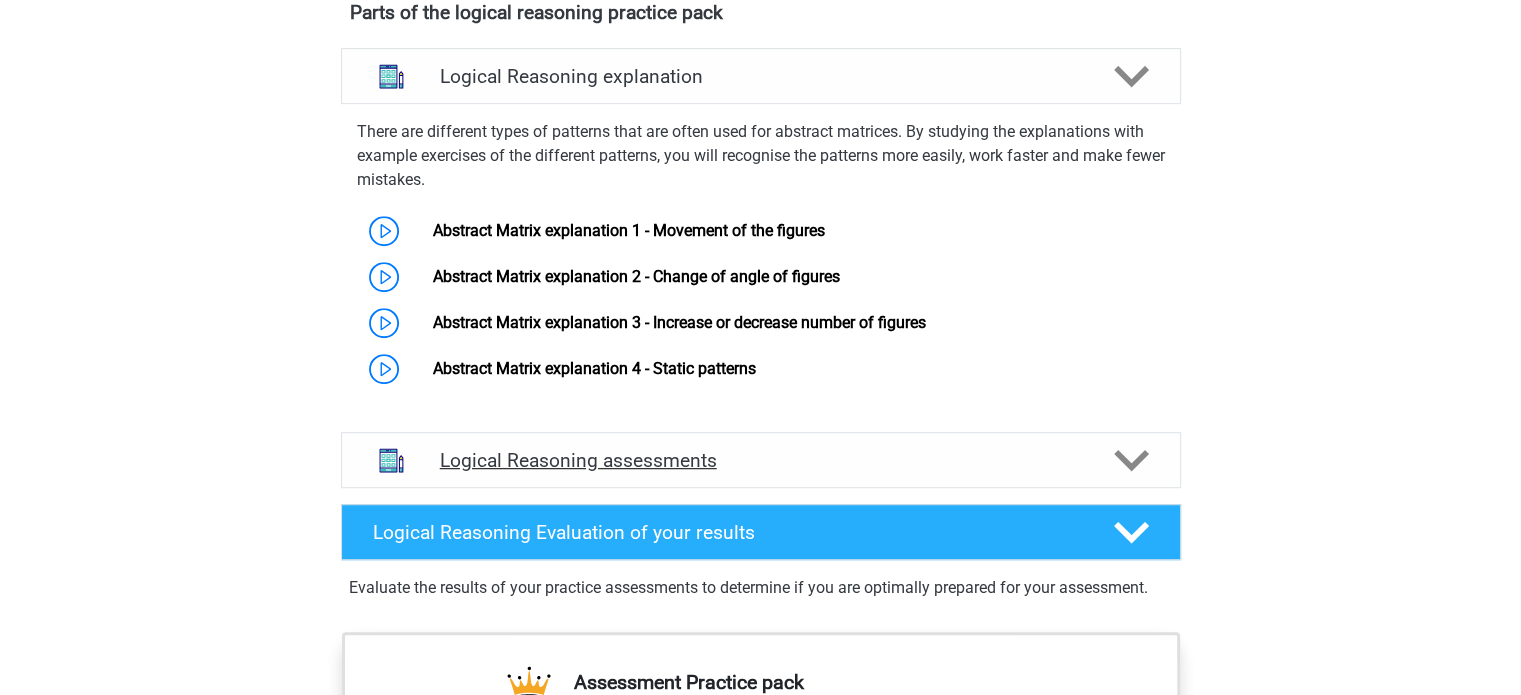 click on "Logical Reasoning assessments" at bounding box center (761, 460) 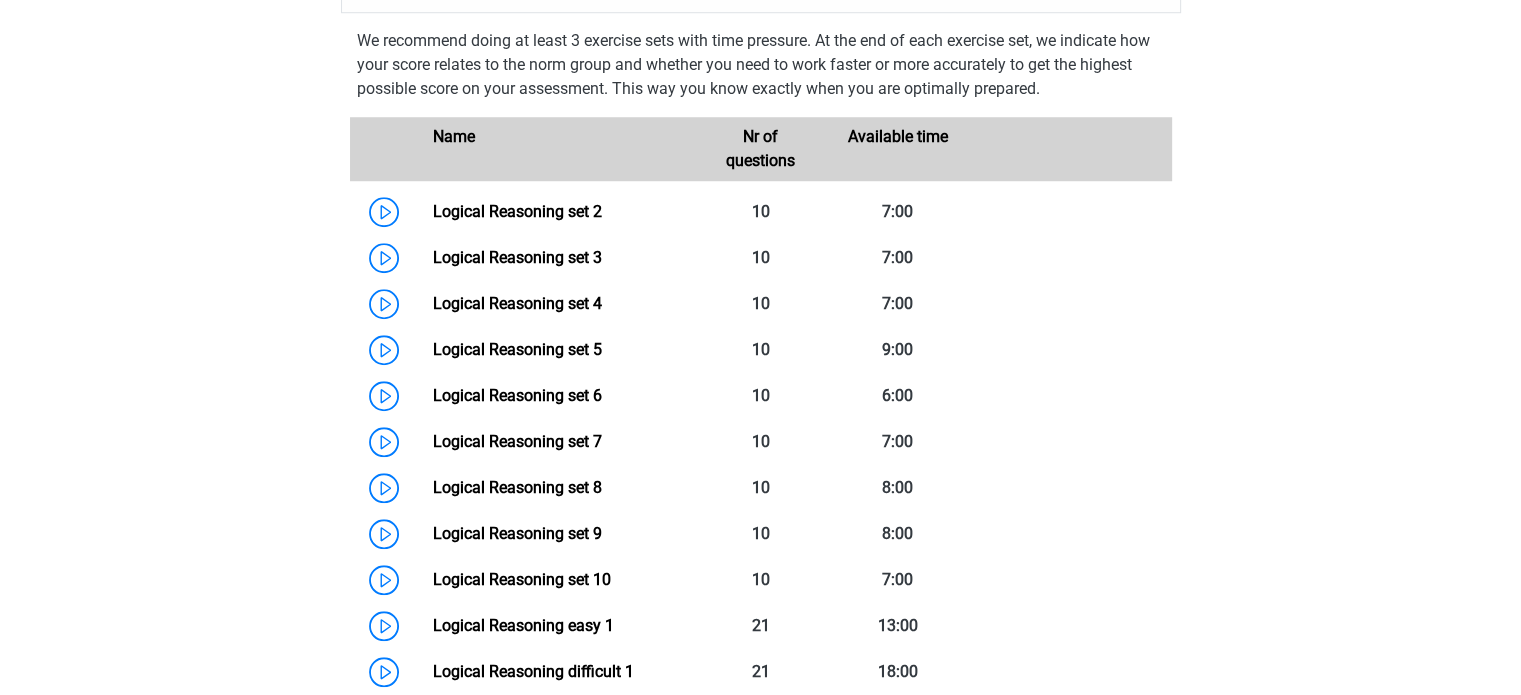 scroll, scrollTop: 1619, scrollLeft: 0, axis: vertical 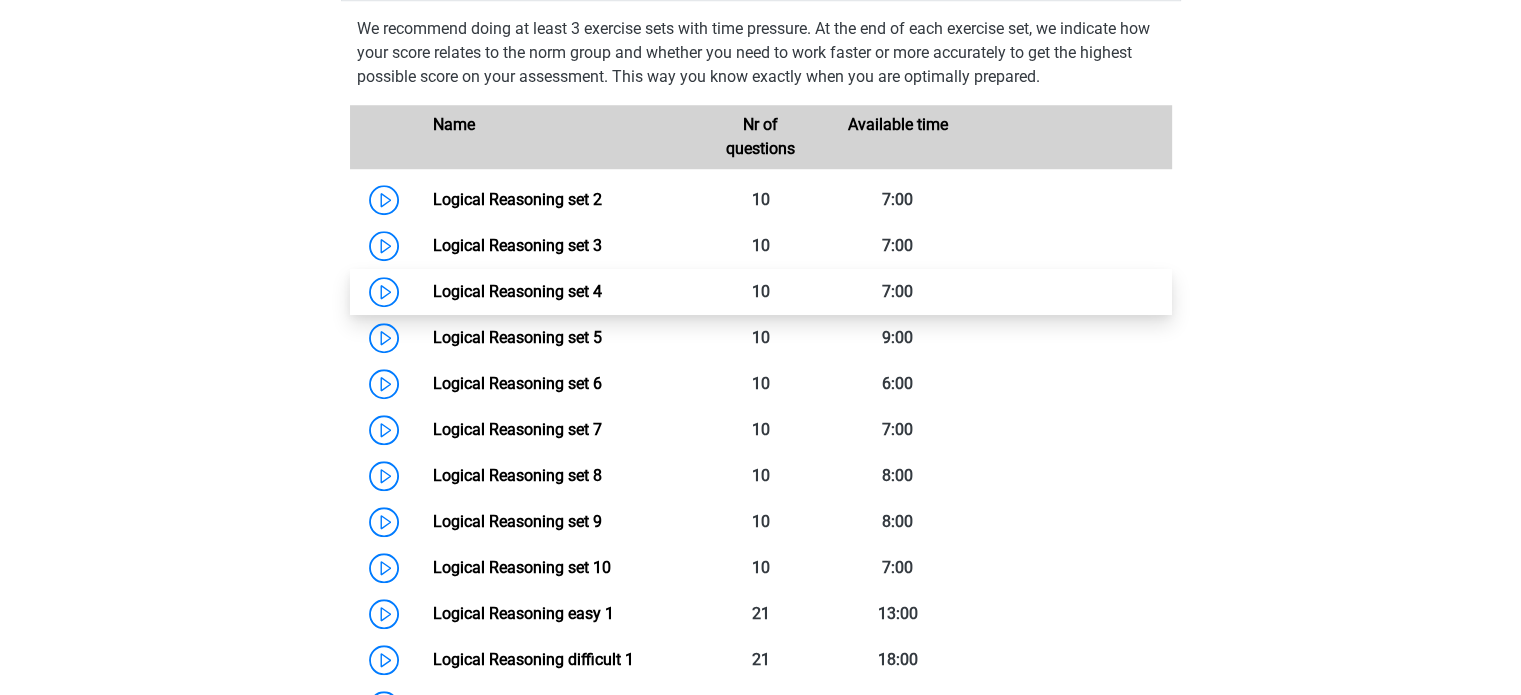 click on "Logical Reasoning
set 4" at bounding box center [517, 291] 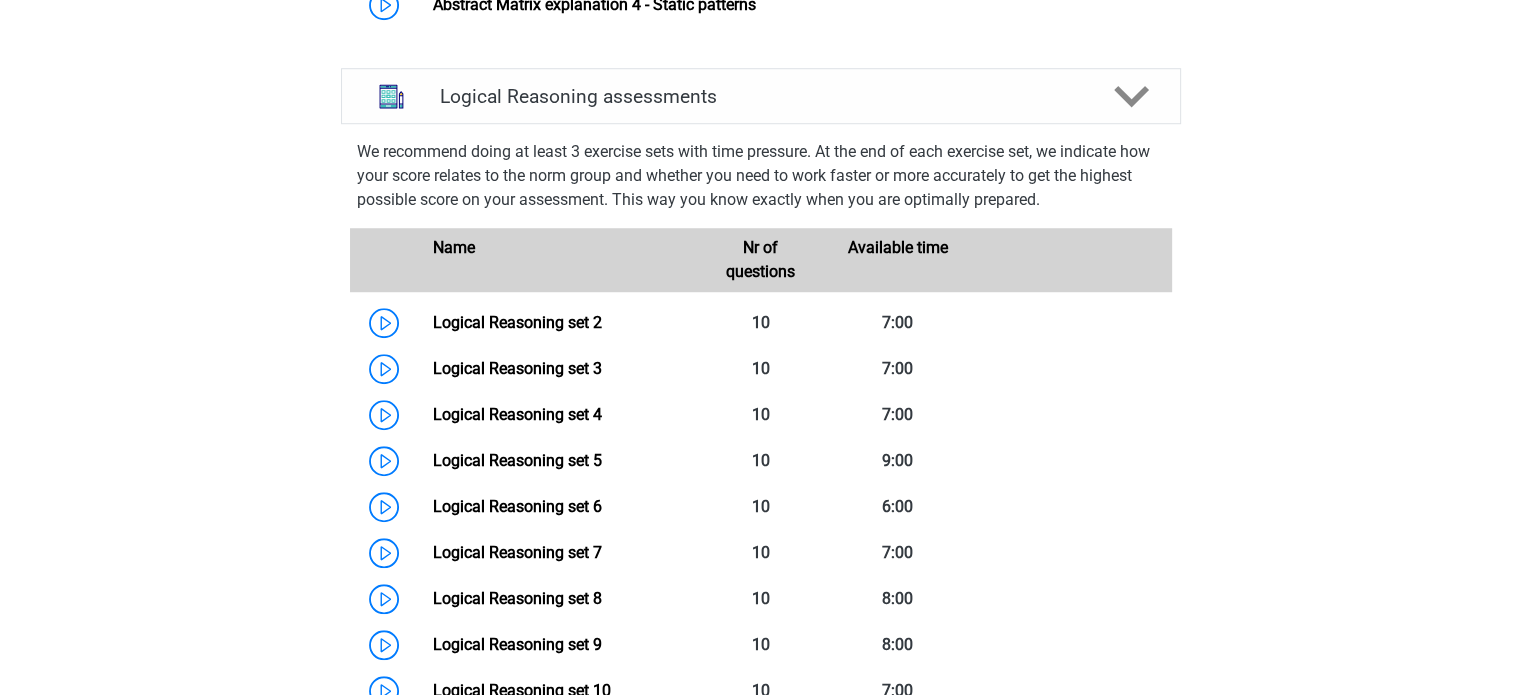 scroll, scrollTop: 1498, scrollLeft: 0, axis: vertical 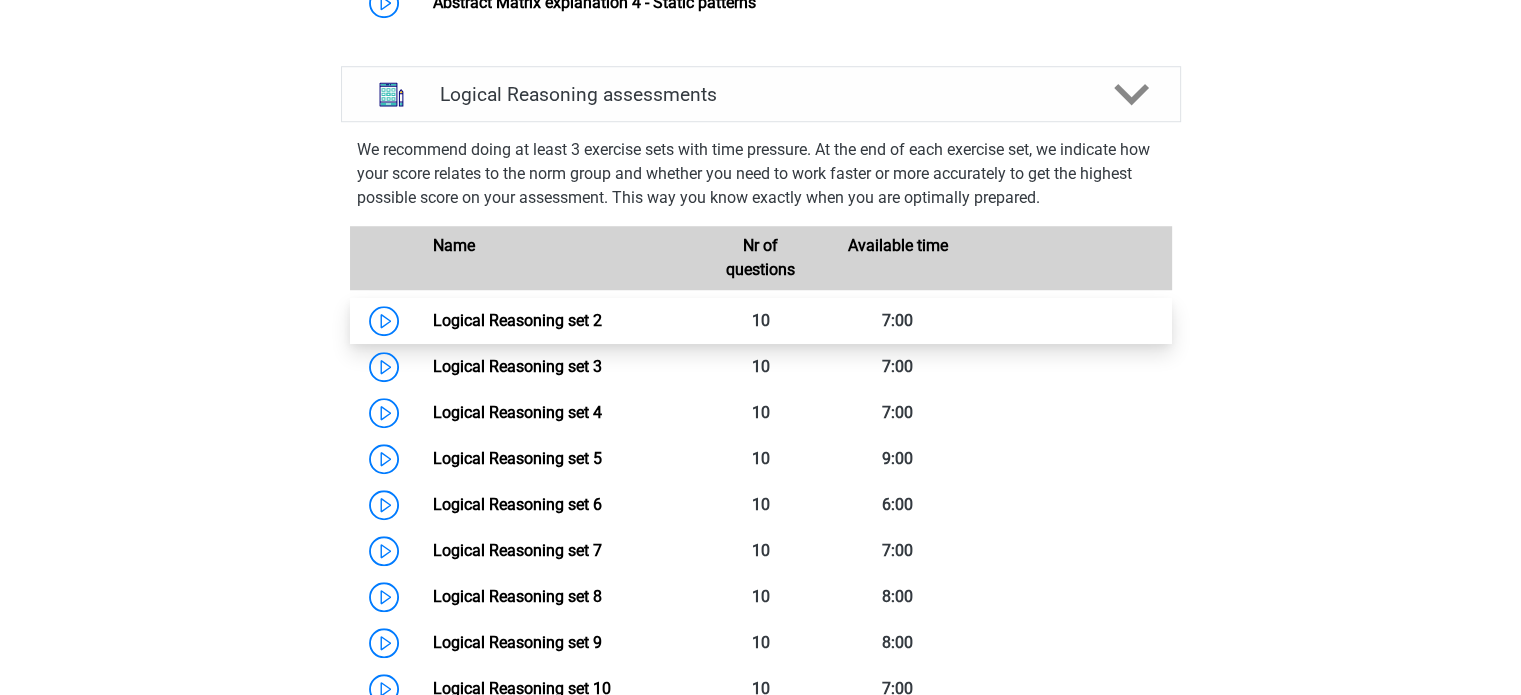 click on "Logical Reasoning
set 2" at bounding box center [517, 320] 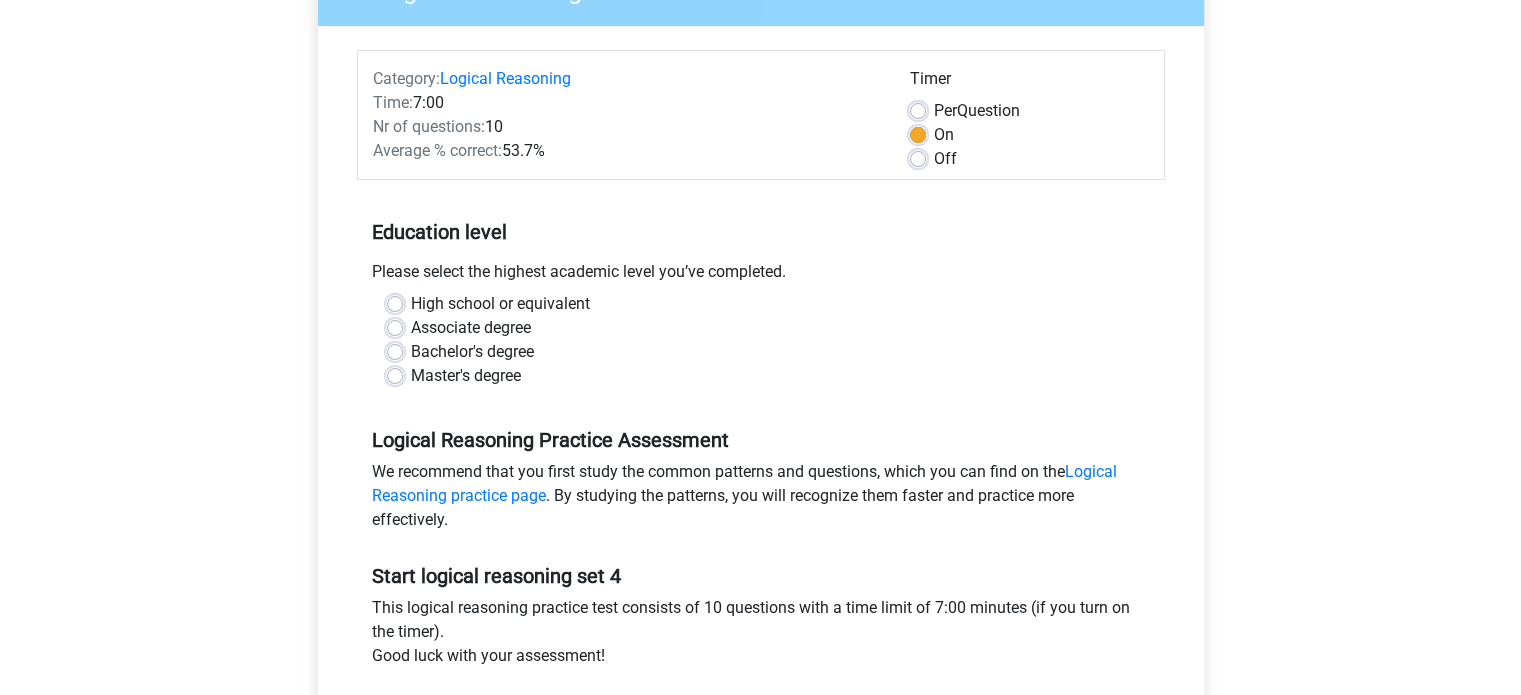 scroll, scrollTop: 0, scrollLeft: 0, axis: both 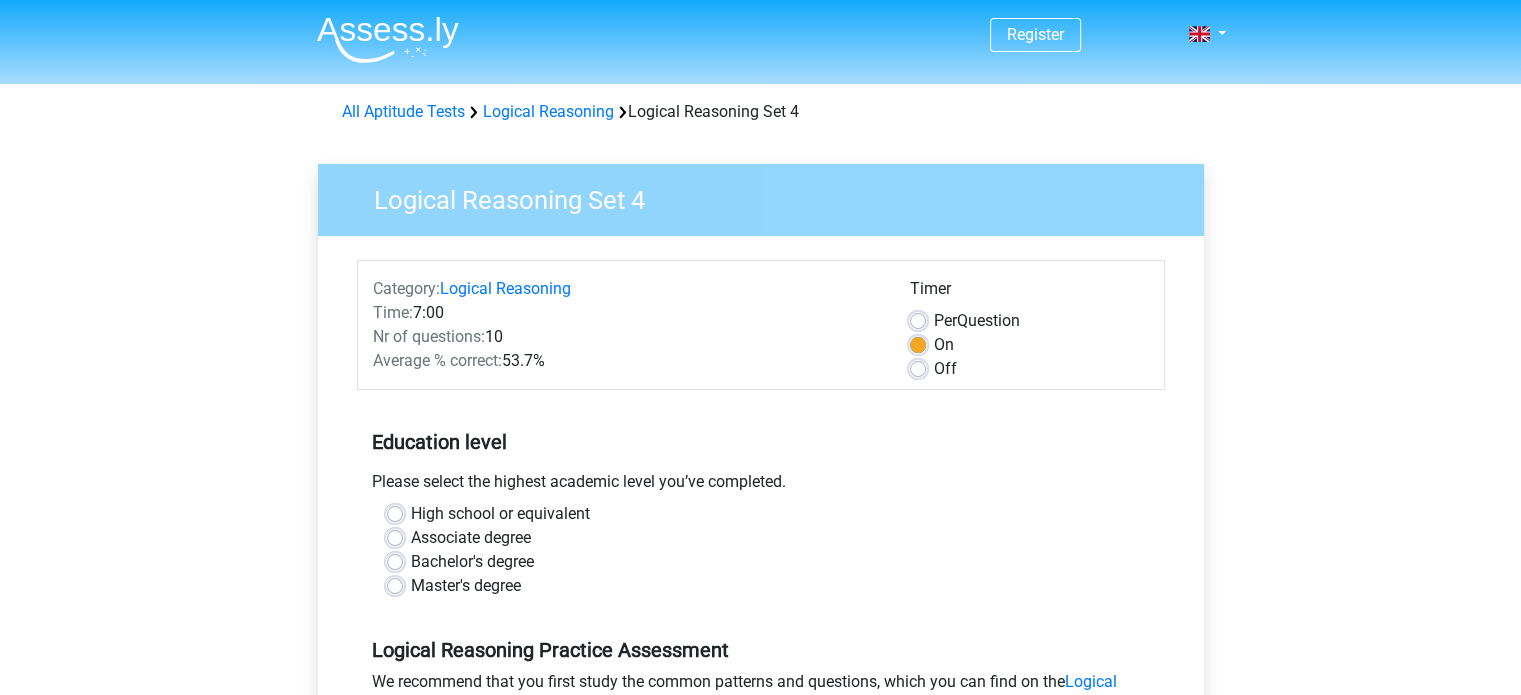 click on "Master's degree" at bounding box center [466, 586] 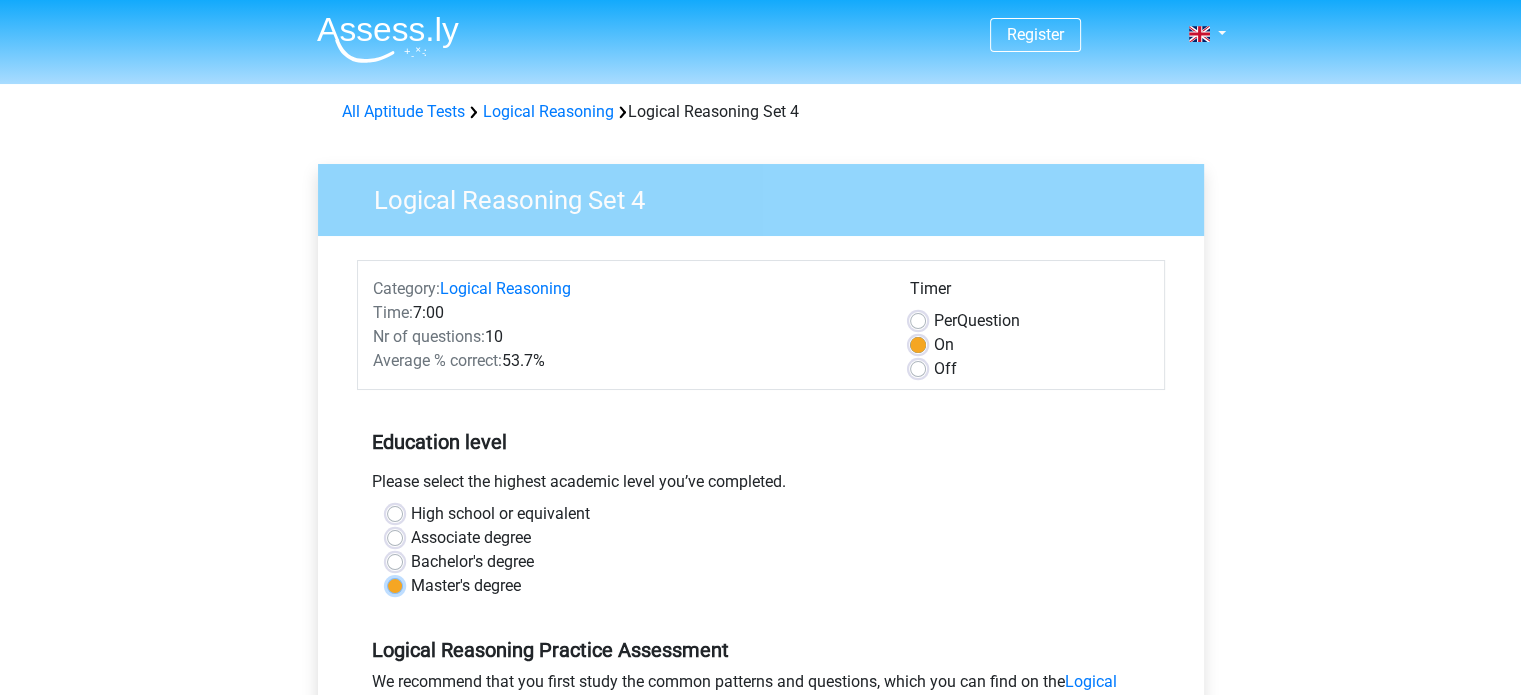 click on "Master's degree" at bounding box center [395, 584] 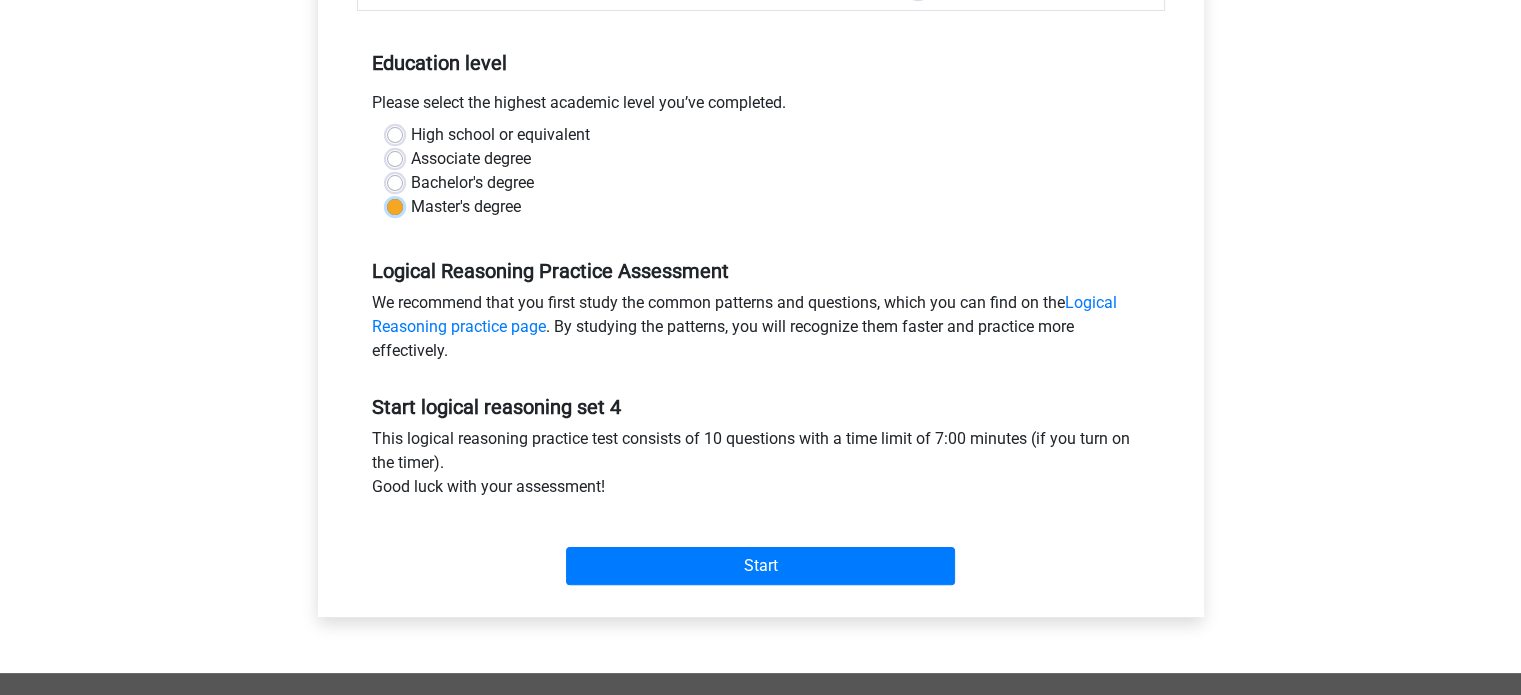 scroll, scrollTop: 400, scrollLeft: 0, axis: vertical 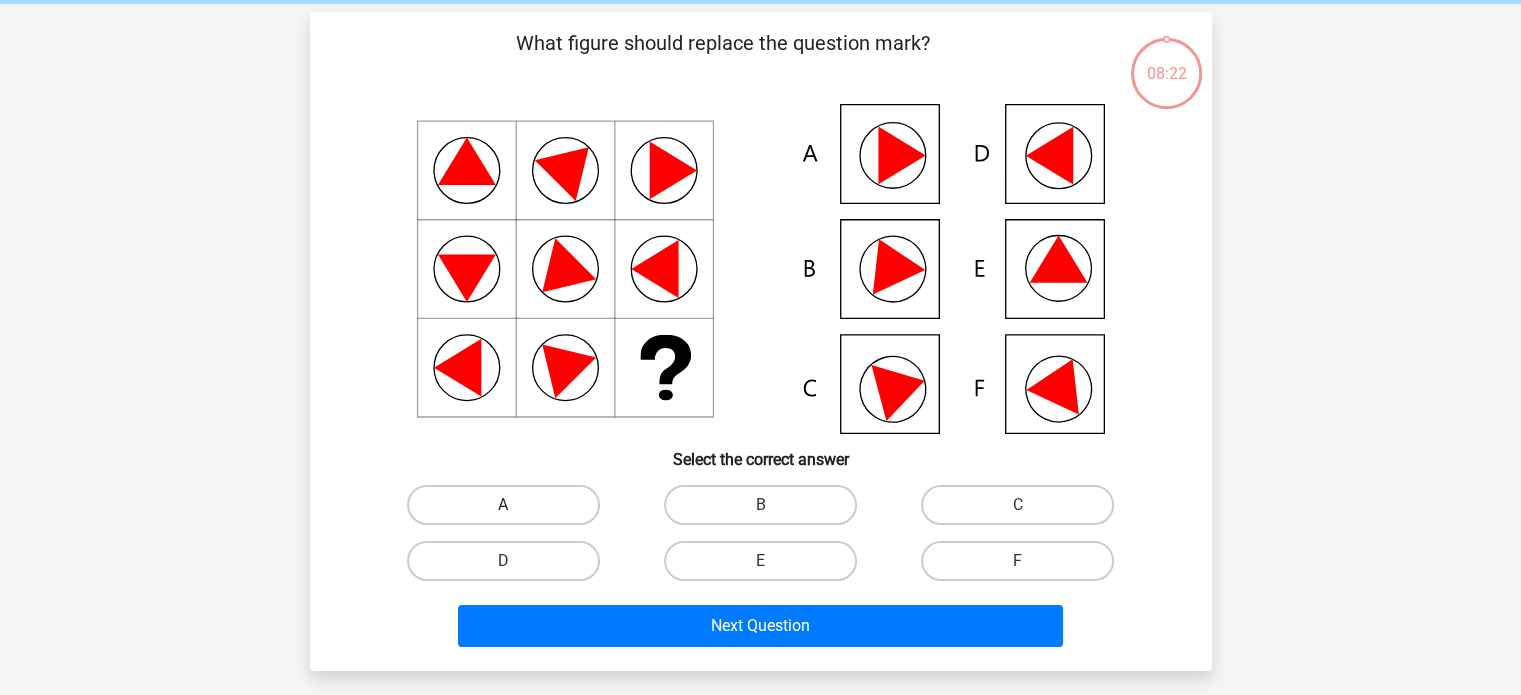 click on "A" at bounding box center [503, 505] 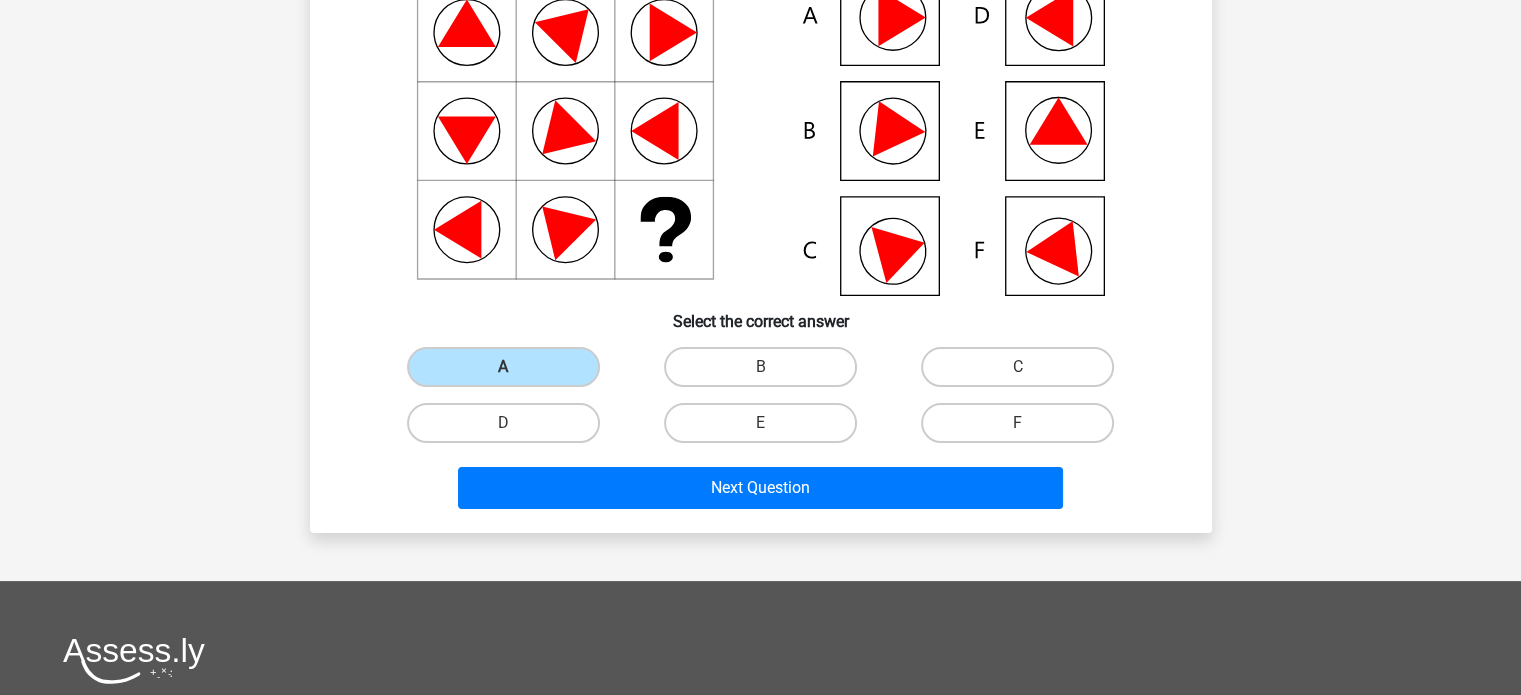 scroll, scrollTop: 219, scrollLeft: 0, axis: vertical 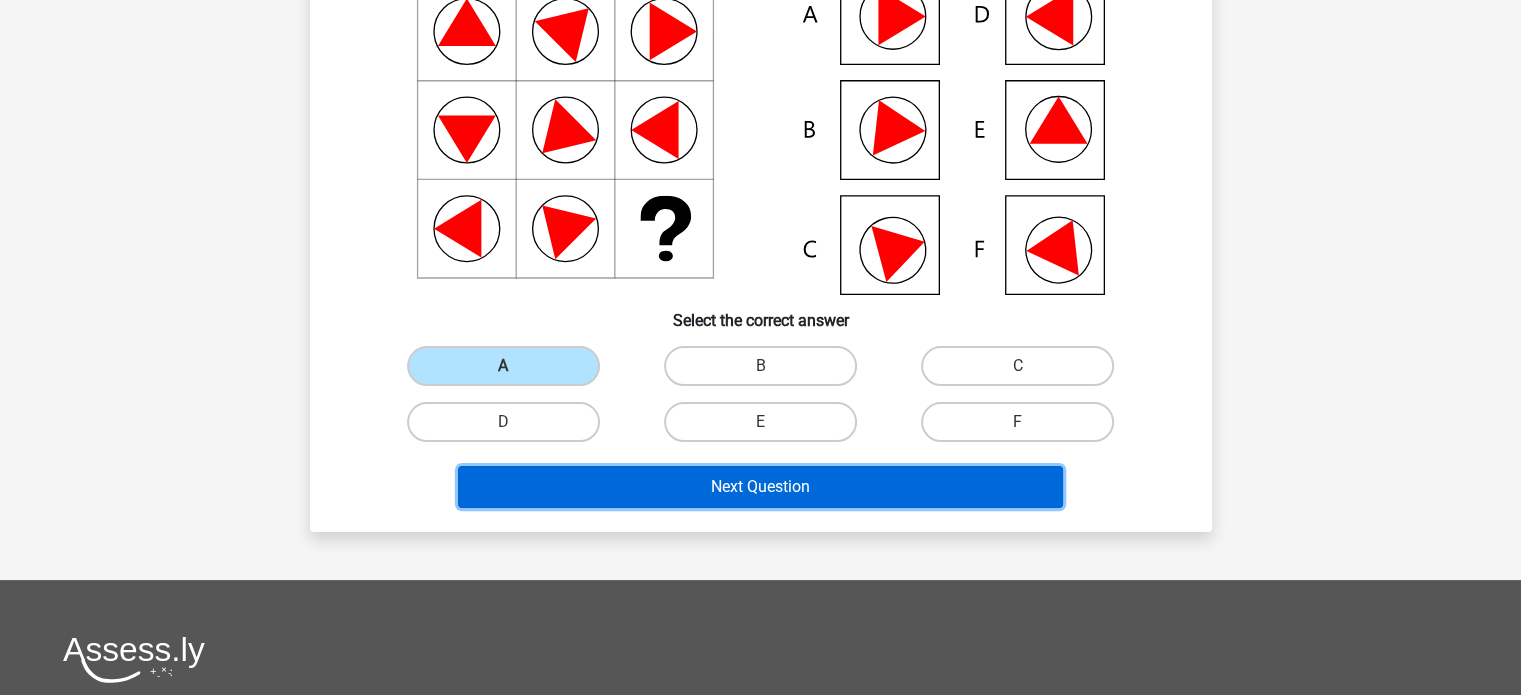click on "Next Question" at bounding box center (760, 487) 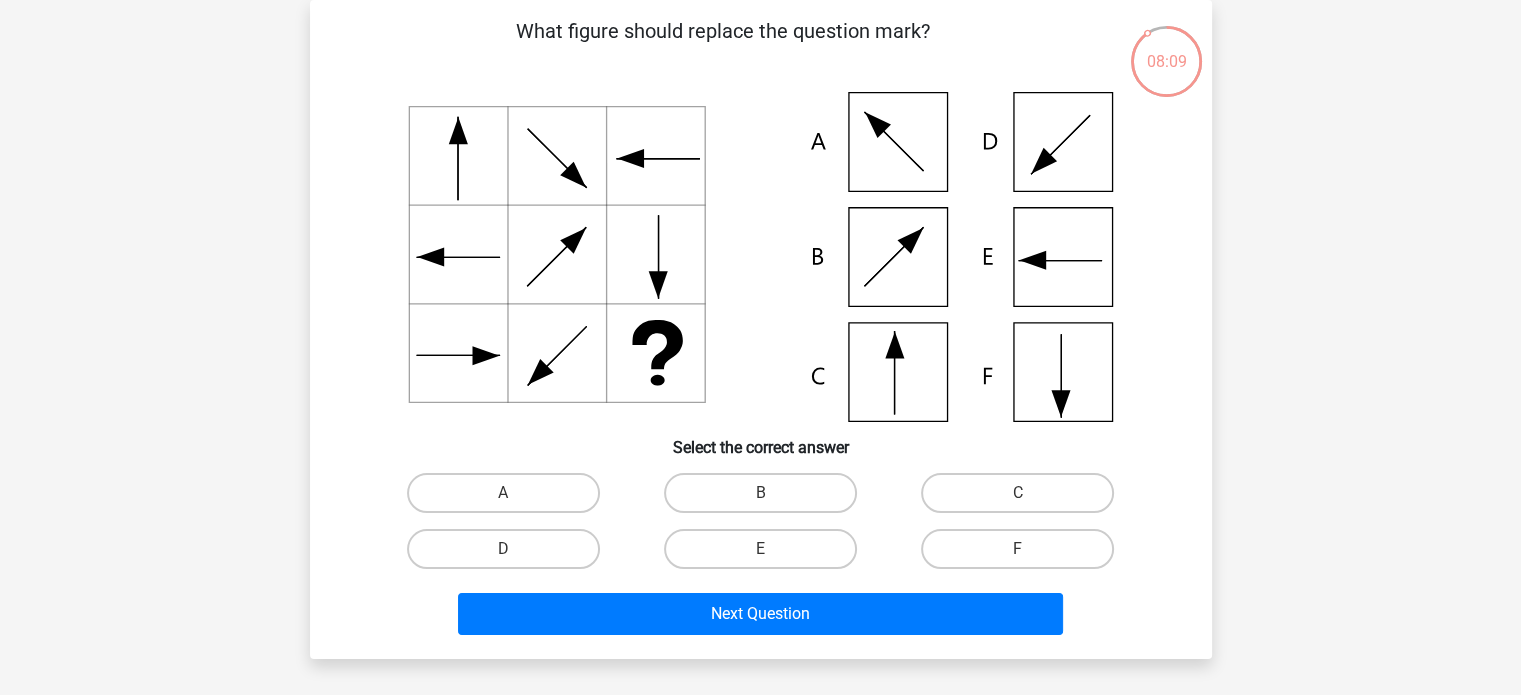 scroll, scrollTop: 40, scrollLeft: 0, axis: vertical 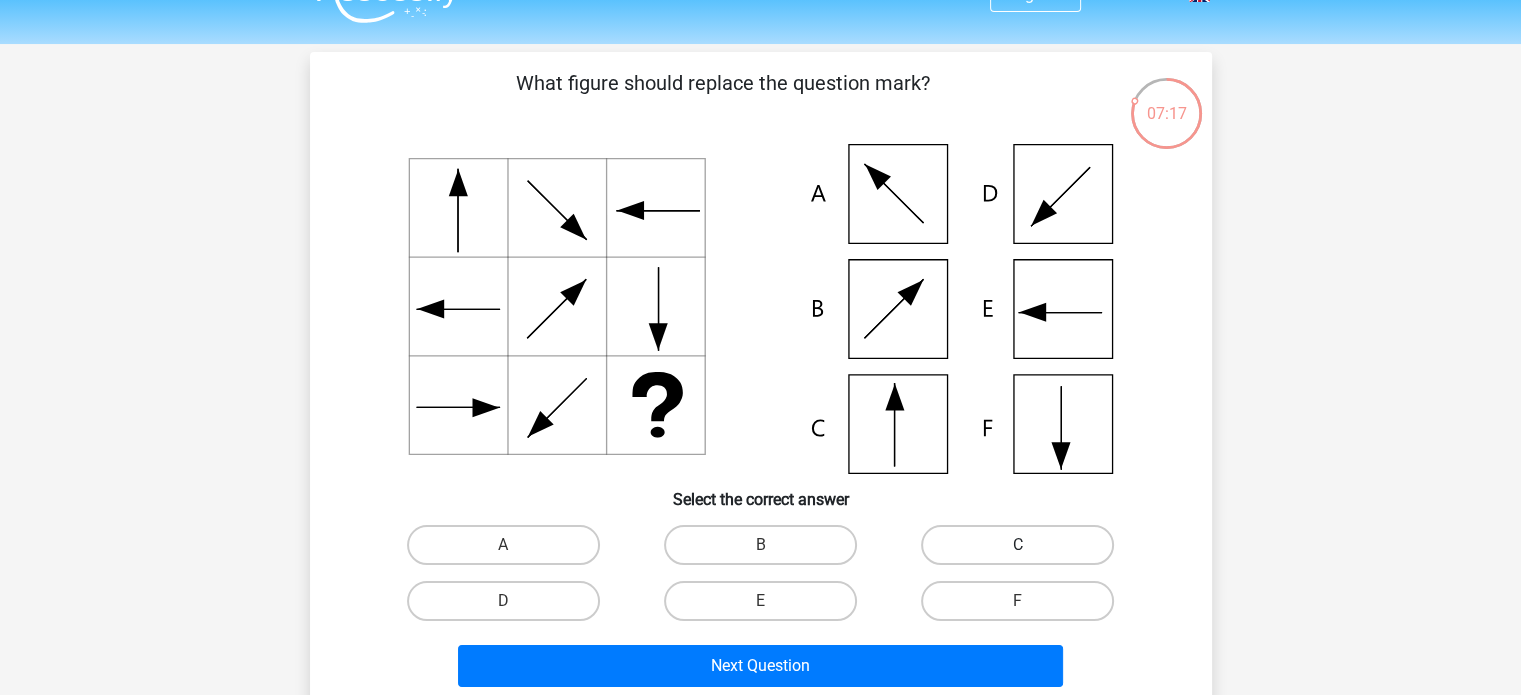 click on "C" at bounding box center [1017, 545] 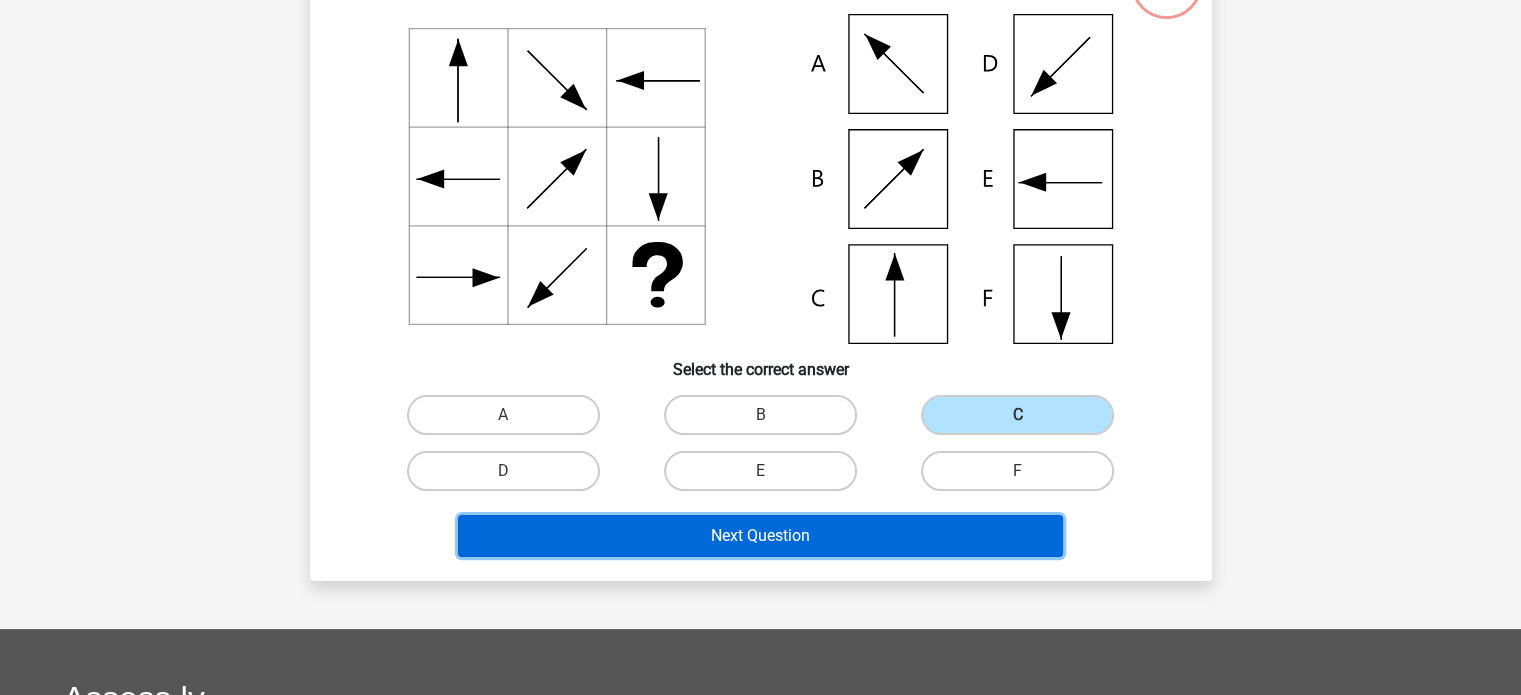 click on "Next Question" at bounding box center [760, 536] 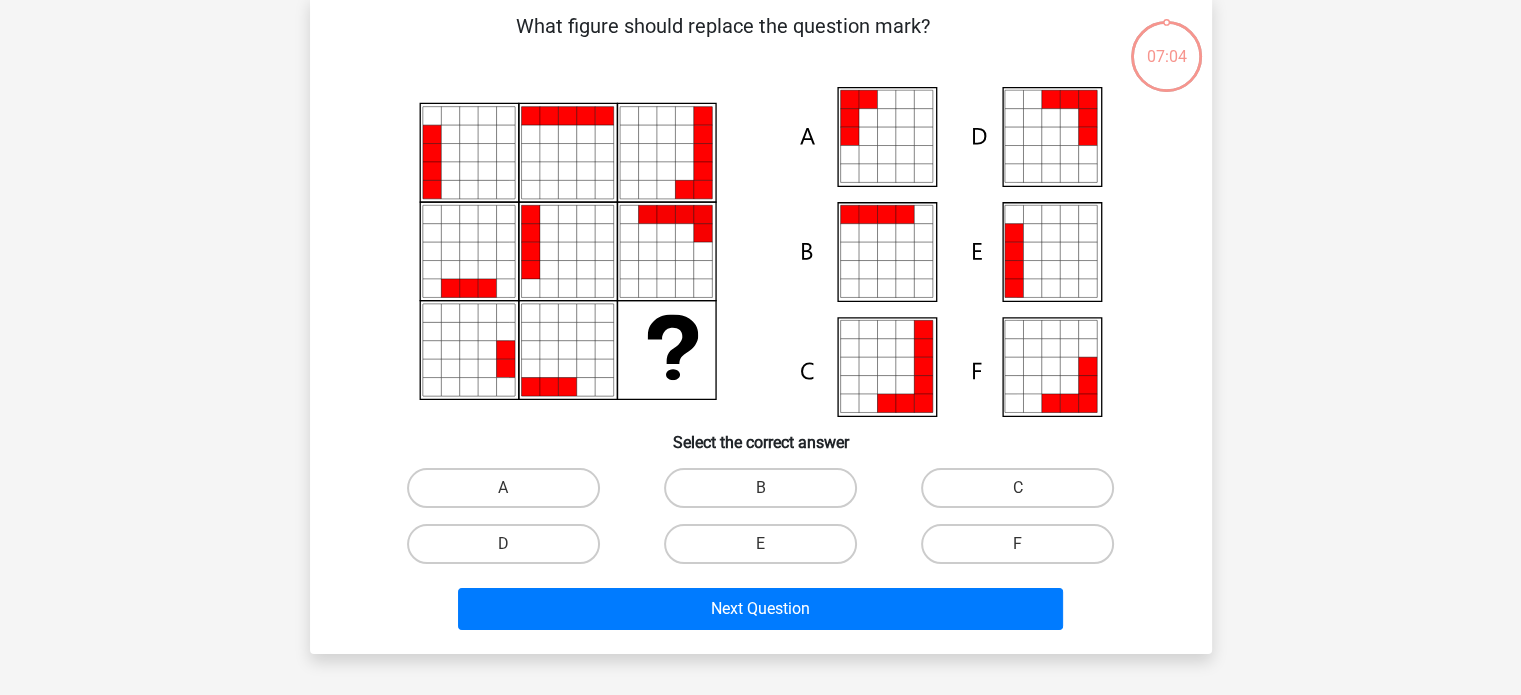 scroll, scrollTop: 92, scrollLeft: 0, axis: vertical 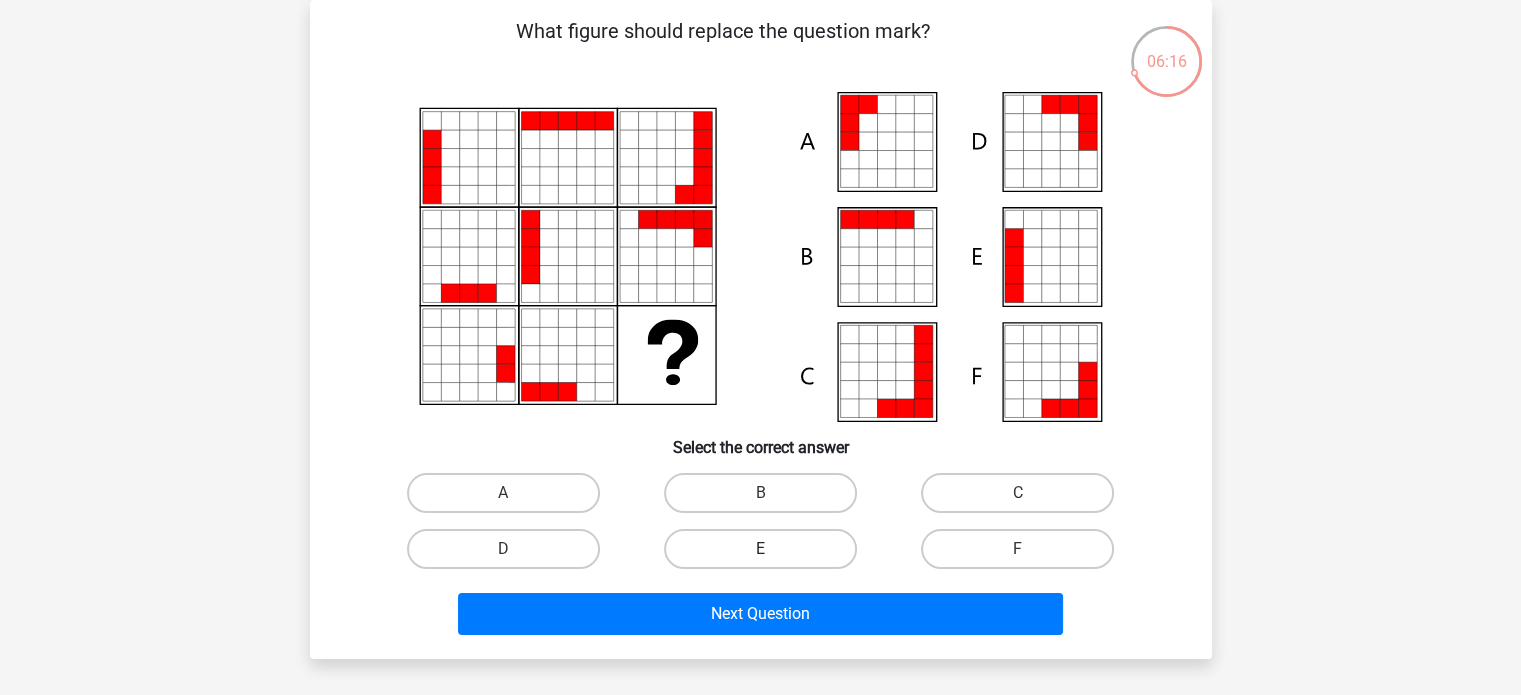 click on "E" at bounding box center [760, 549] 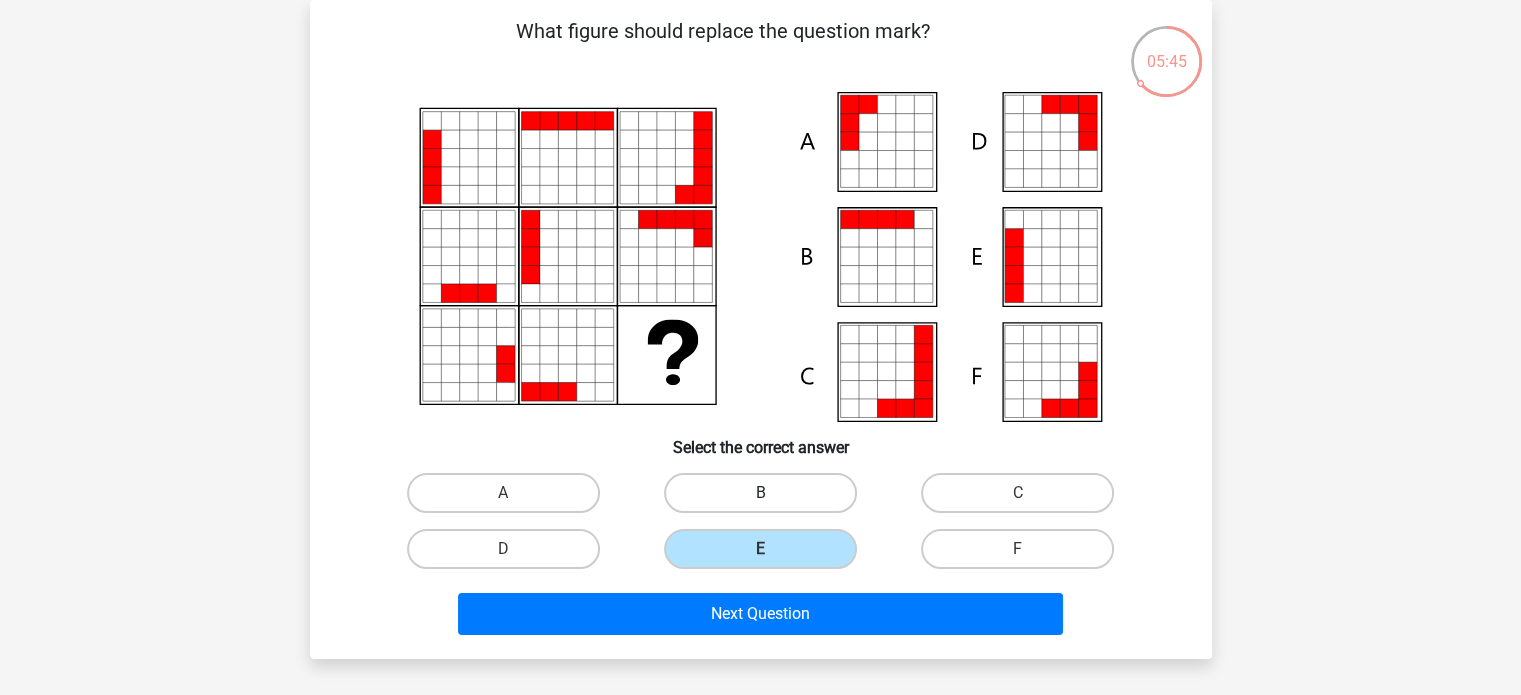 click on "B" at bounding box center (760, 493) 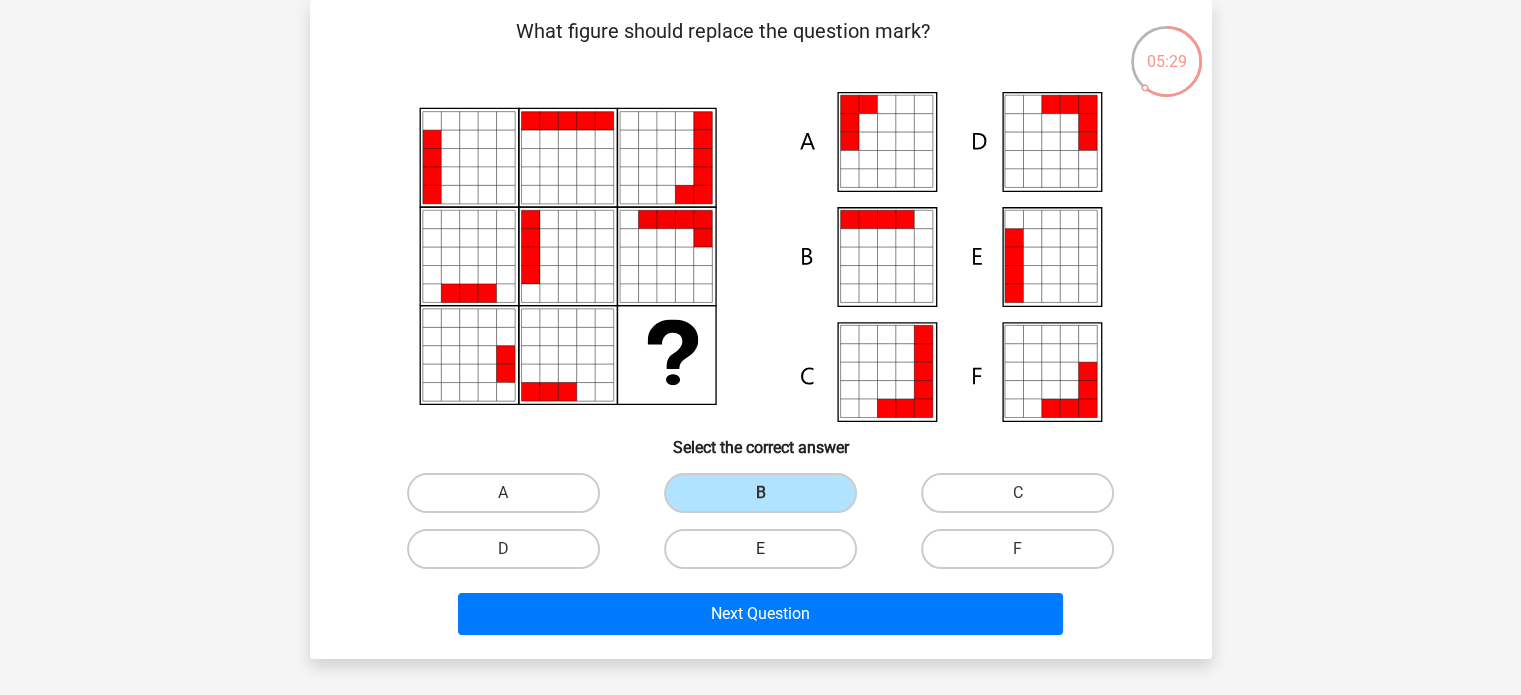 click on "E" at bounding box center [760, 549] 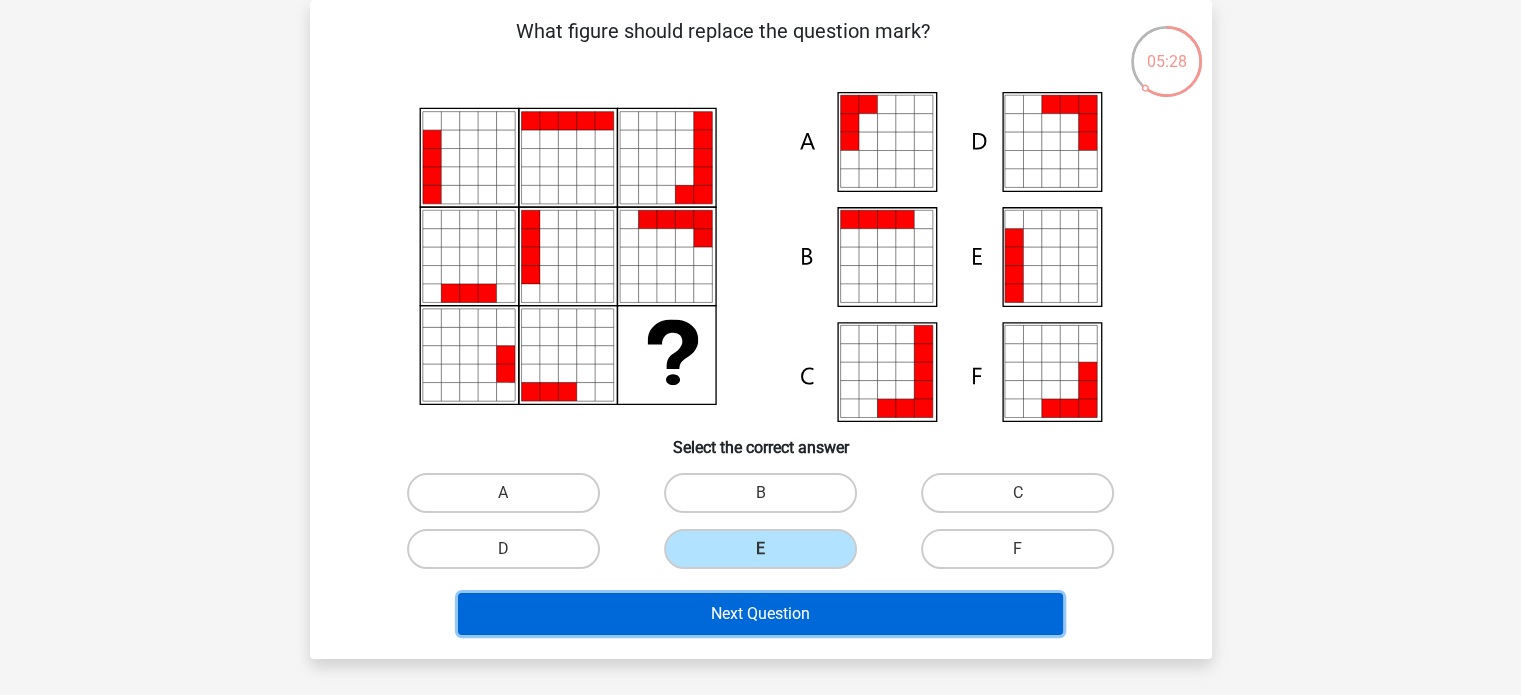 click on "Next Question" at bounding box center [760, 614] 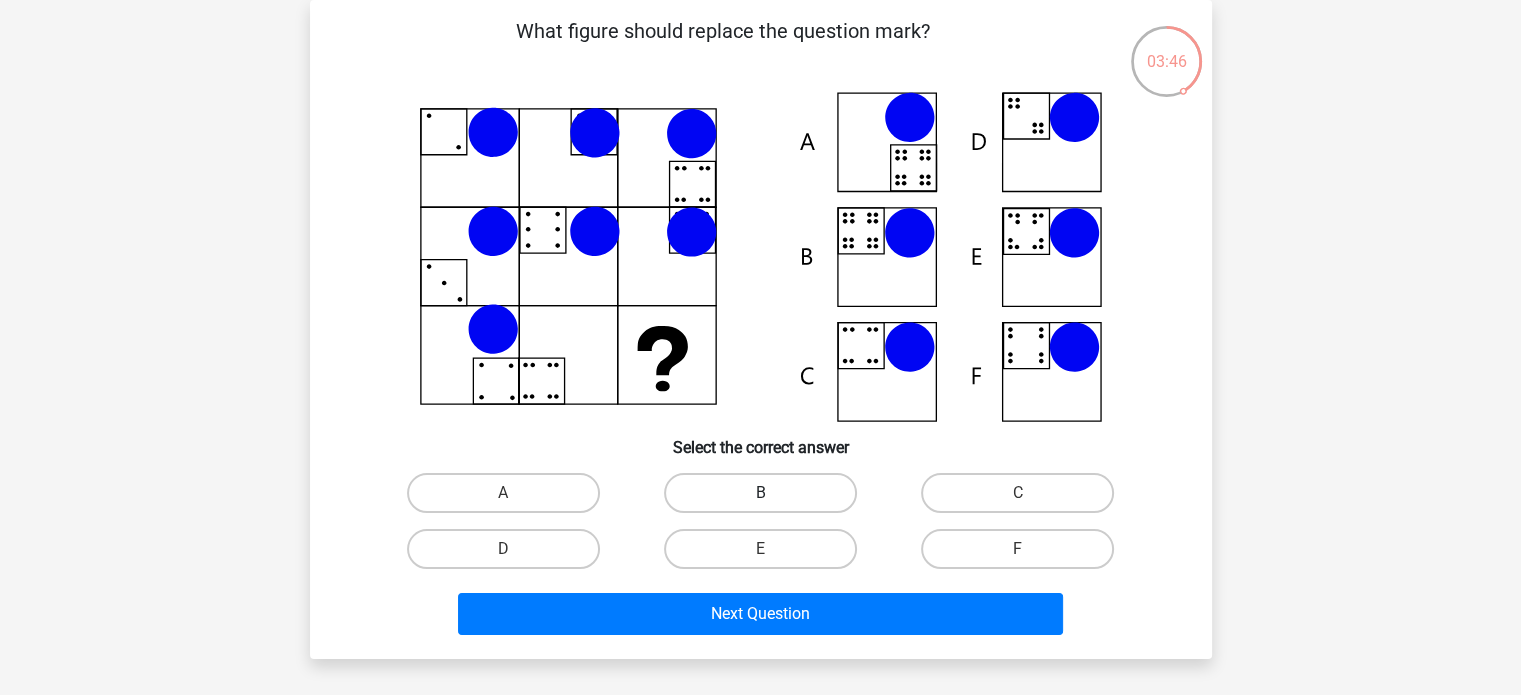 click on "B" at bounding box center (760, 493) 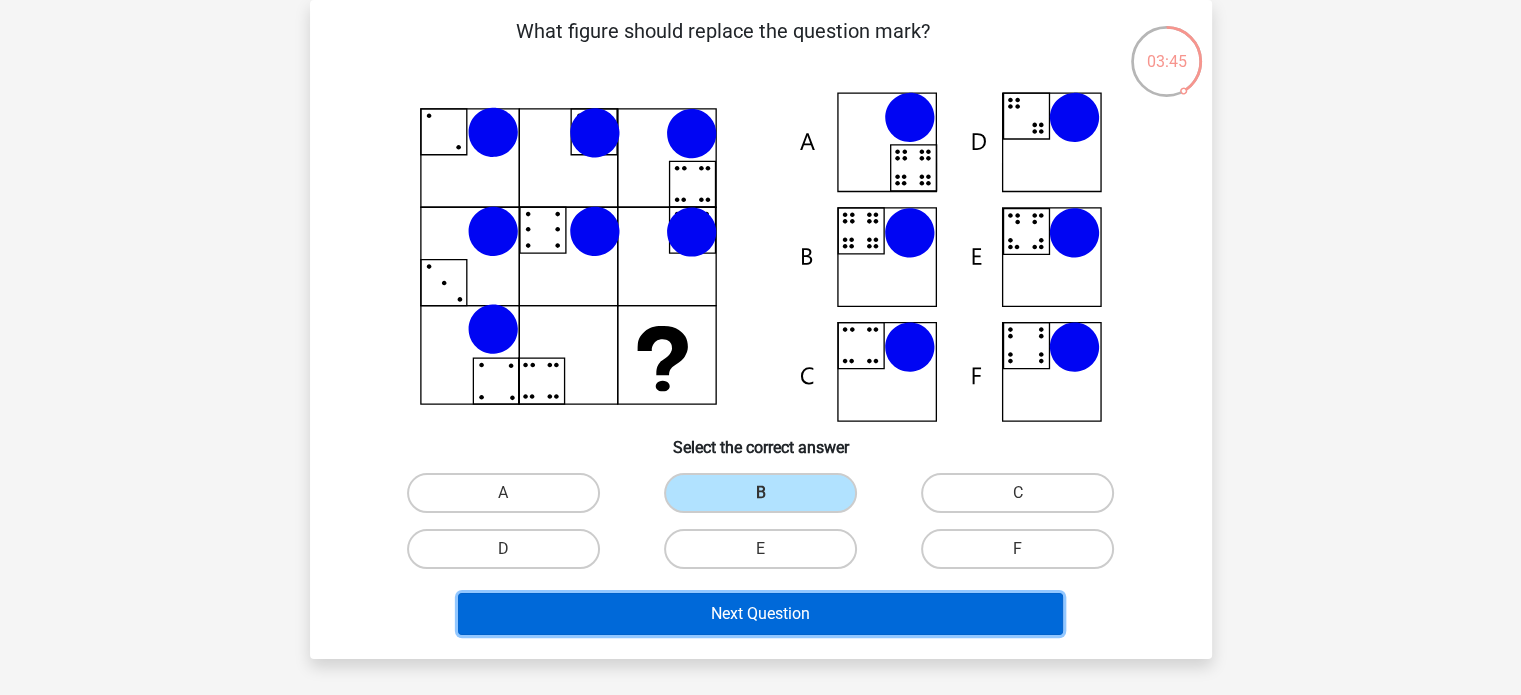 click on "Next Question" at bounding box center [760, 614] 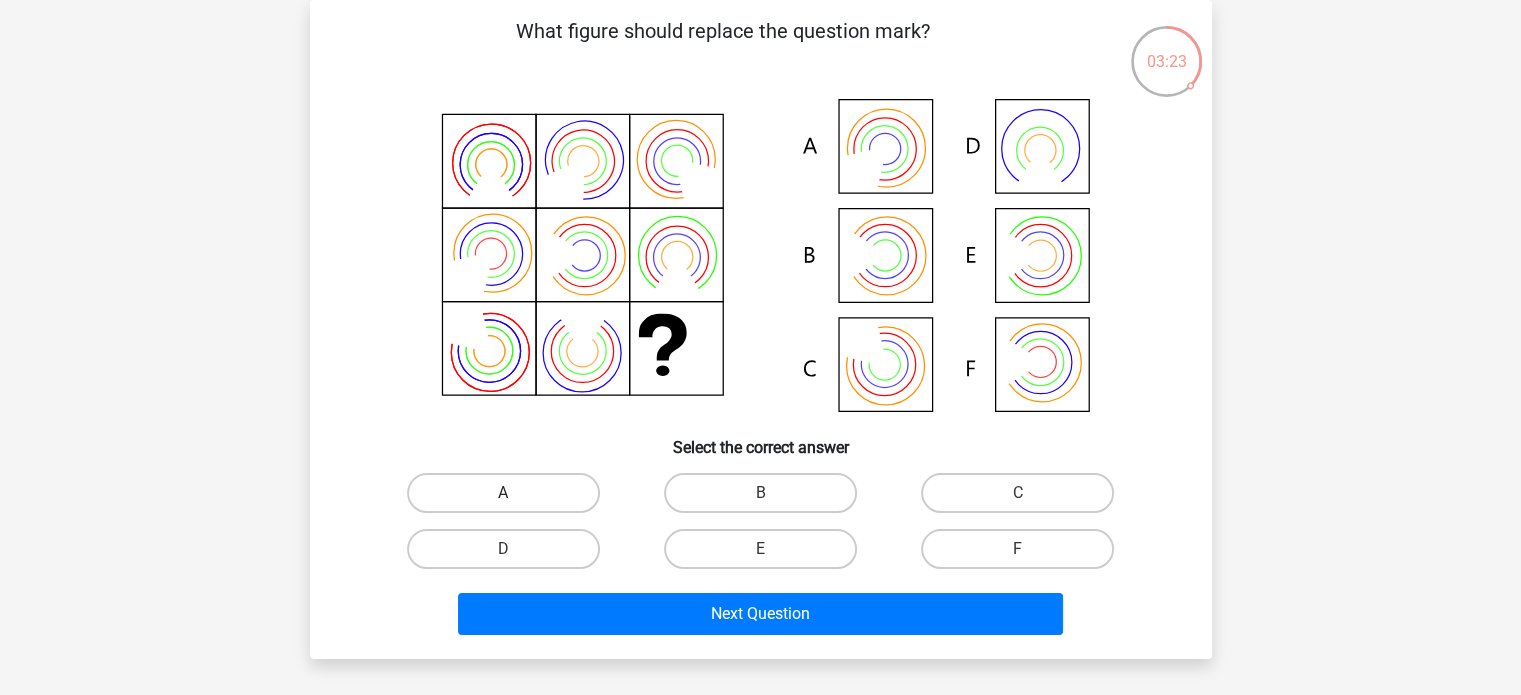 click on "A" at bounding box center (503, 493) 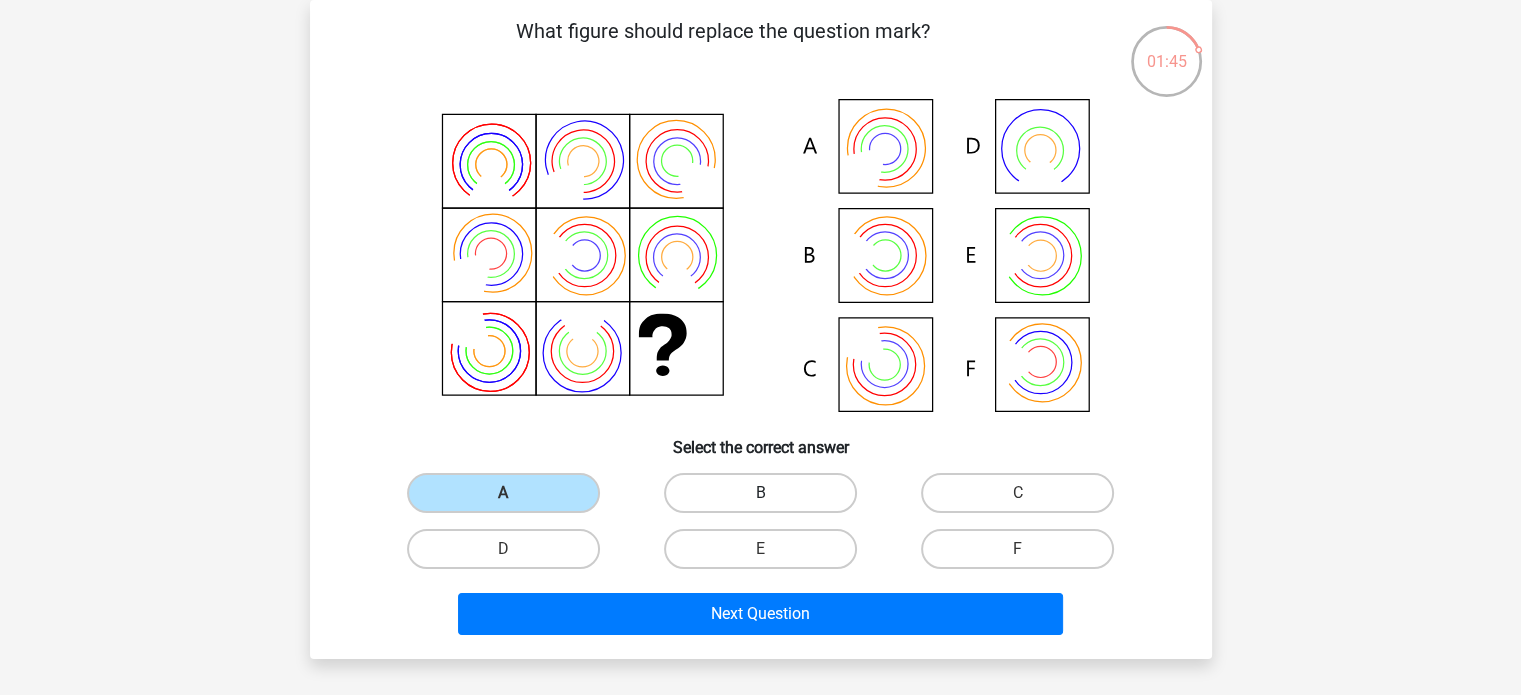 click on "B" at bounding box center (760, 493) 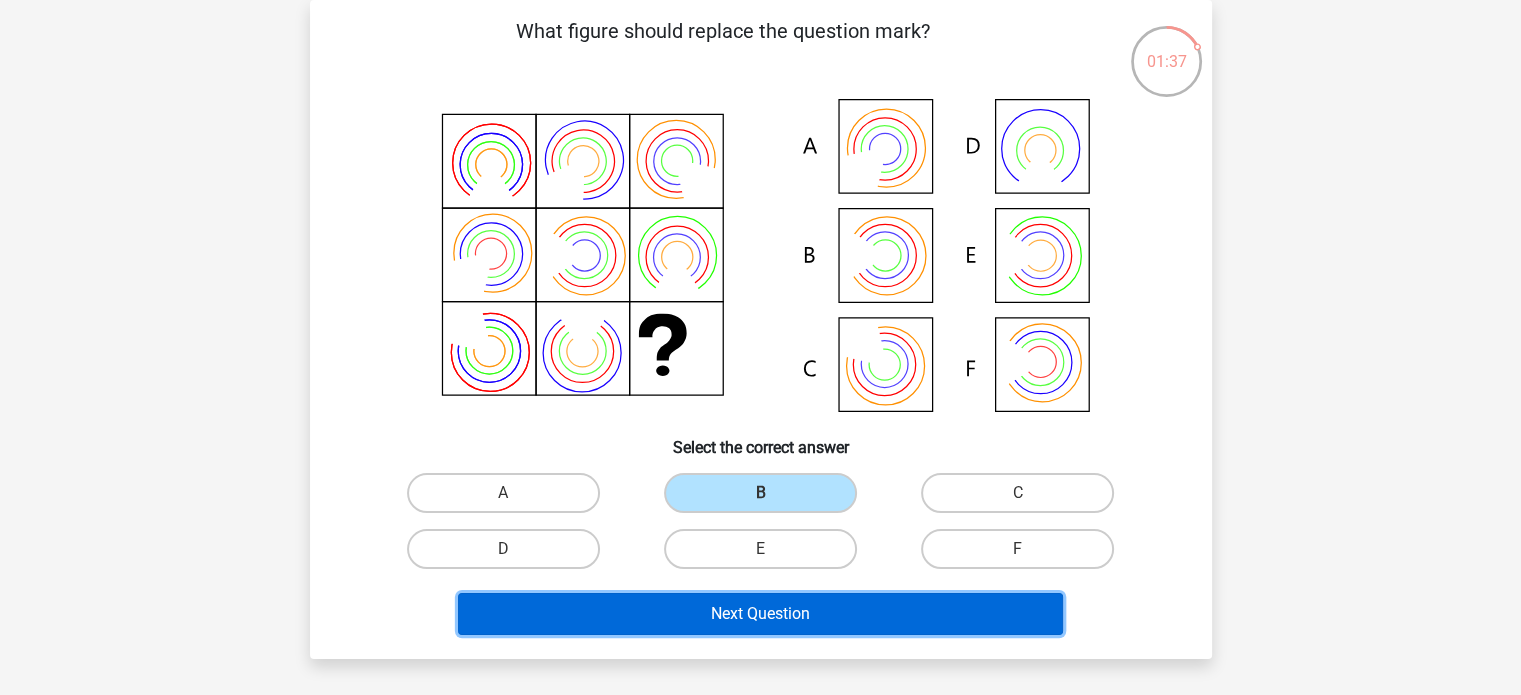 click on "Next Question" at bounding box center (760, 614) 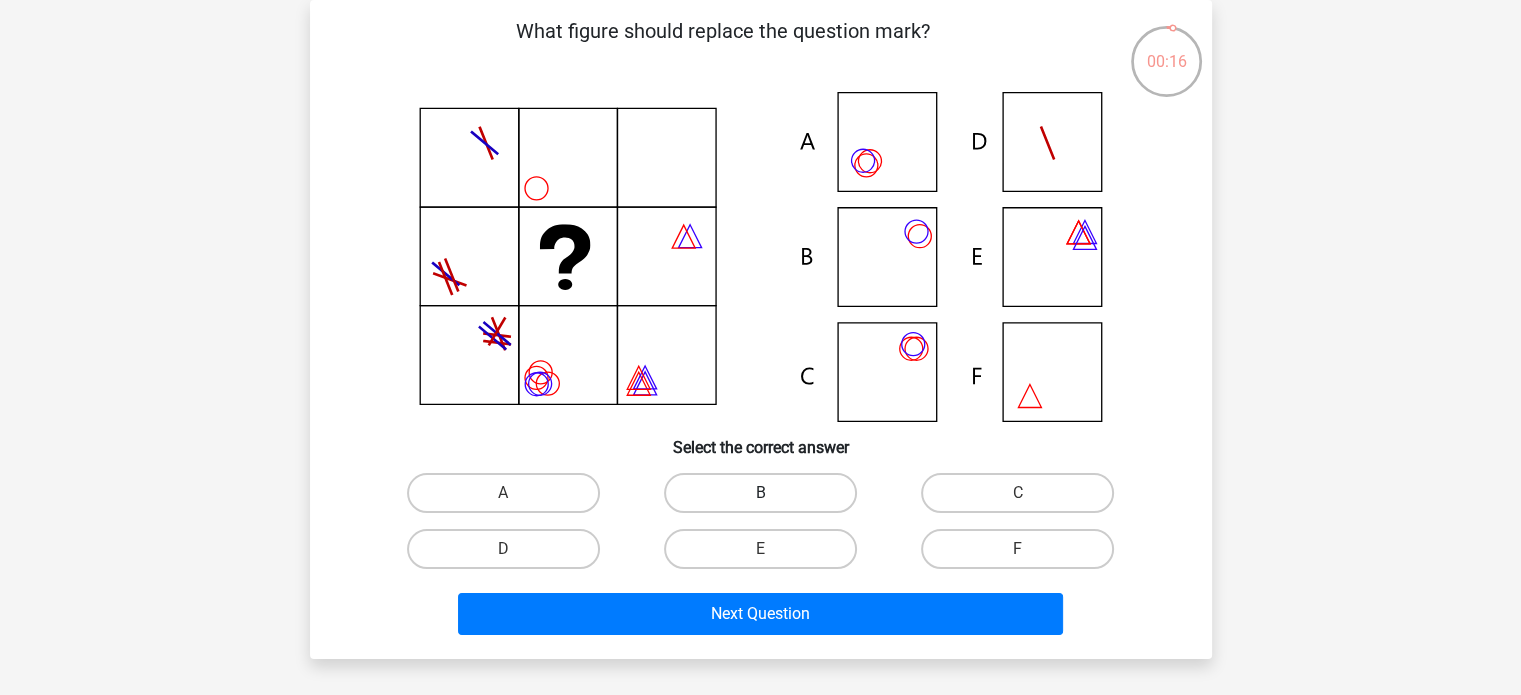 click on "B" at bounding box center [760, 493] 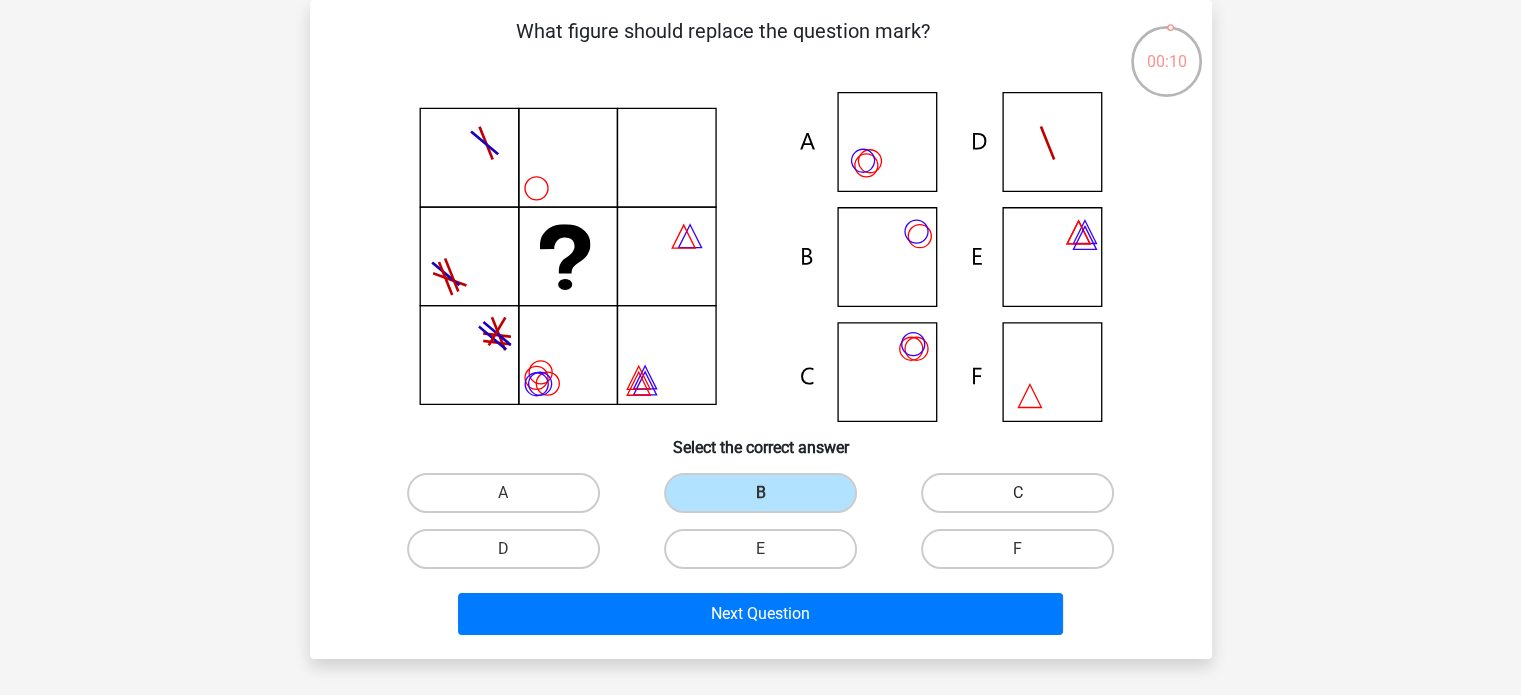 click on "C" at bounding box center (1017, 493) 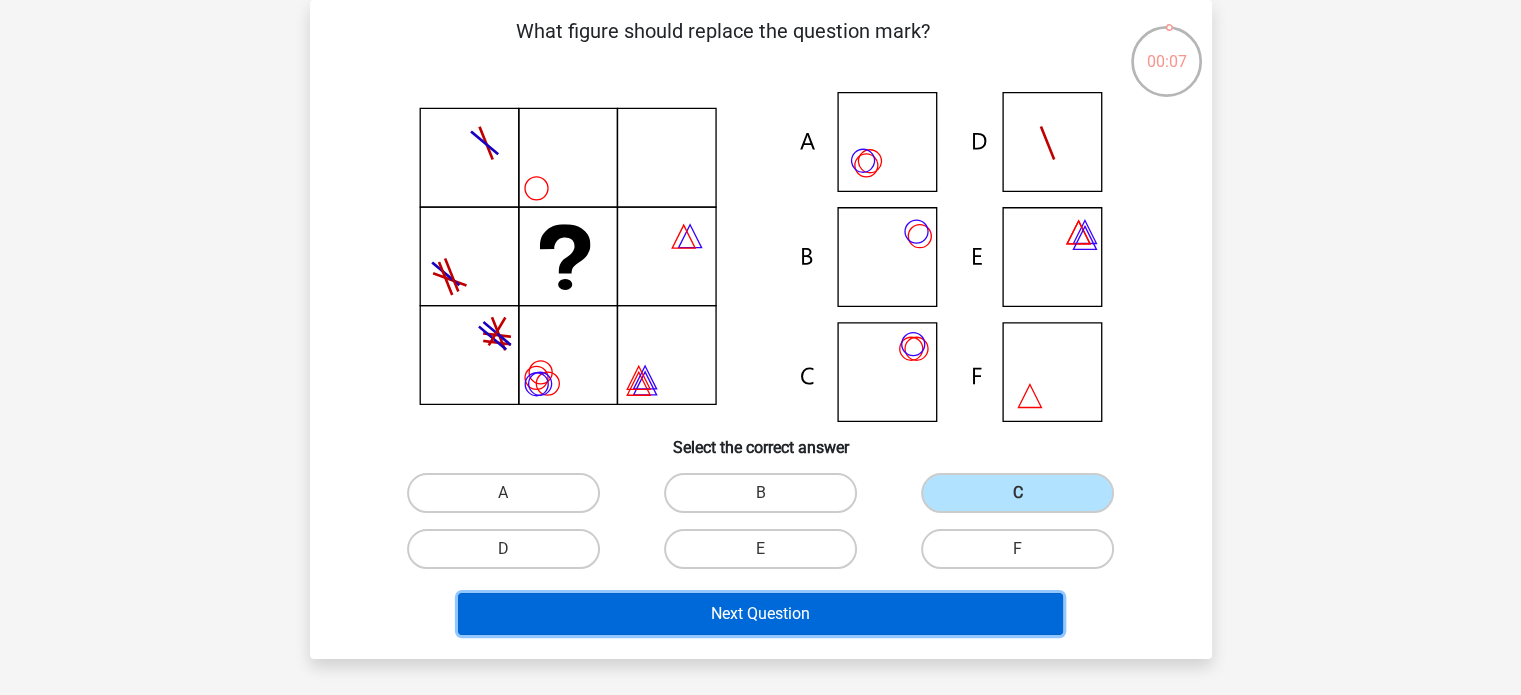 click on "Next Question" at bounding box center [760, 614] 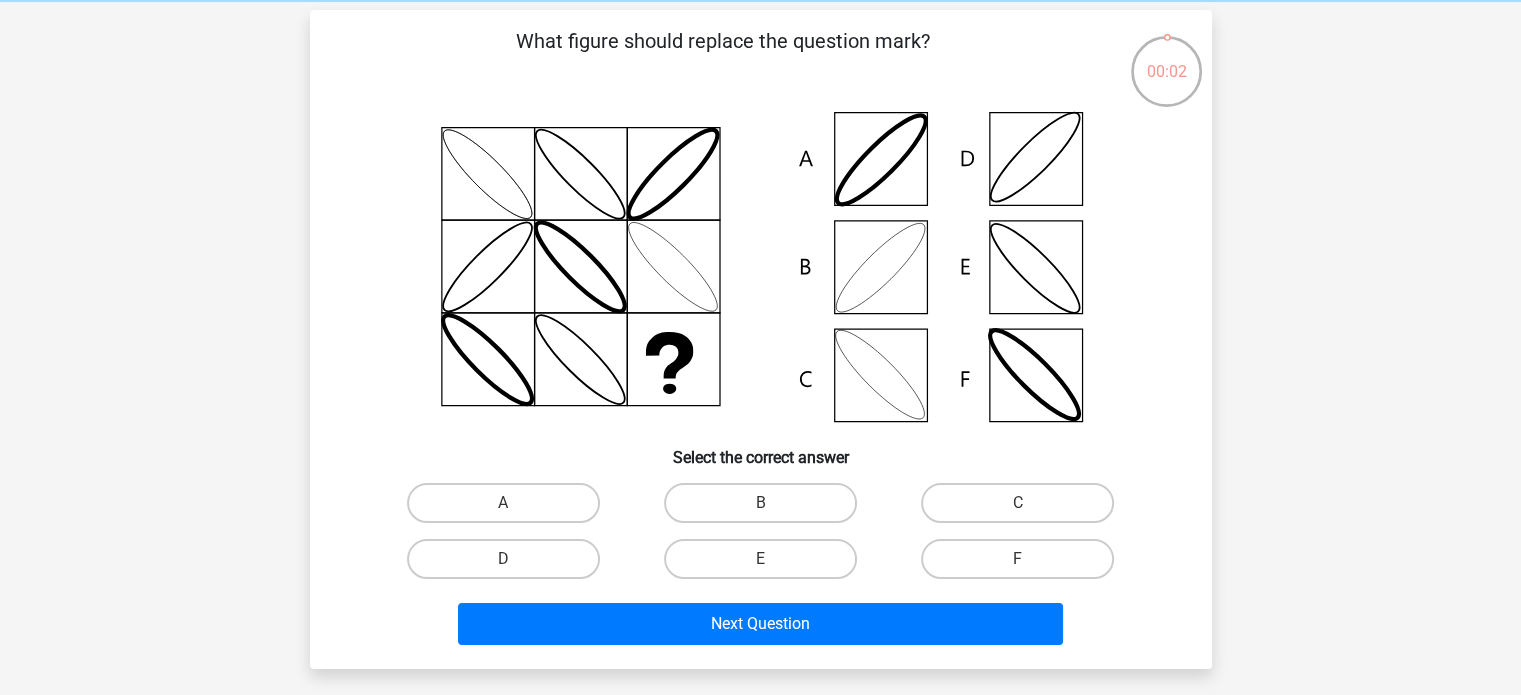 scroll, scrollTop: 83, scrollLeft: 0, axis: vertical 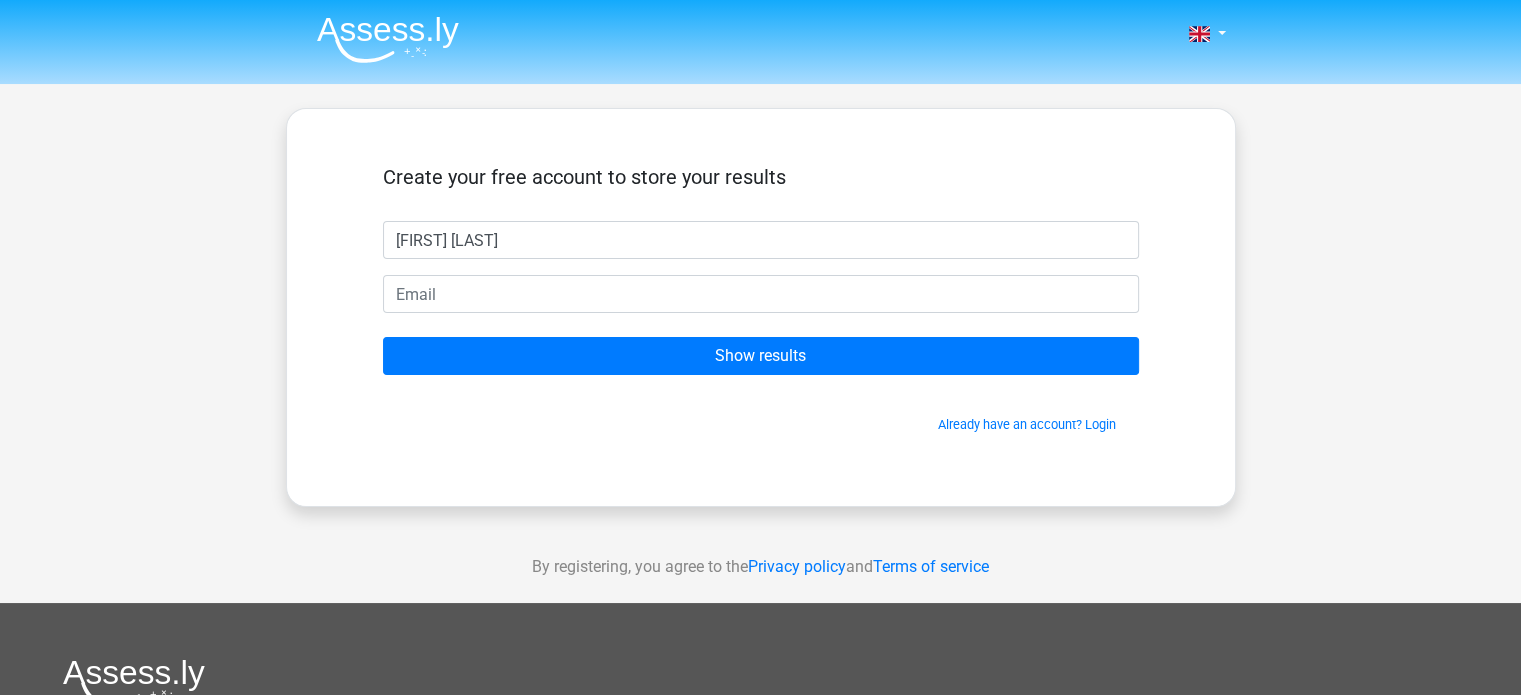 type on "[FIRST] [LAST]" 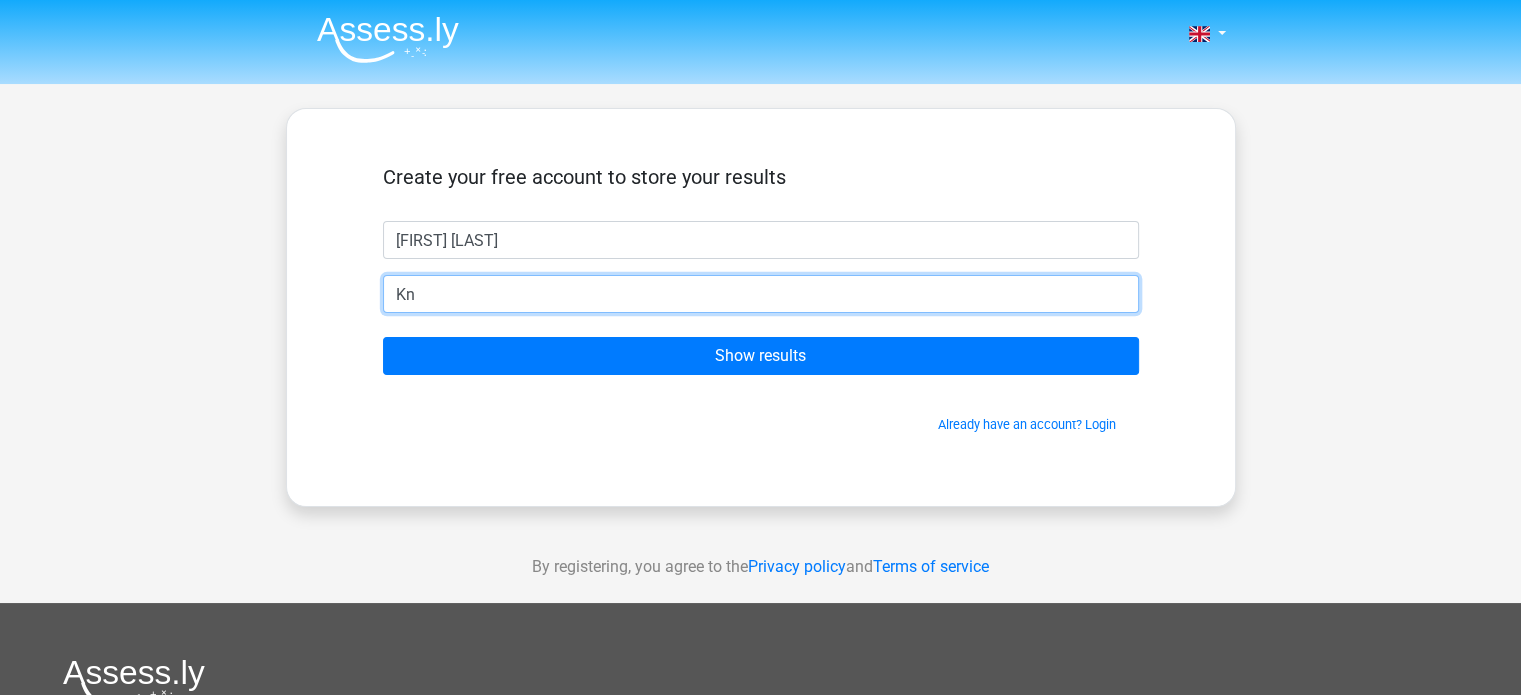type on "[EMAIL]" 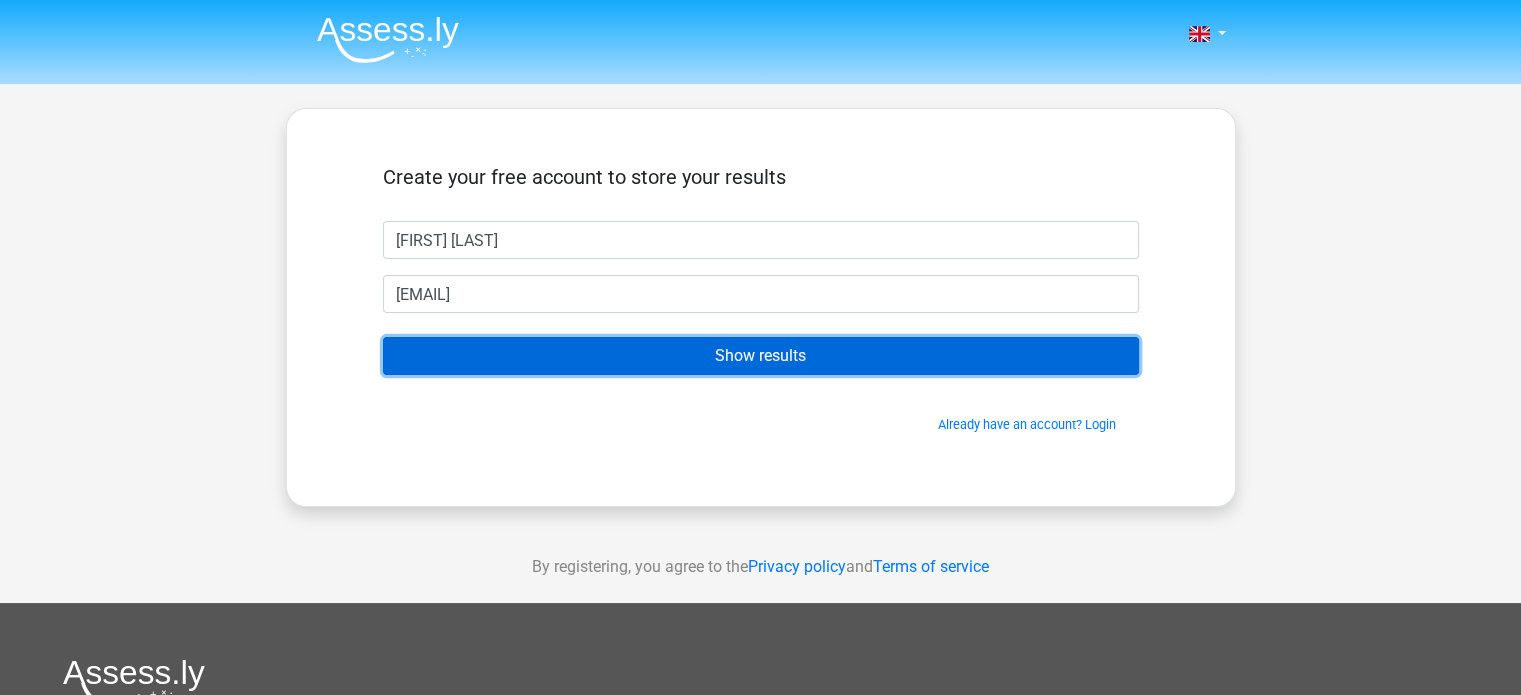 click on "Show results" at bounding box center [761, 356] 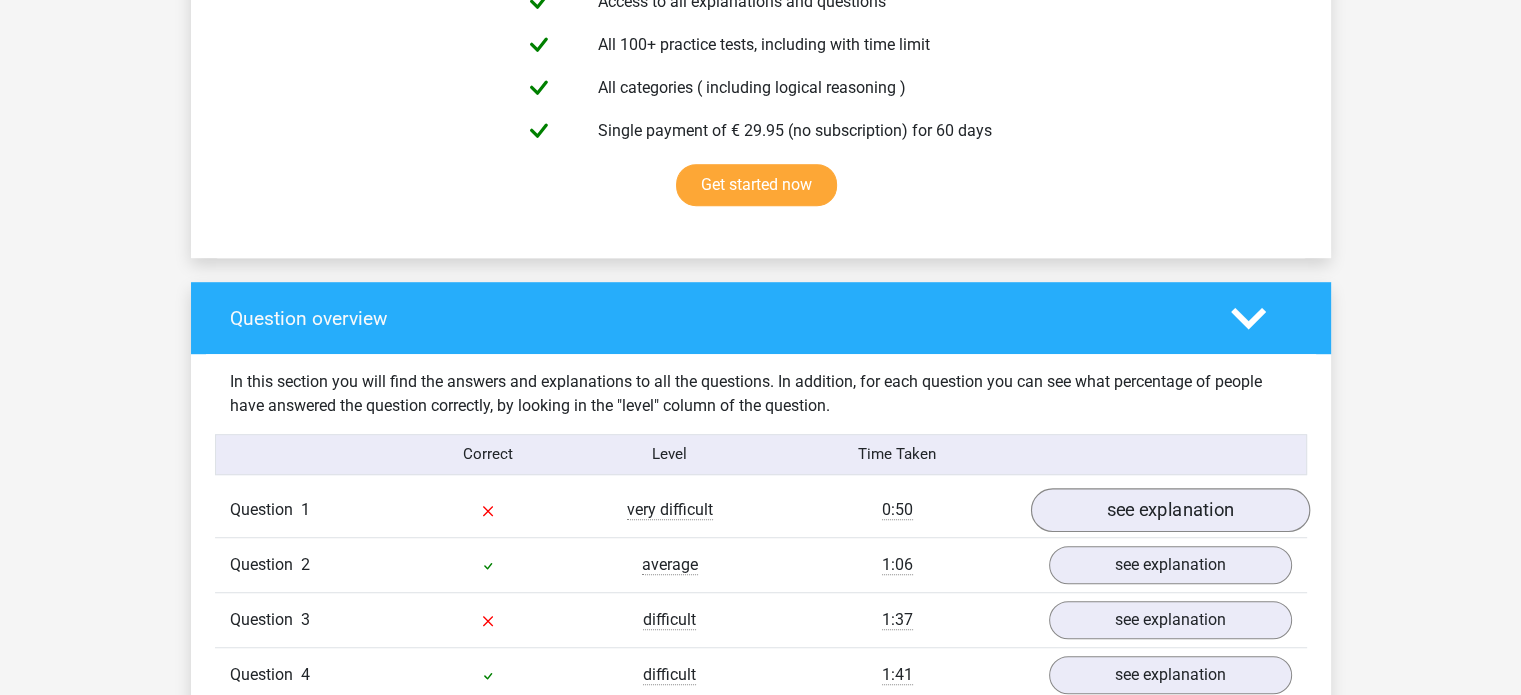 scroll, scrollTop: 1452, scrollLeft: 0, axis: vertical 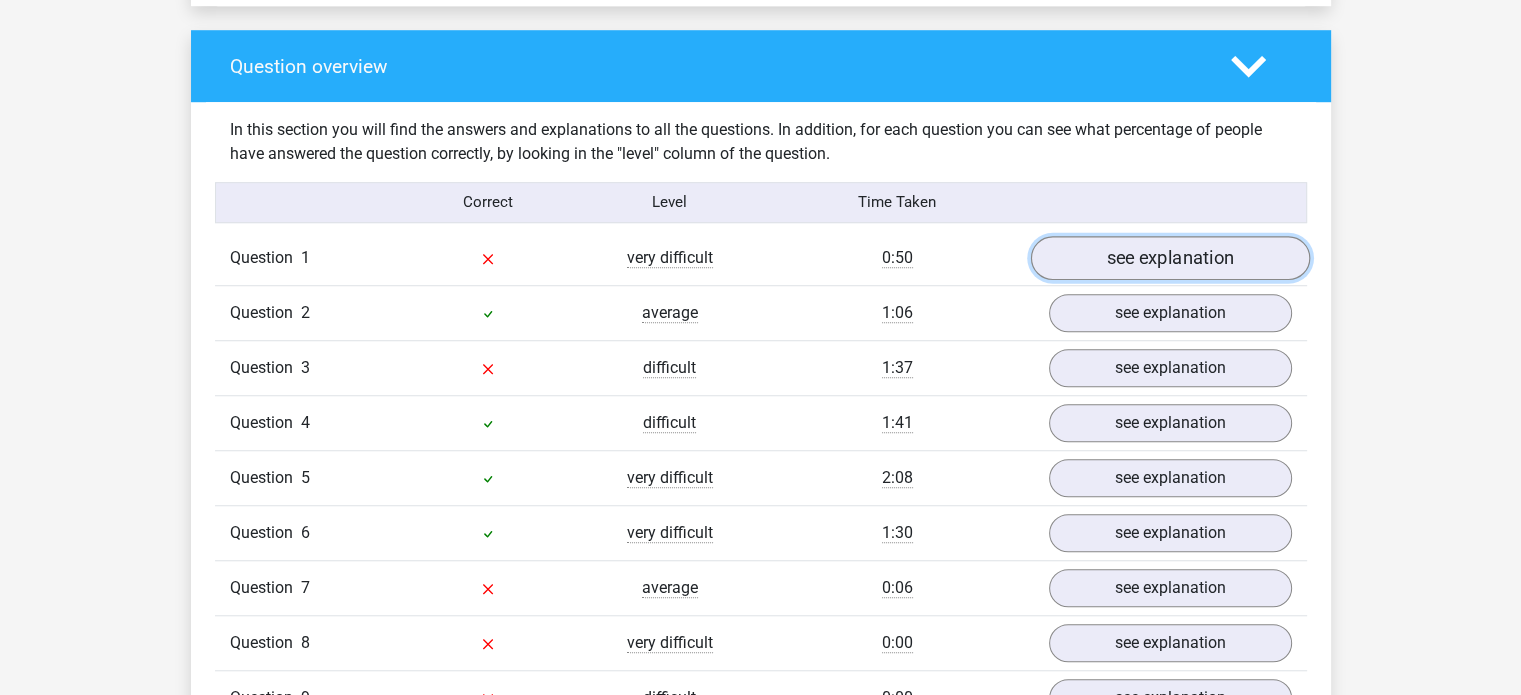 click on "see explanation" at bounding box center [1169, 258] 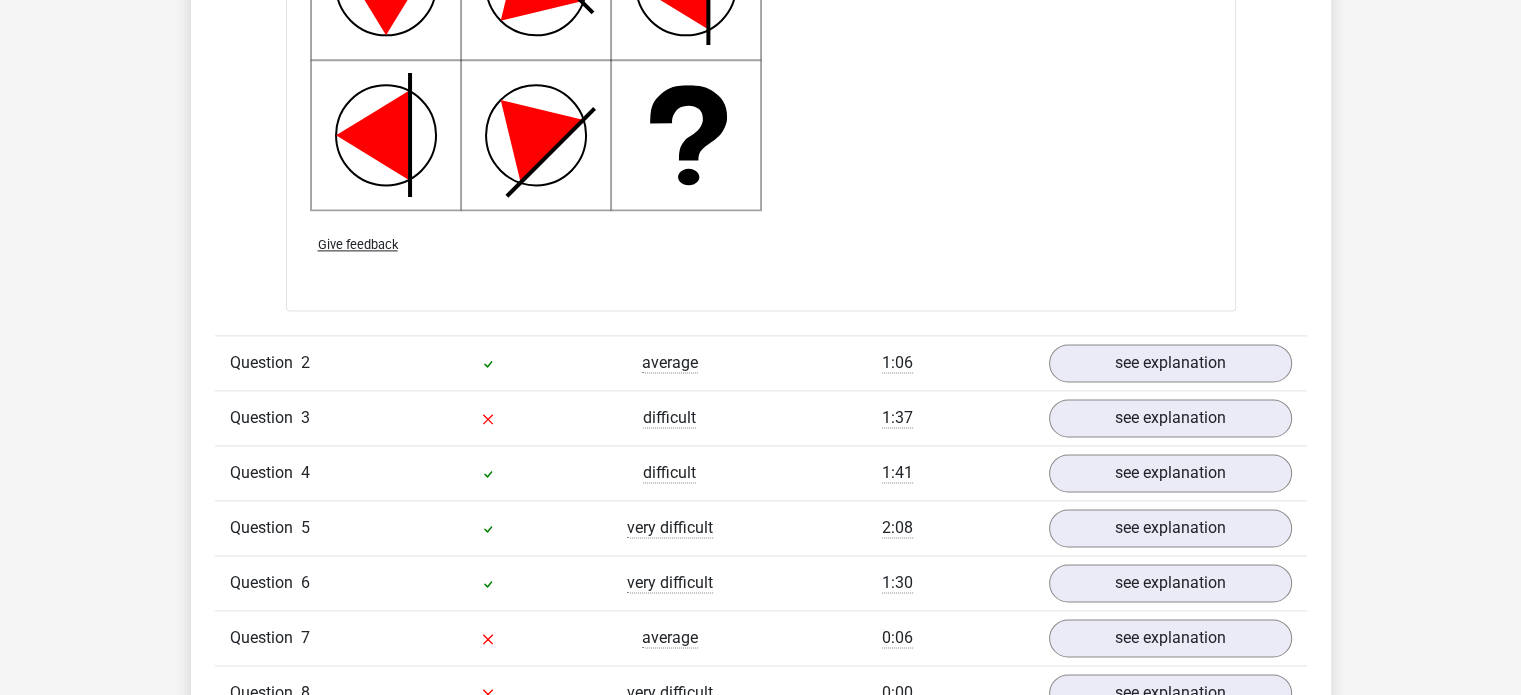 scroll, scrollTop: 2882, scrollLeft: 0, axis: vertical 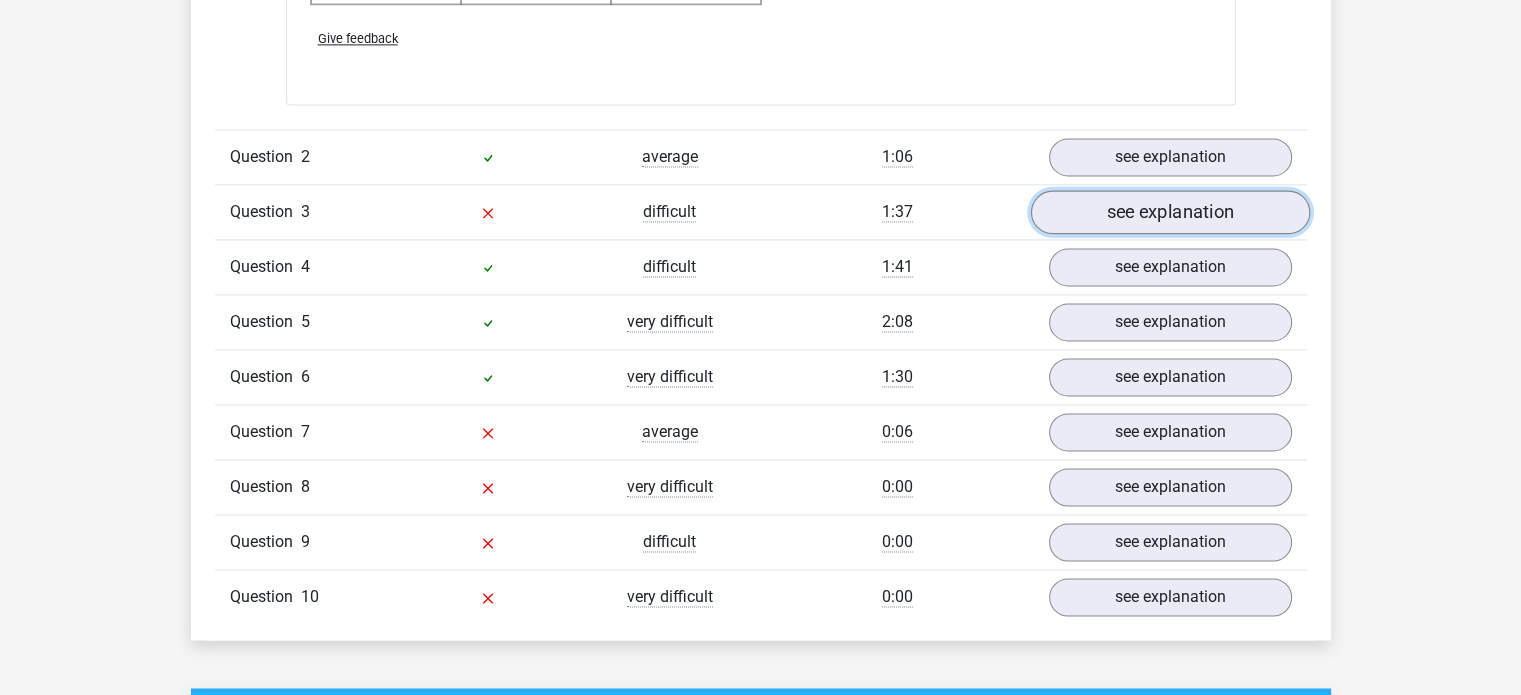 click on "see explanation" at bounding box center (1169, 212) 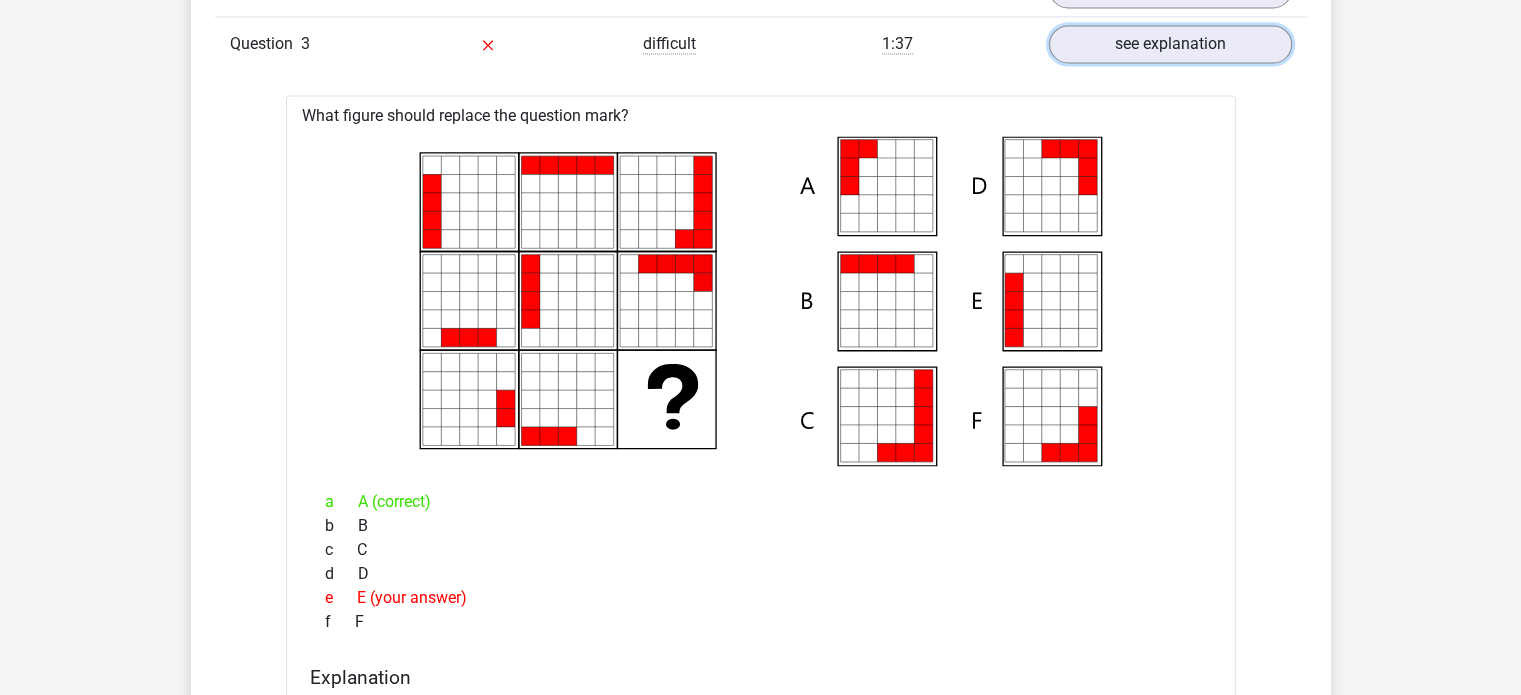 scroll, scrollTop: 3124, scrollLeft: 0, axis: vertical 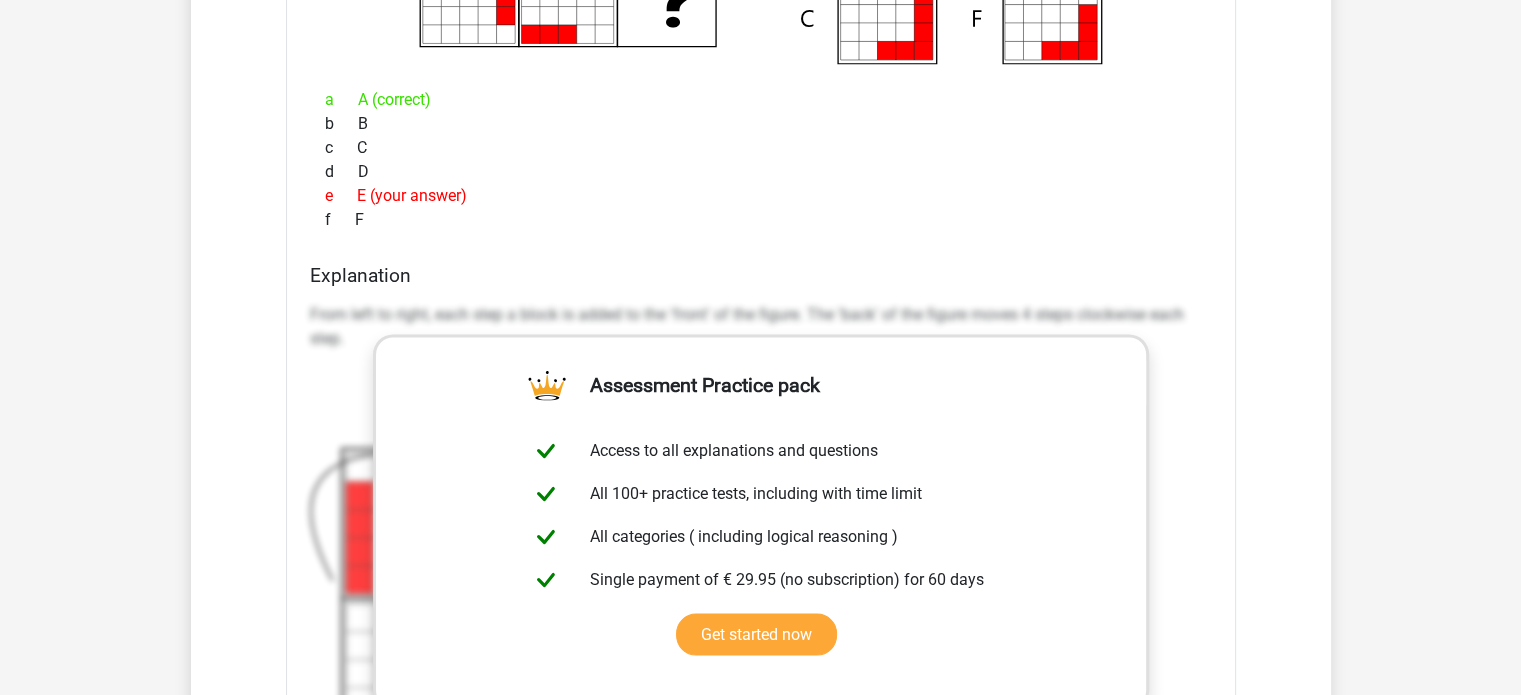 drag, startPoint x: 1136, startPoint y: 379, endPoint x: 1044, endPoint y: 229, distance: 175.96591 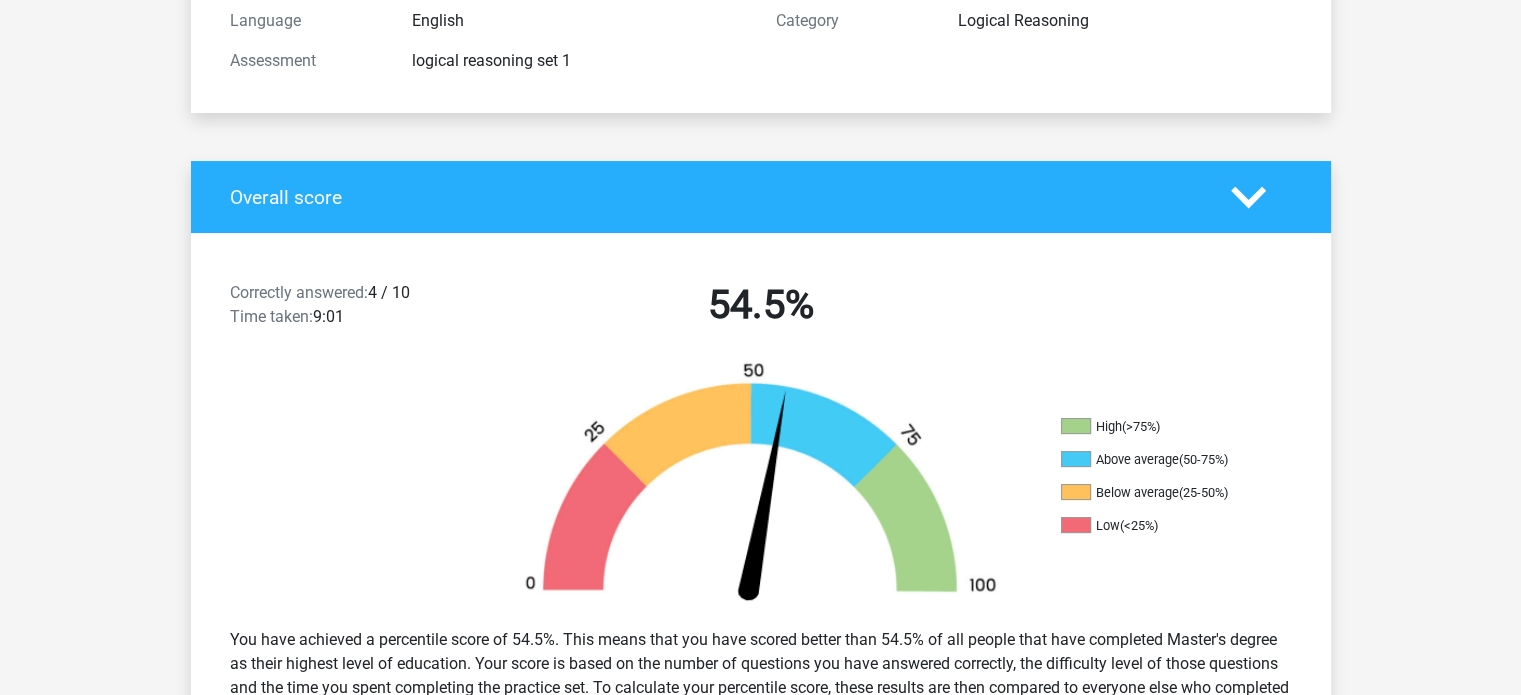 scroll, scrollTop: 0, scrollLeft: 0, axis: both 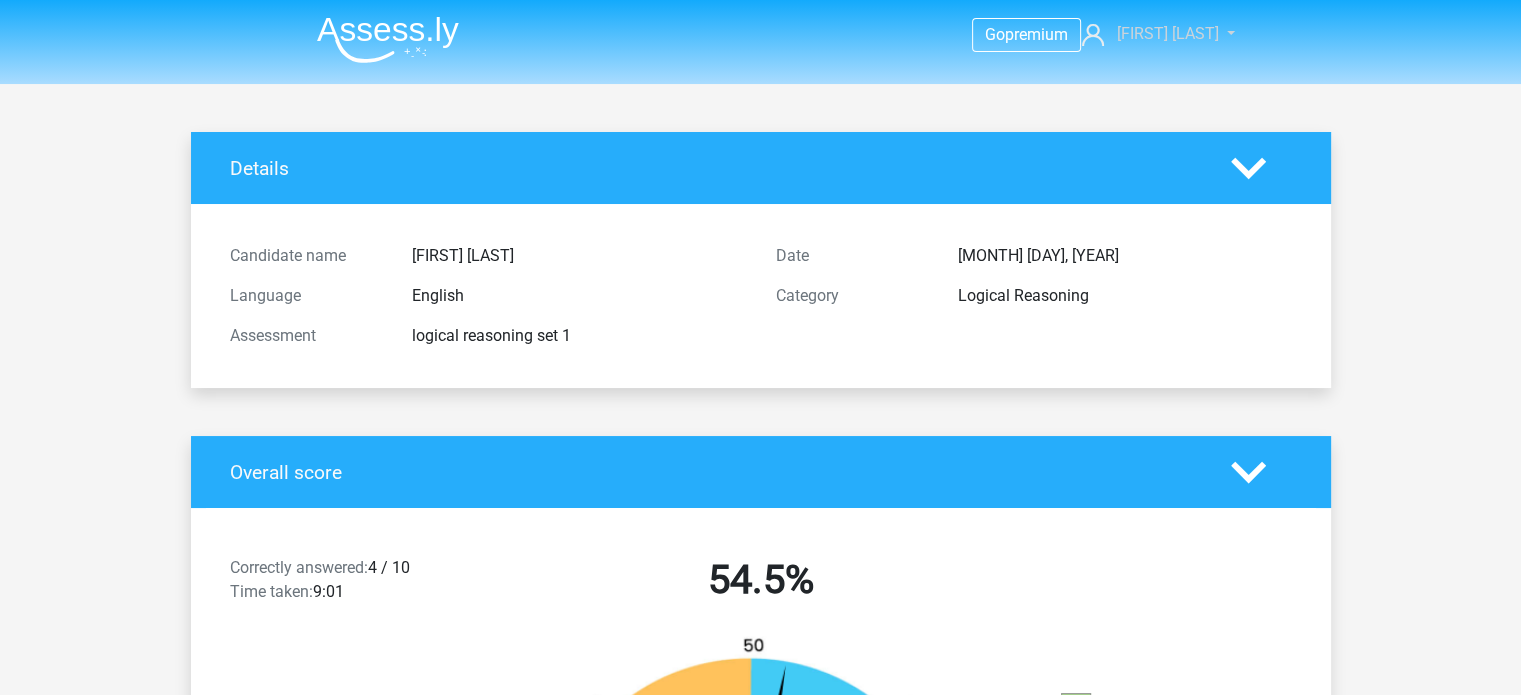 click on "[FIRST] [LAST]" at bounding box center (1147, 34) 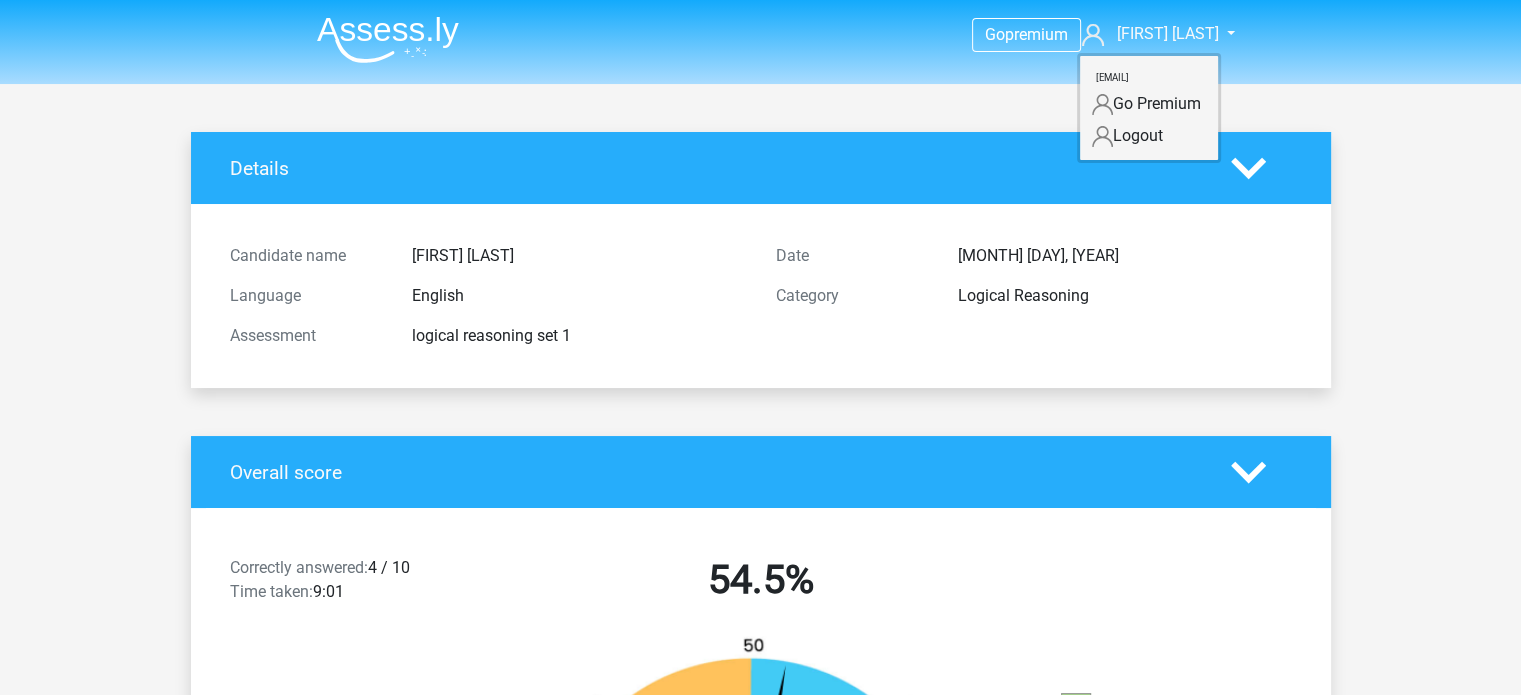 click on "Go Premium" at bounding box center (1149, 104) 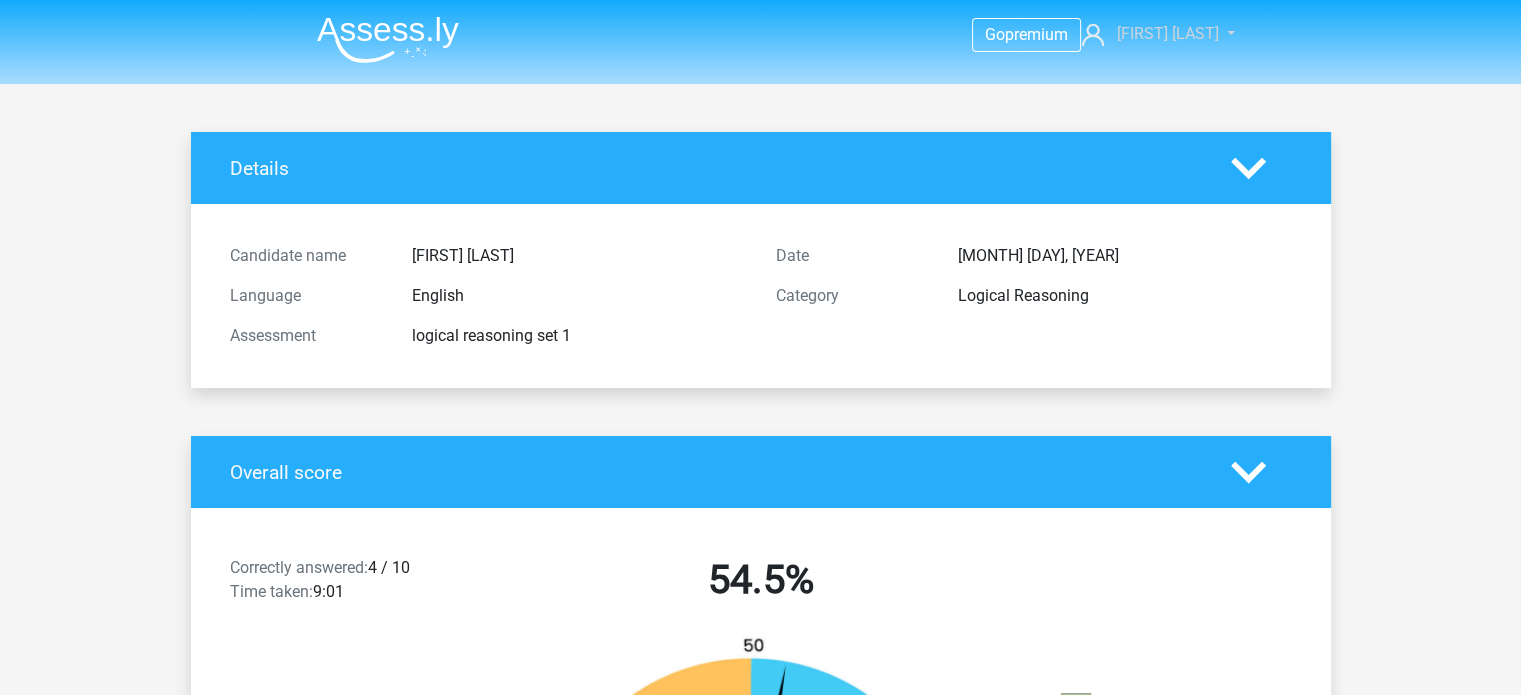 click on "[FIRST] [LAST]" at bounding box center [1167, 33] 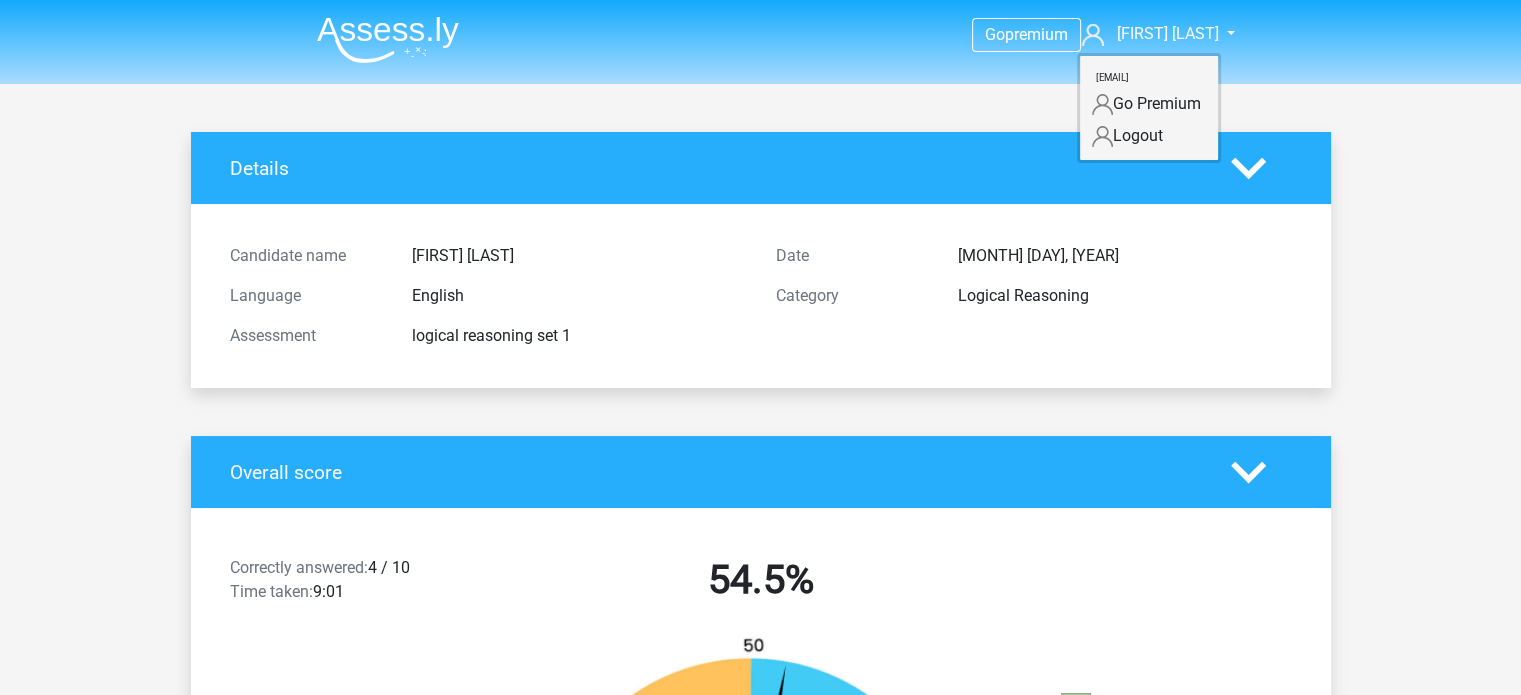 click on "Logout" at bounding box center (1149, 136) 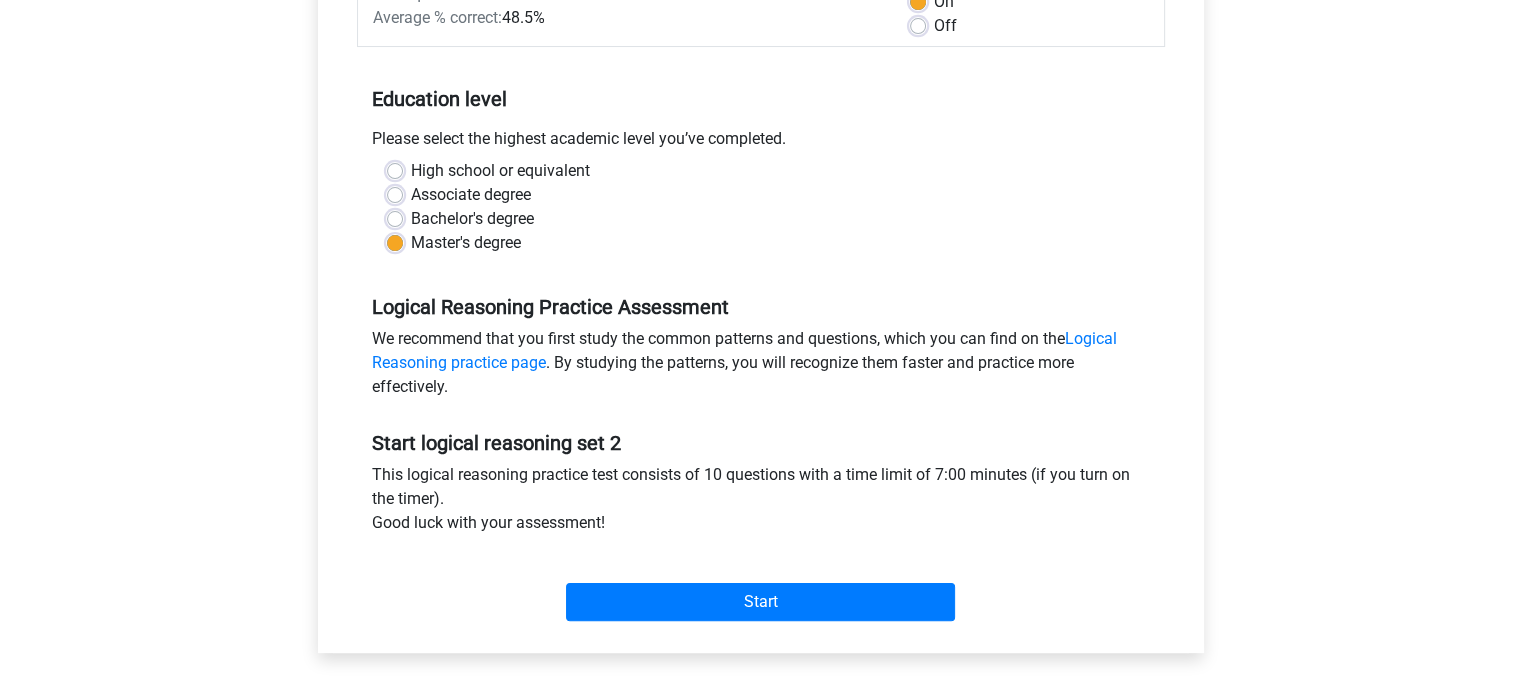 scroll, scrollTop: 454, scrollLeft: 0, axis: vertical 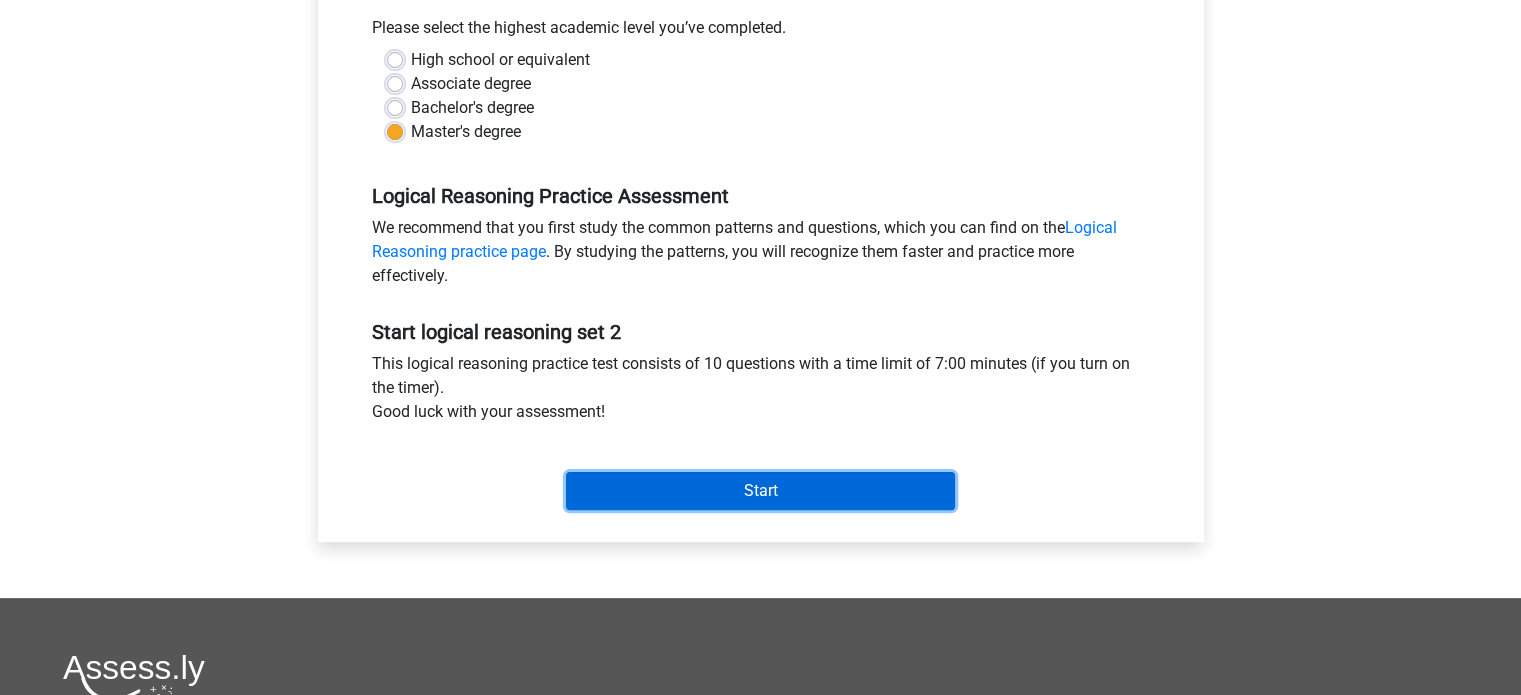 click on "Start" at bounding box center (760, 491) 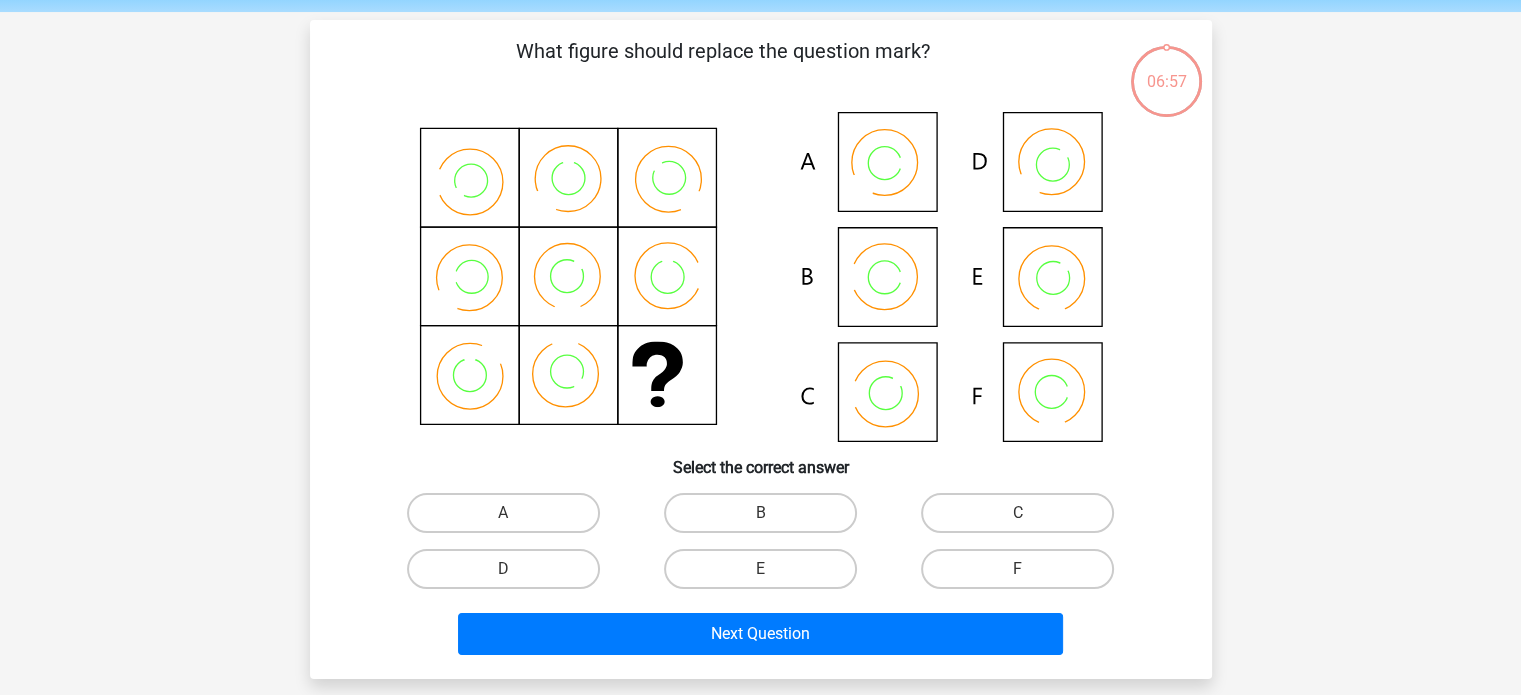 scroll, scrollTop: 72, scrollLeft: 0, axis: vertical 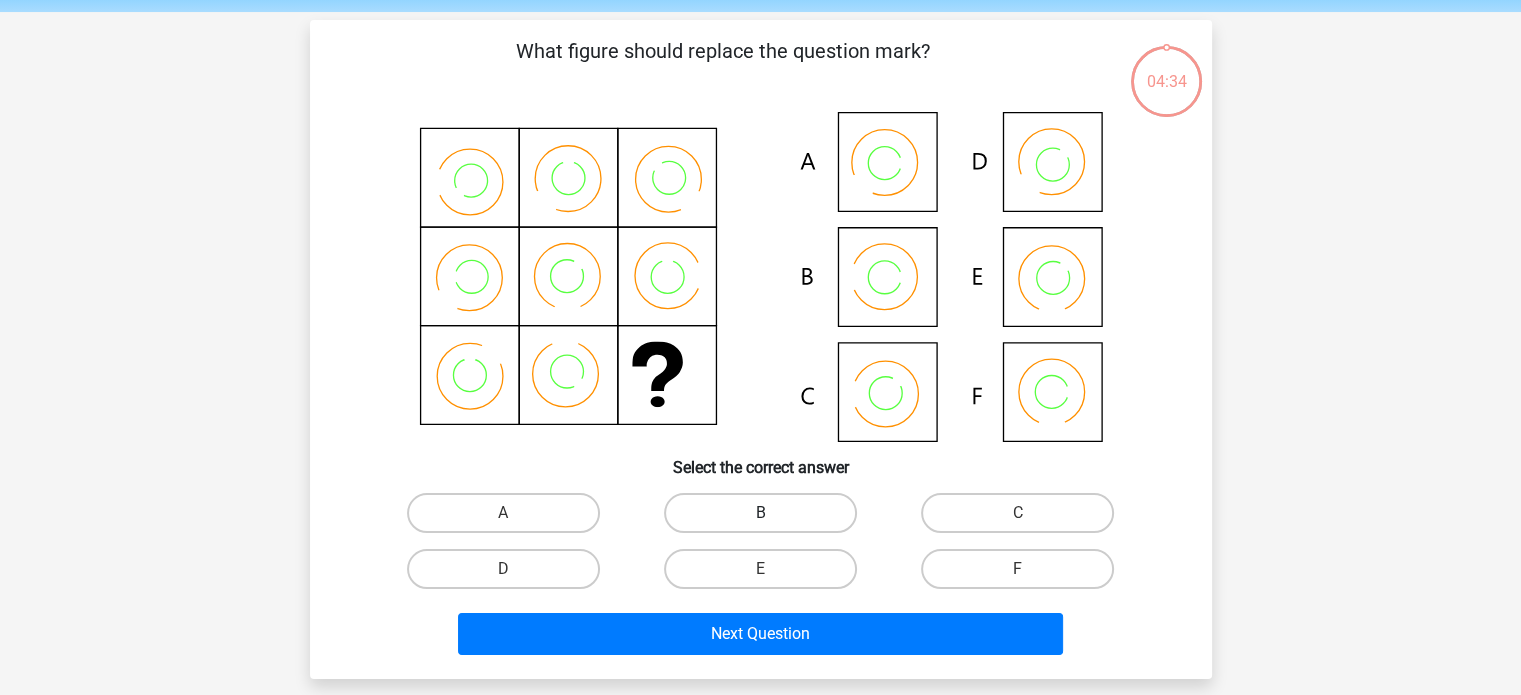click on "B" at bounding box center (760, 513) 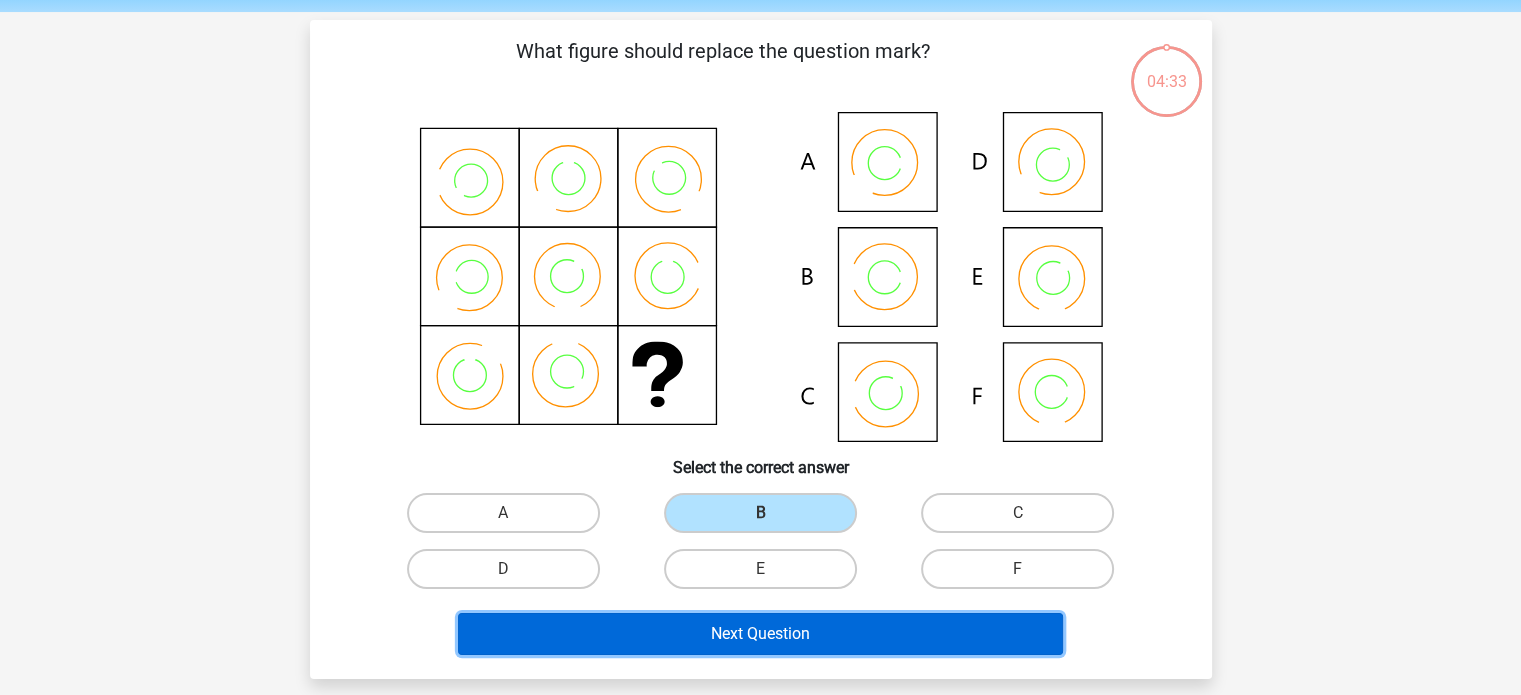 click on "Next Question" at bounding box center [760, 634] 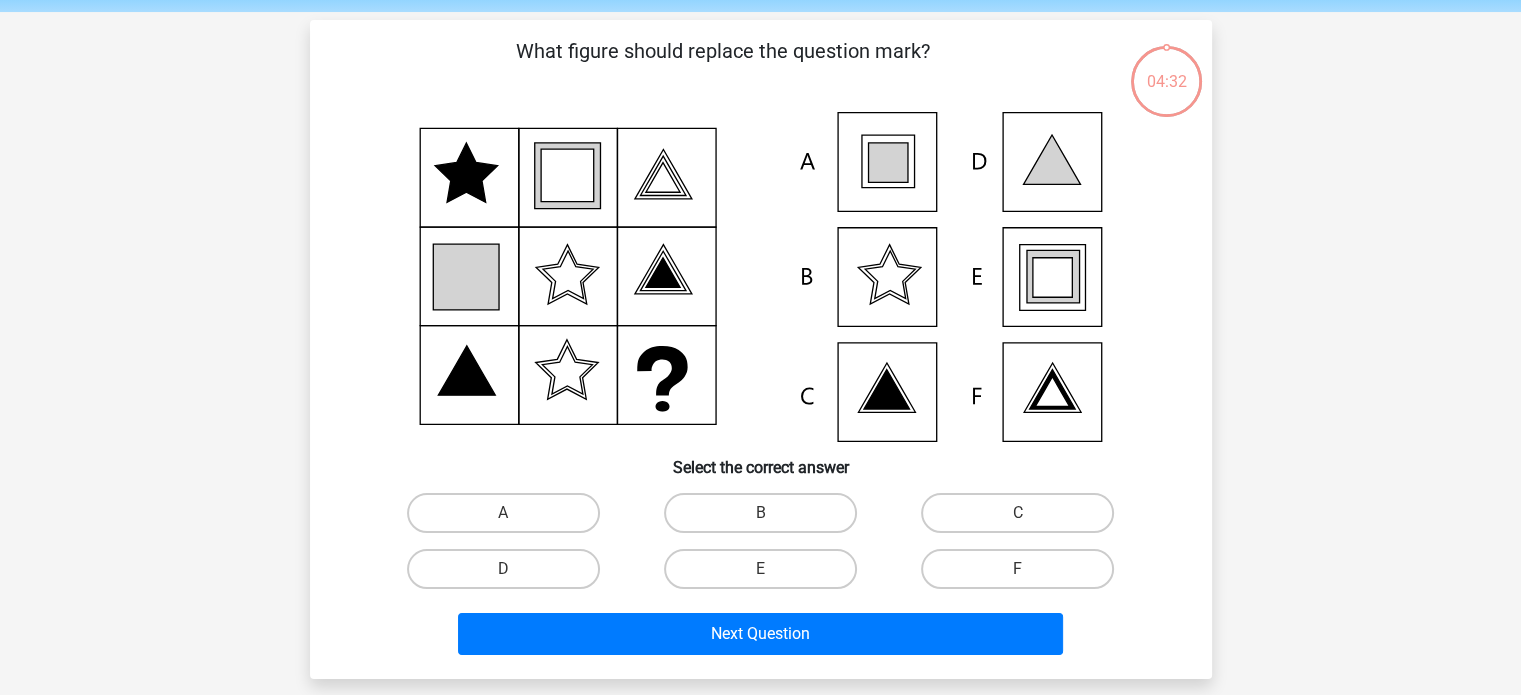 scroll, scrollTop: 92, scrollLeft: 0, axis: vertical 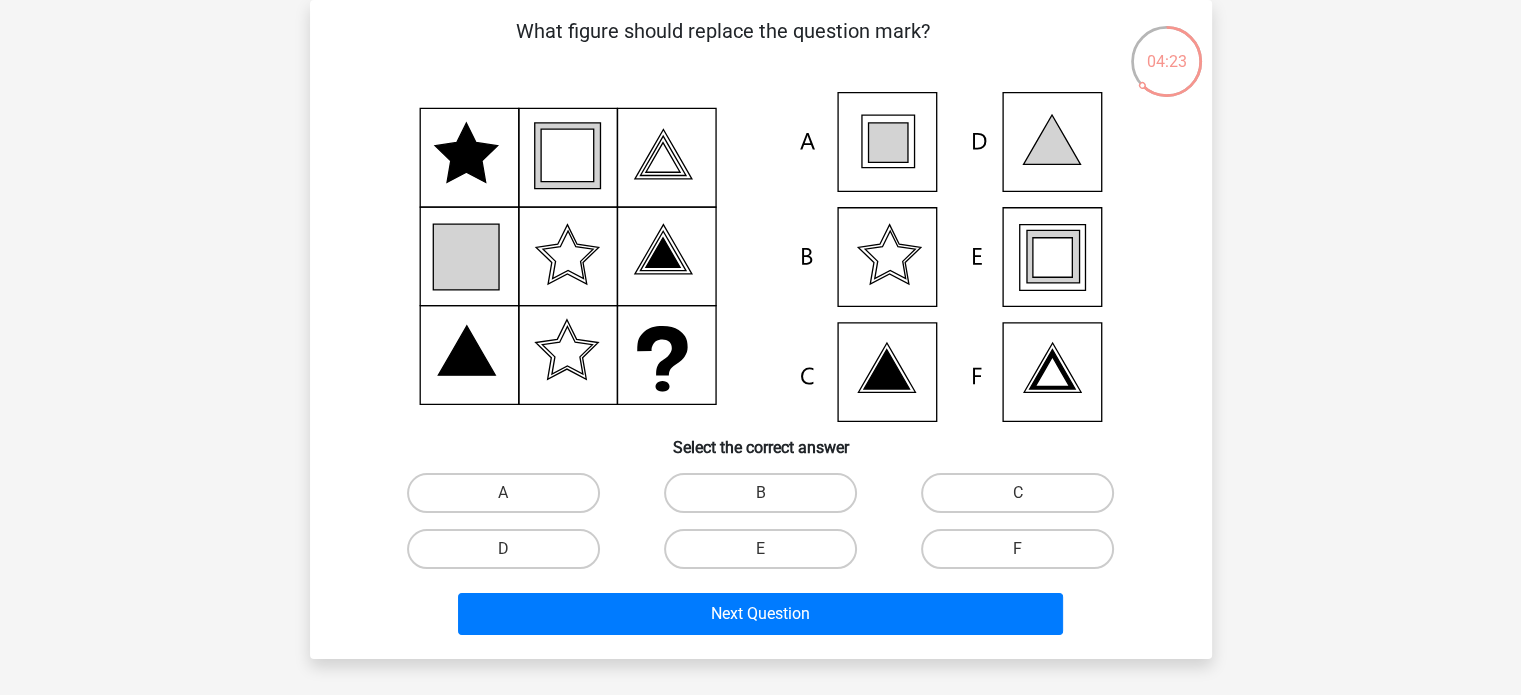 click on "F" at bounding box center [1024, 555] 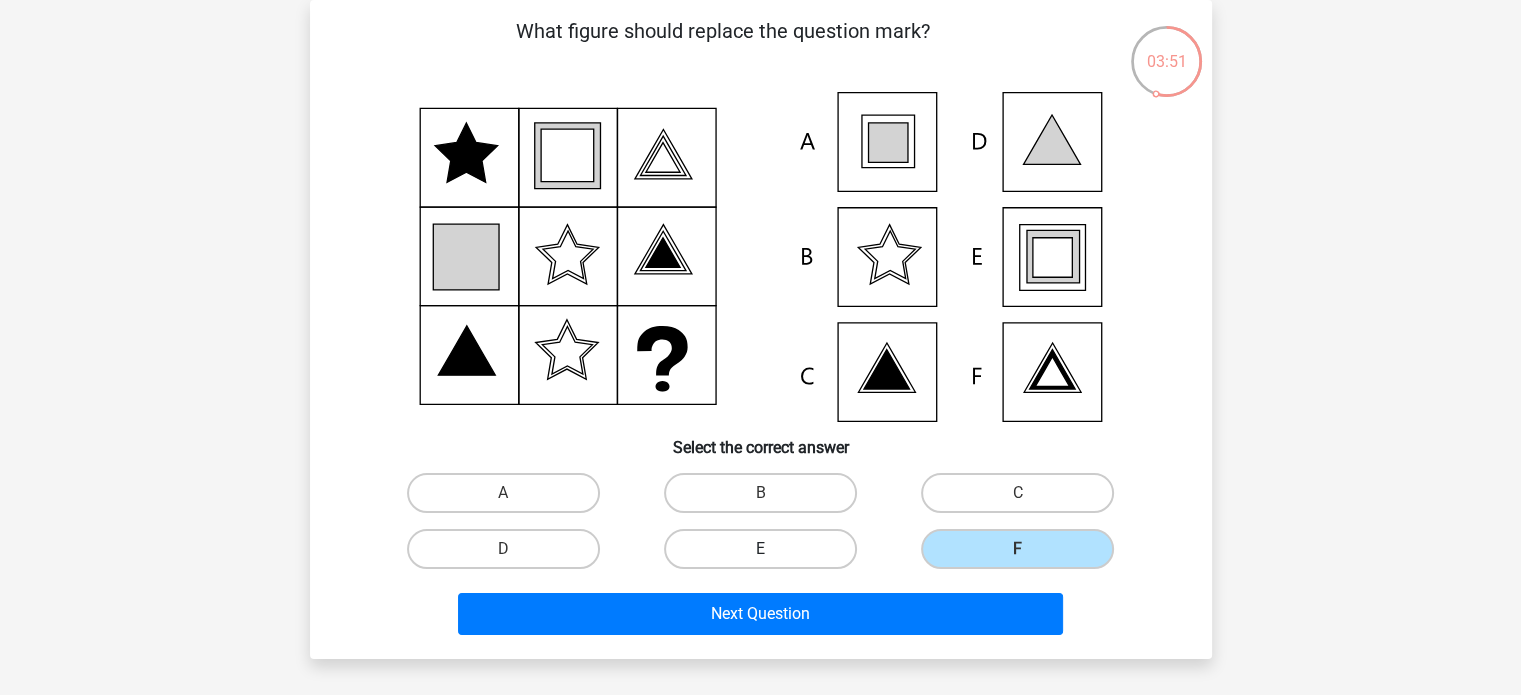 click on "E" at bounding box center (760, 549) 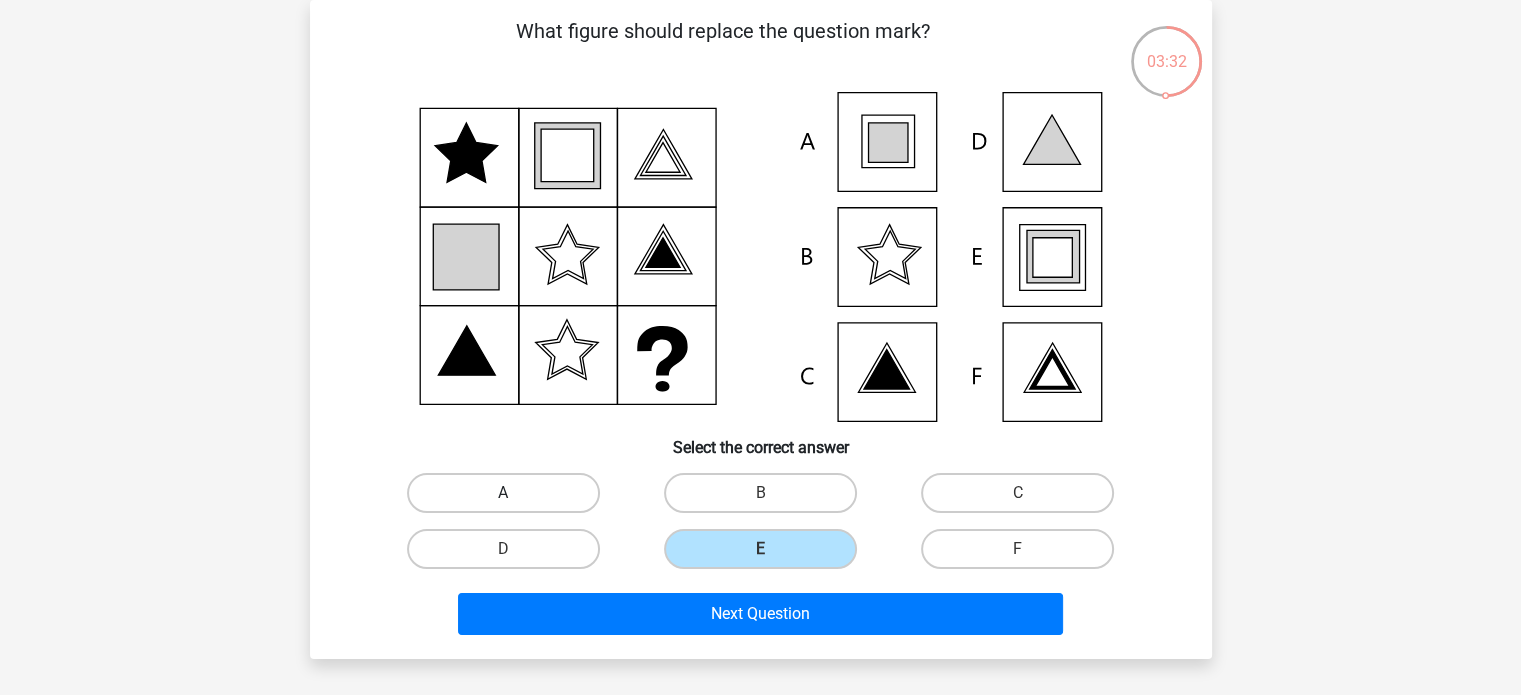 click on "A" at bounding box center (503, 493) 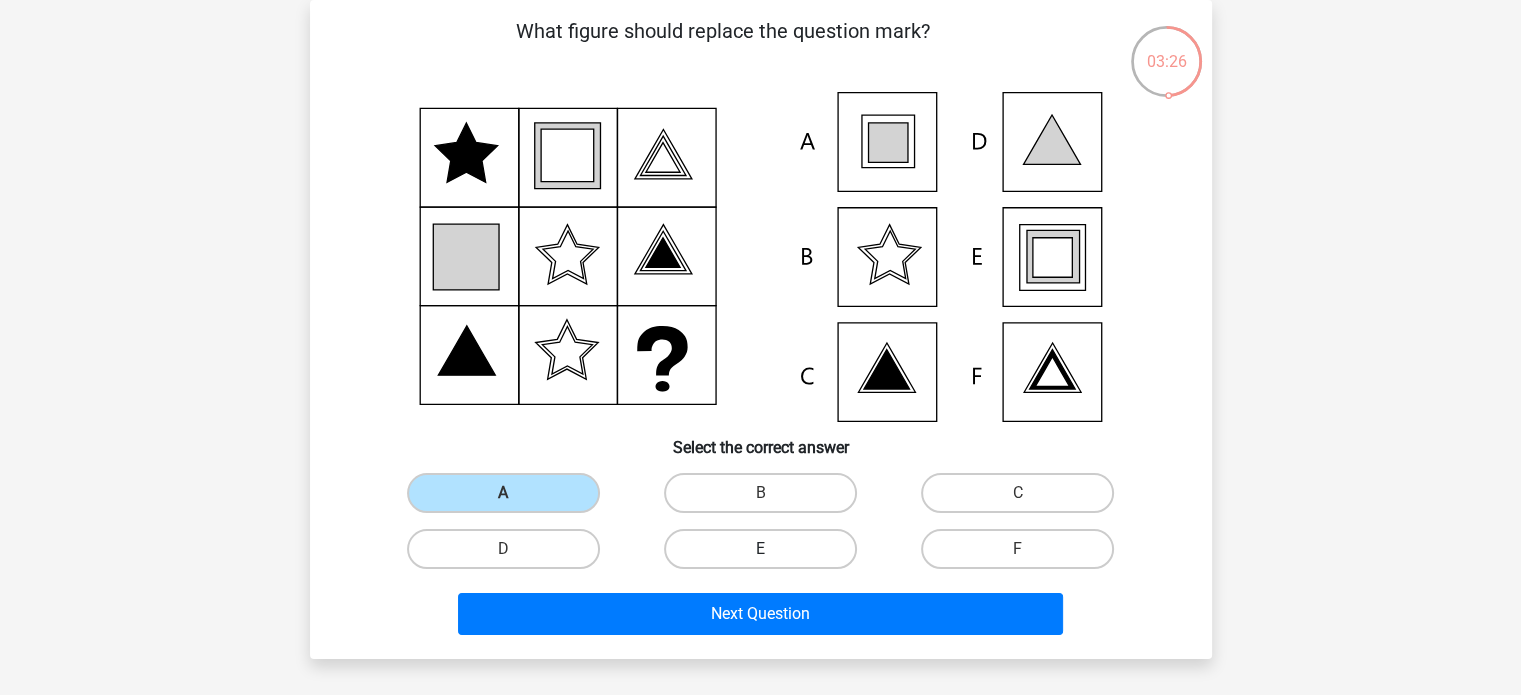 click on "E" at bounding box center [760, 549] 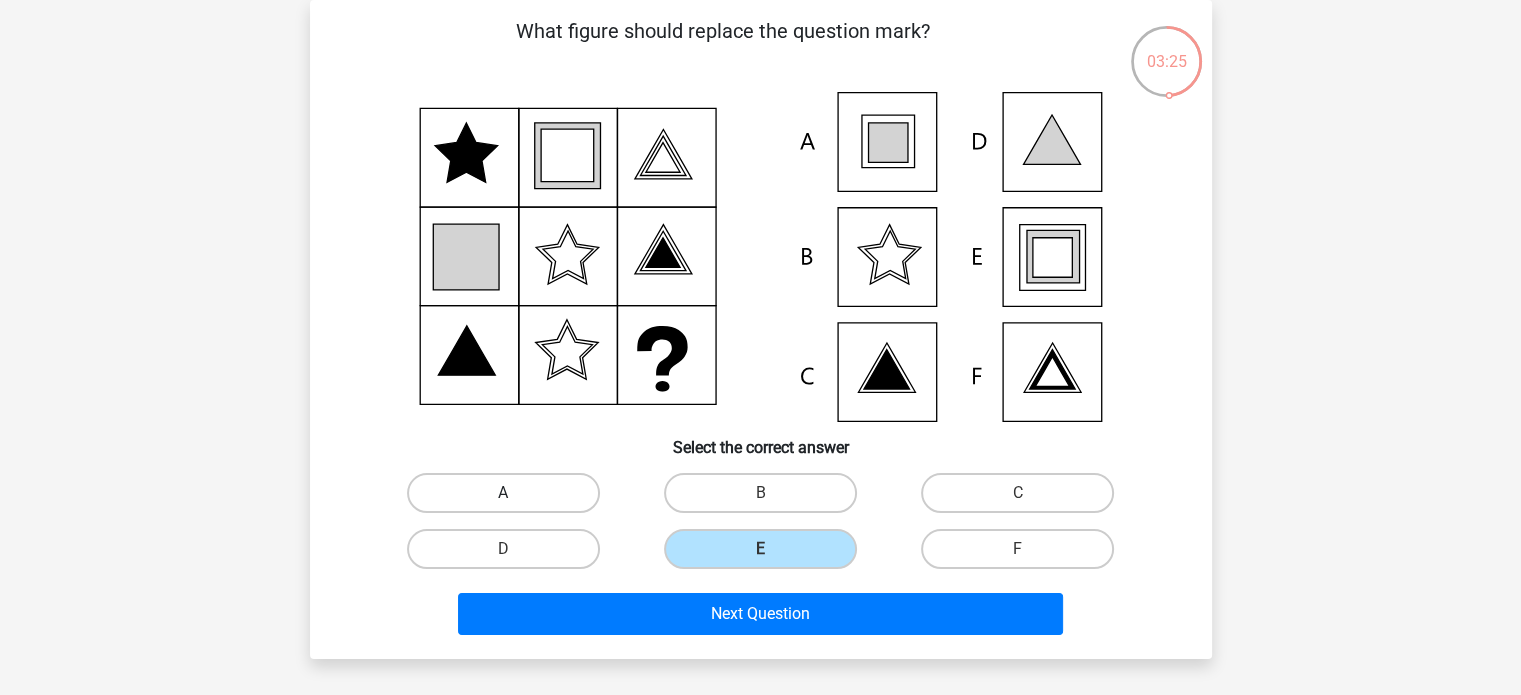 click on "A" at bounding box center [503, 493] 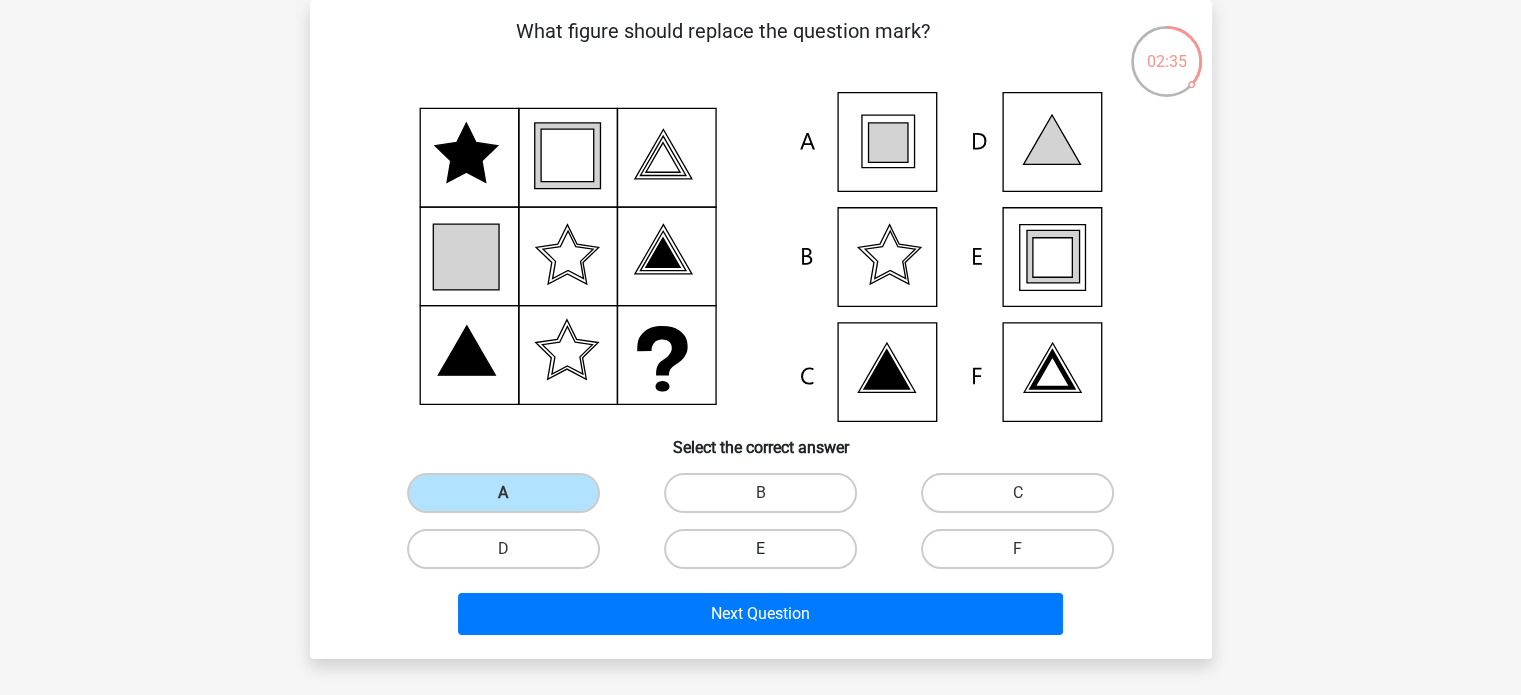 click on "E" at bounding box center (760, 549) 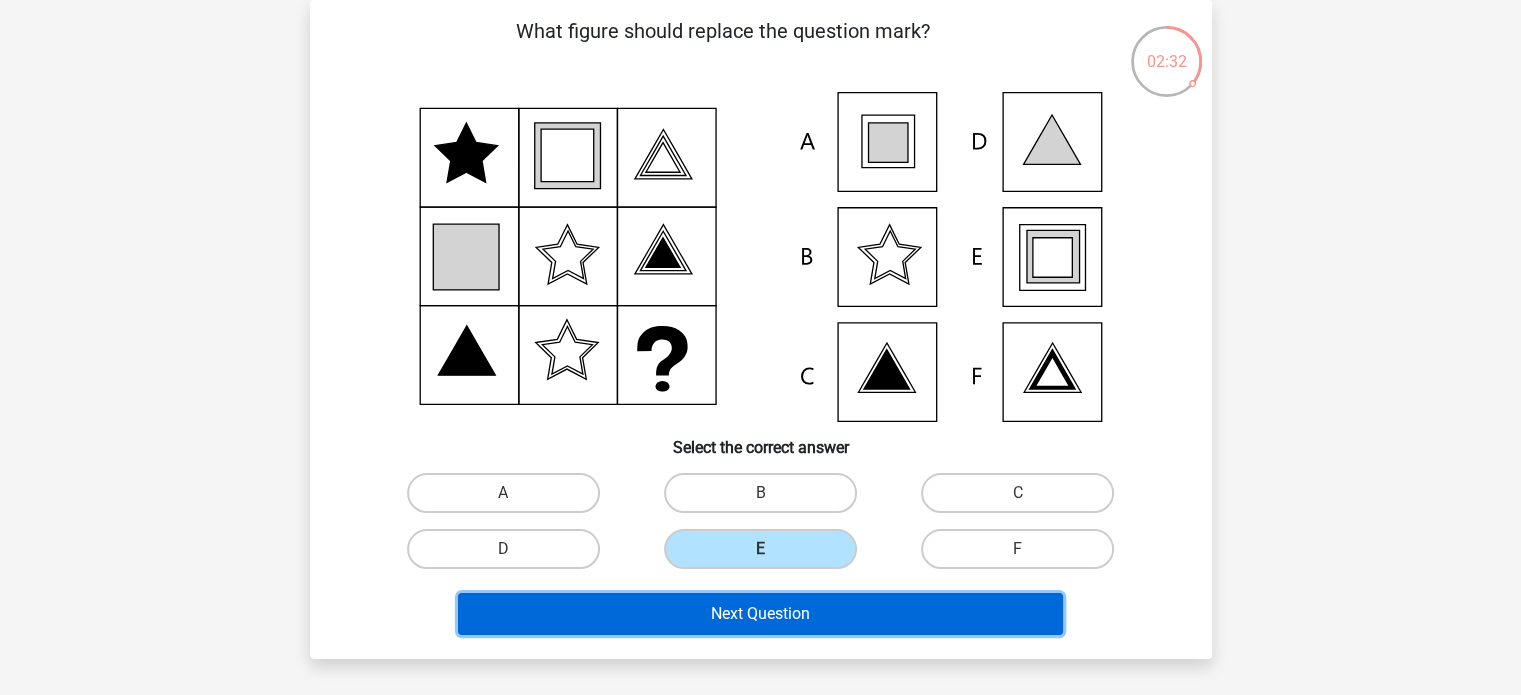 click on "Next Question" at bounding box center (760, 614) 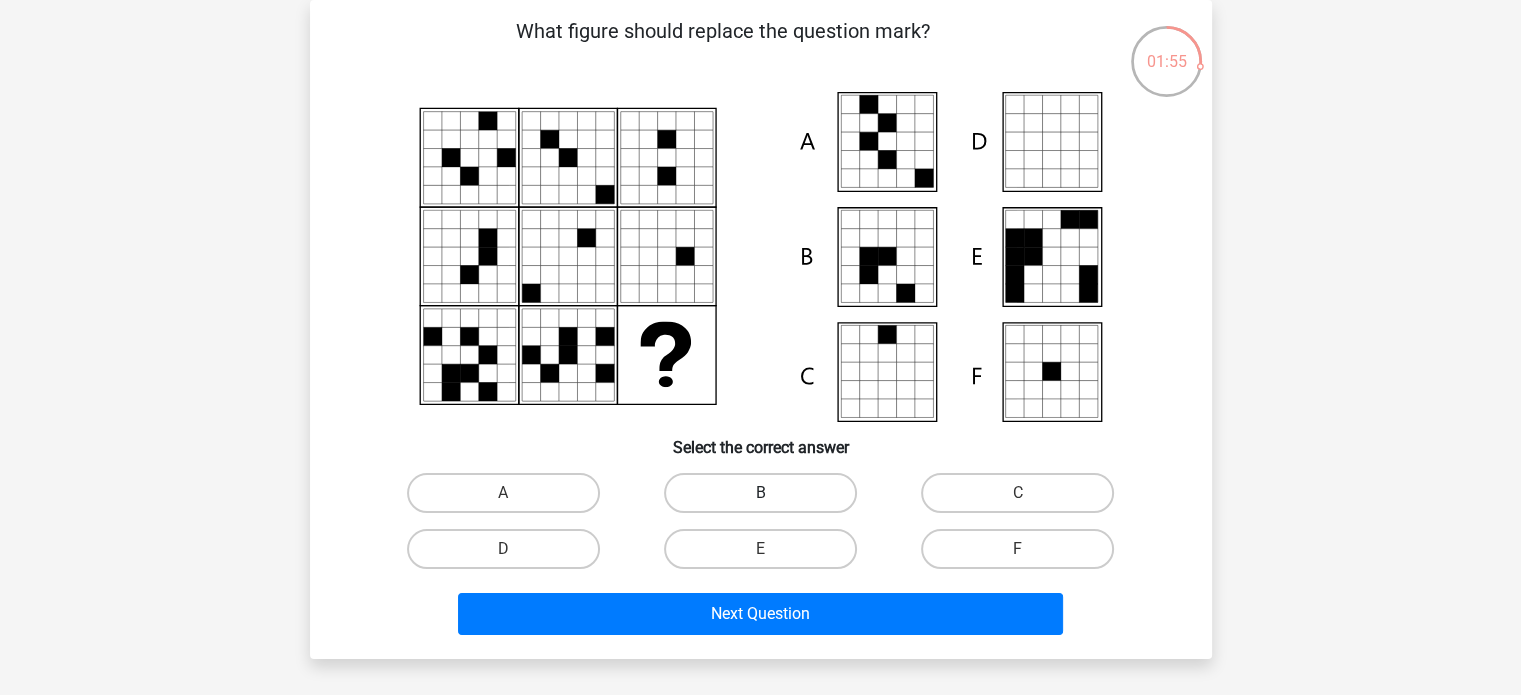 click on "B" at bounding box center (760, 493) 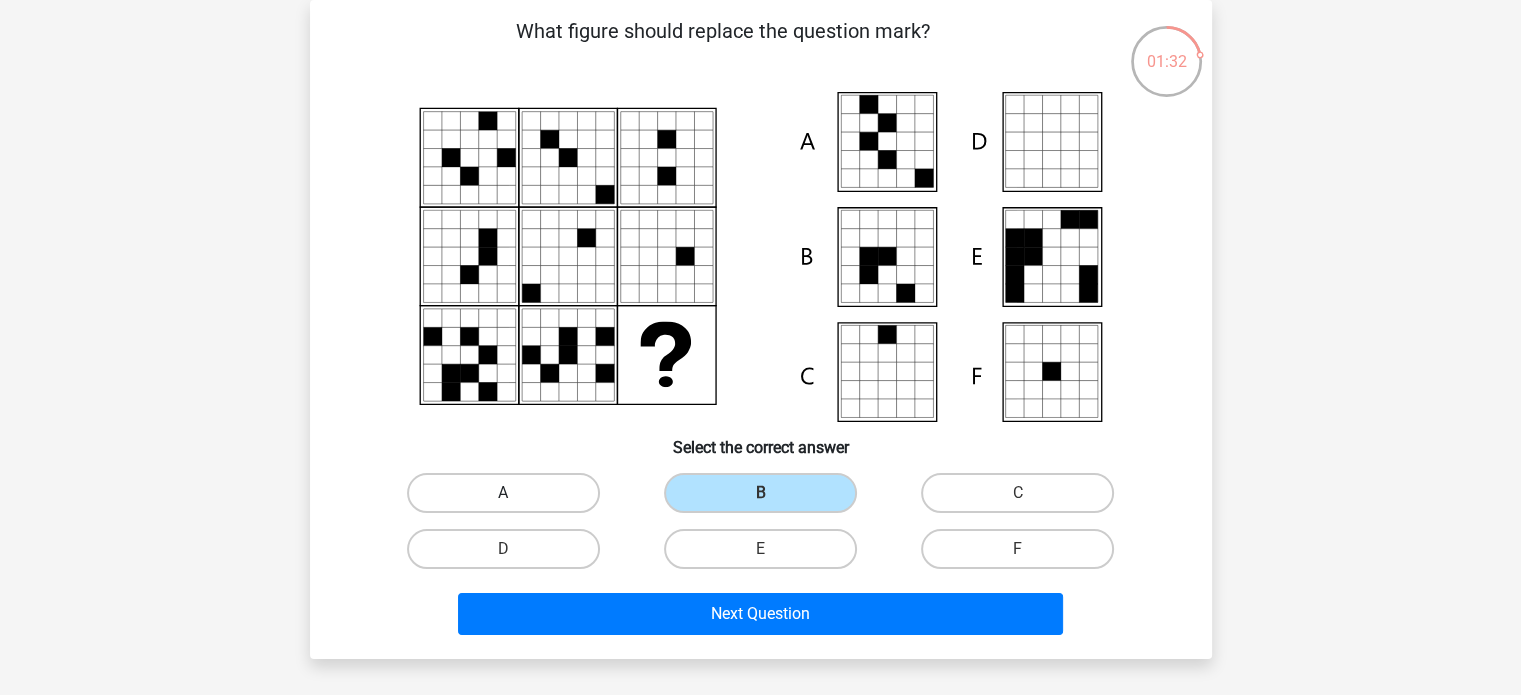 click on "A" at bounding box center [503, 493] 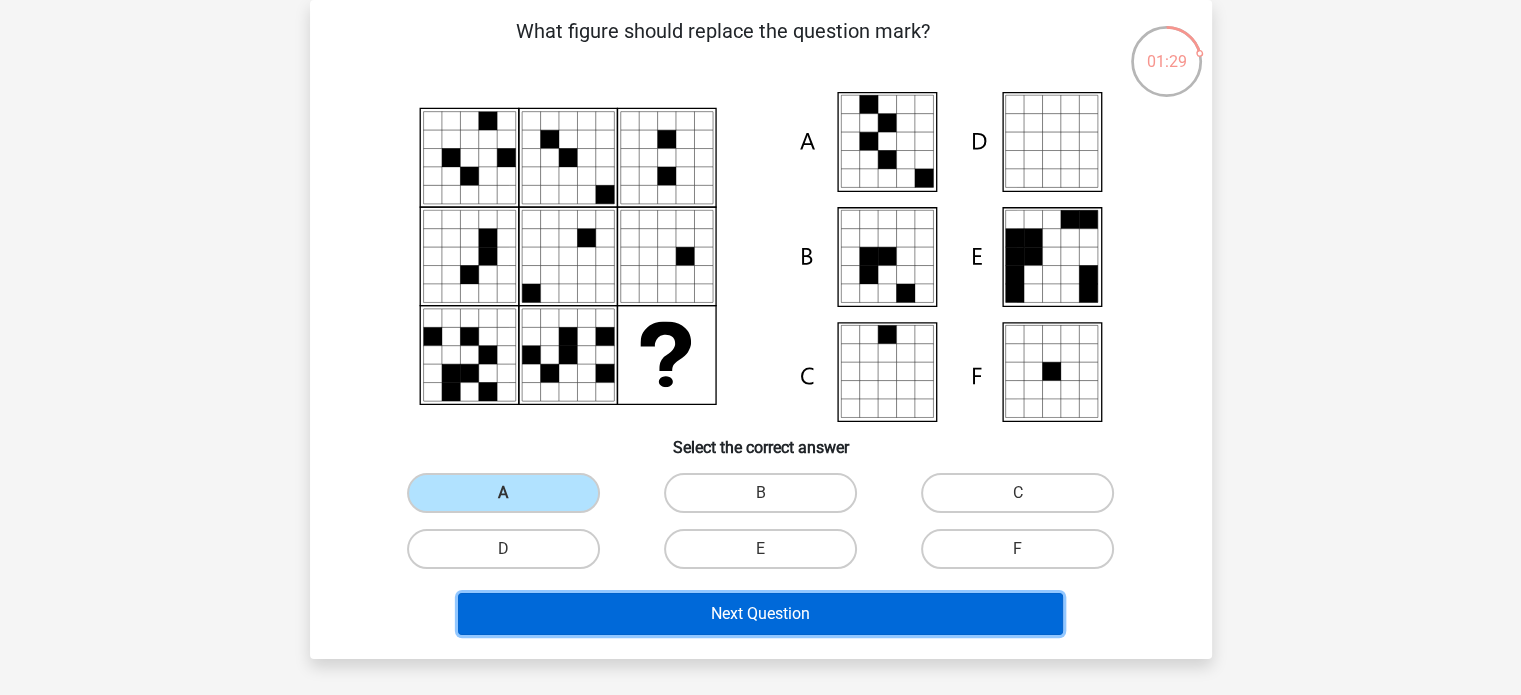 click on "Next Question" at bounding box center [760, 614] 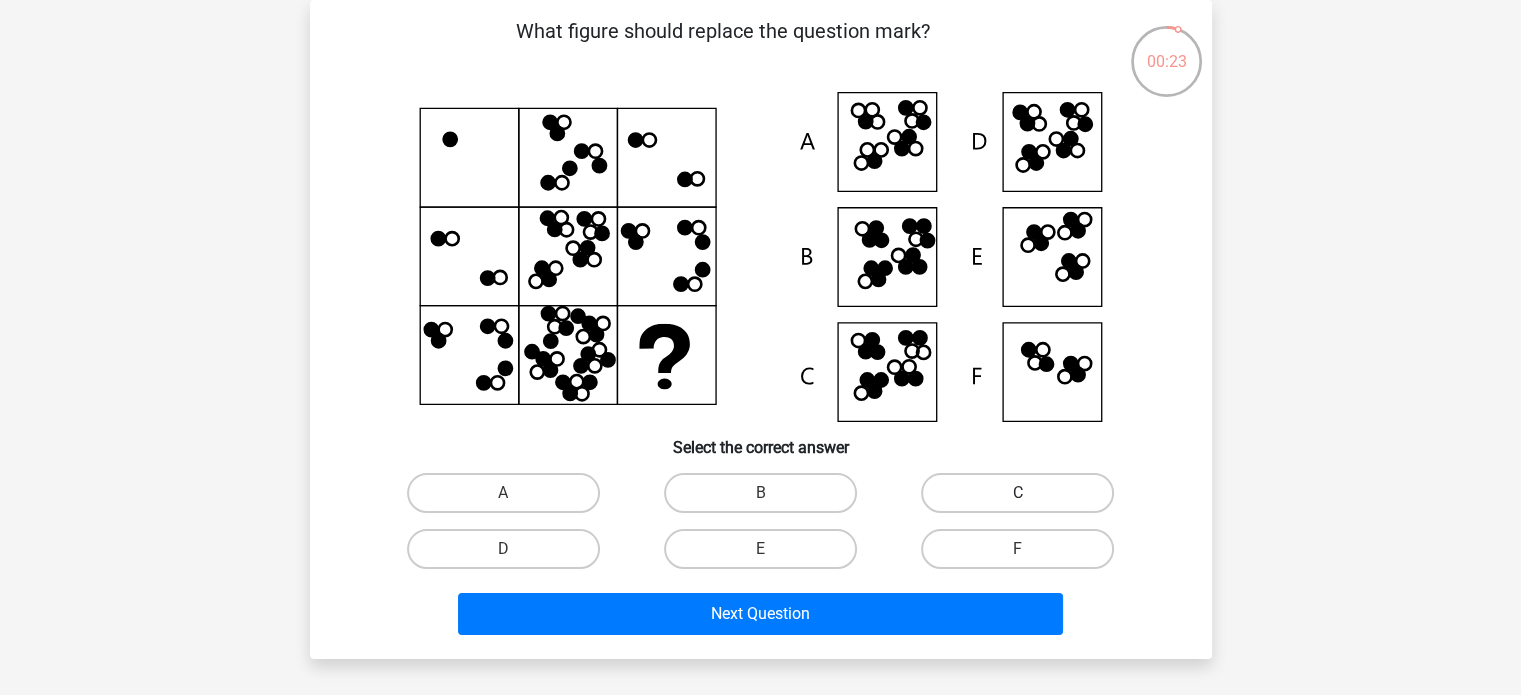 click on "C" at bounding box center [1017, 493] 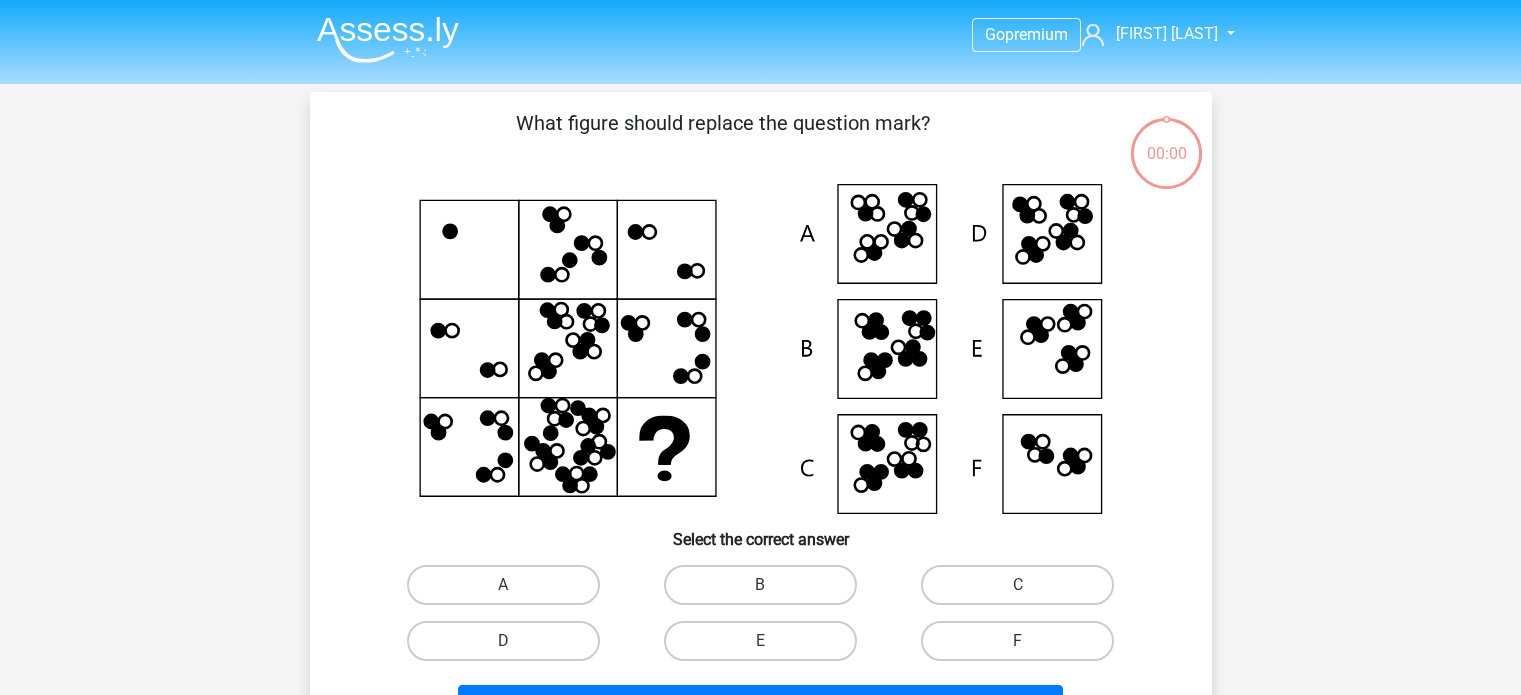 scroll, scrollTop: 92, scrollLeft: 0, axis: vertical 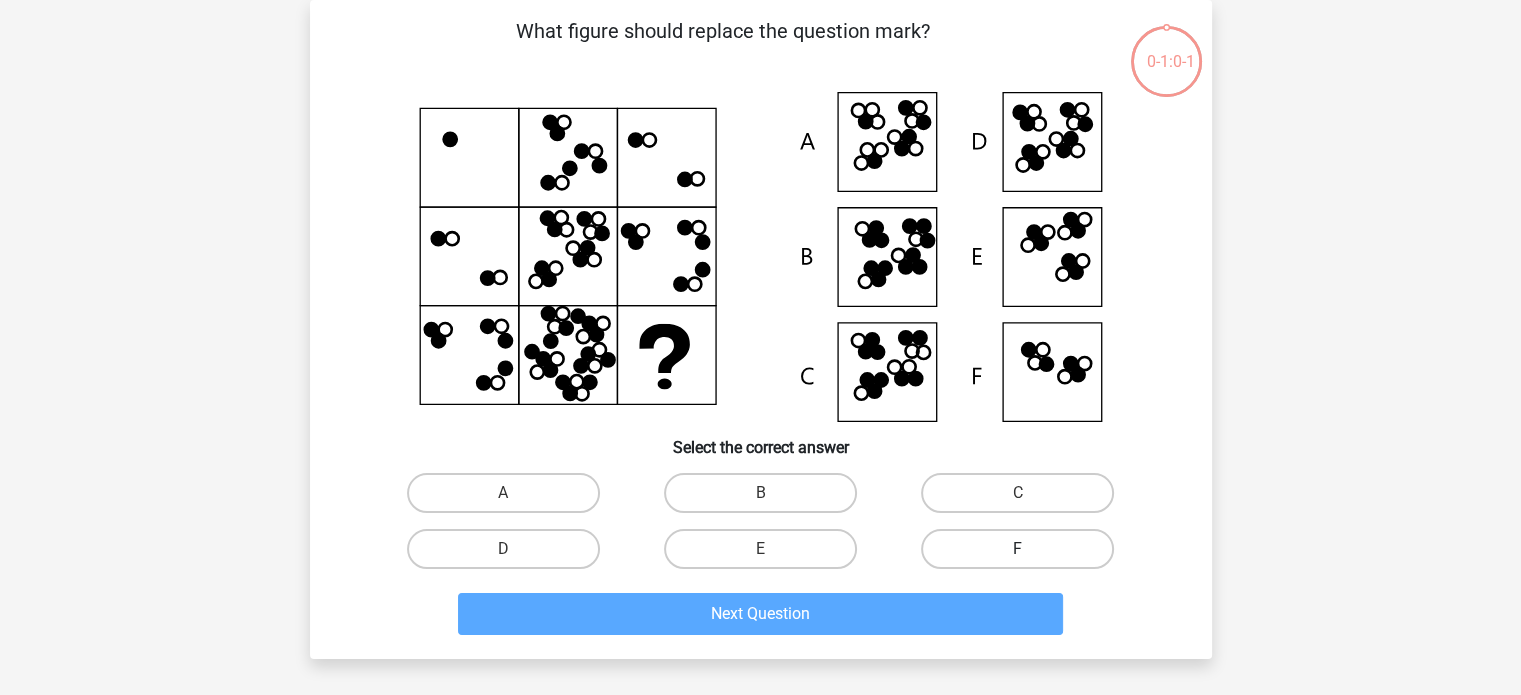 click on "F" at bounding box center [1017, 549] 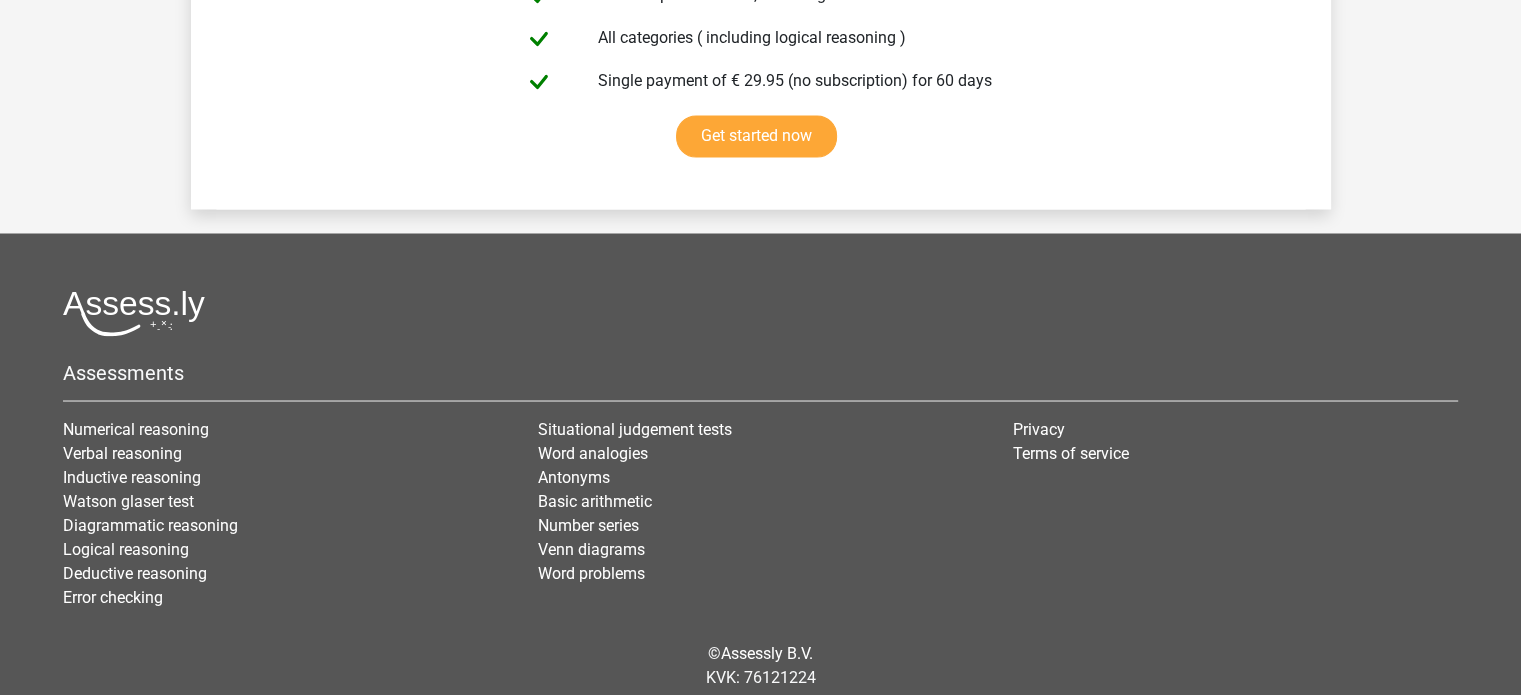 scroll, scrollTop: 3616, scrollLeft: 0, axis: vertical 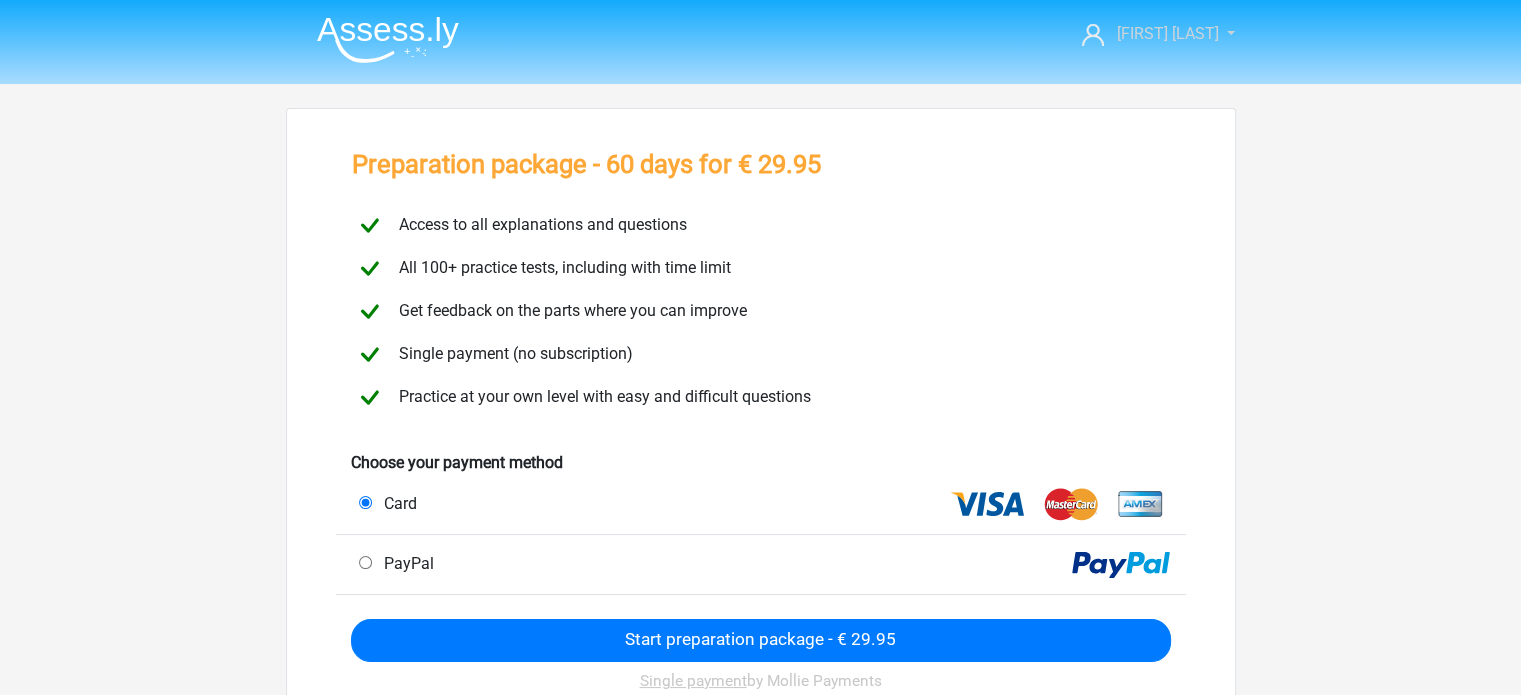 click on "[FIRST] [LAST]" at bounding box center [1167, 33] 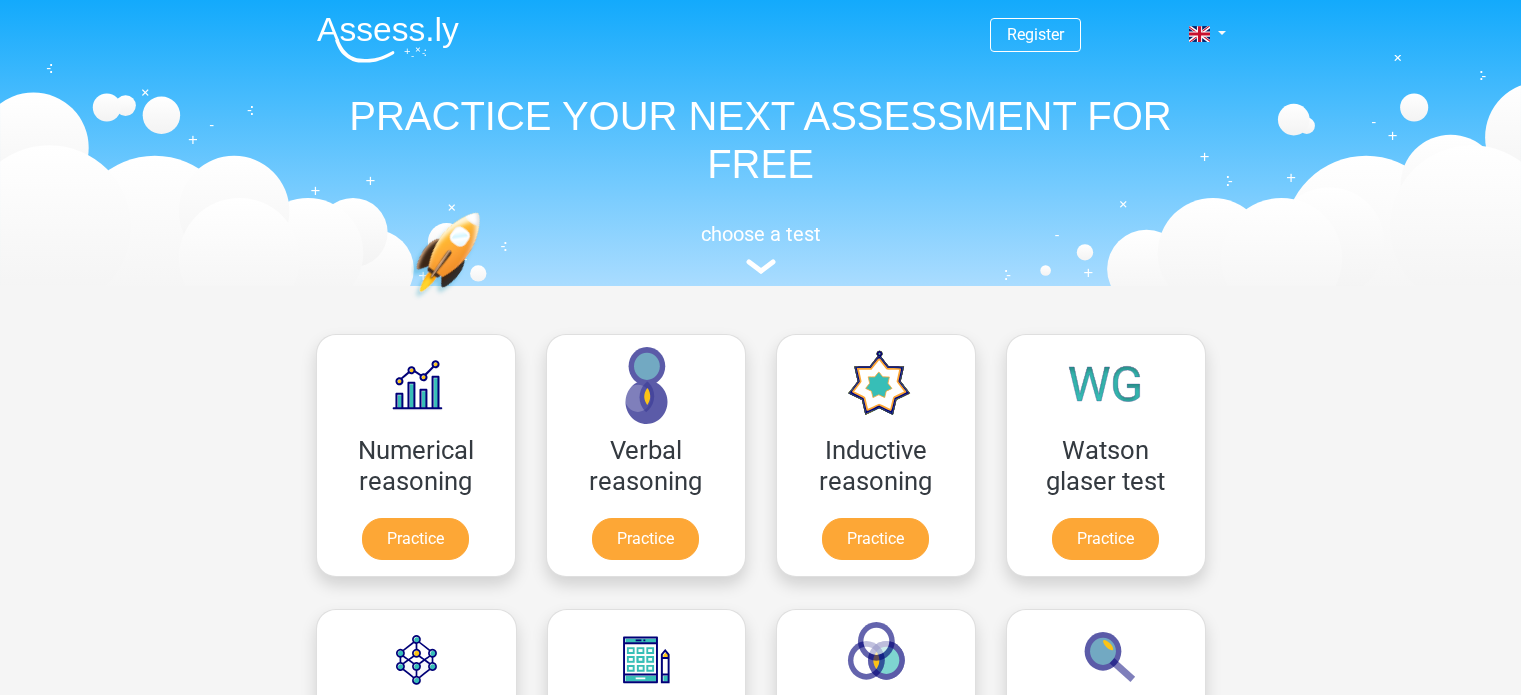 scroll, scrollTop: 0, scrollLeft: 0, axis: both 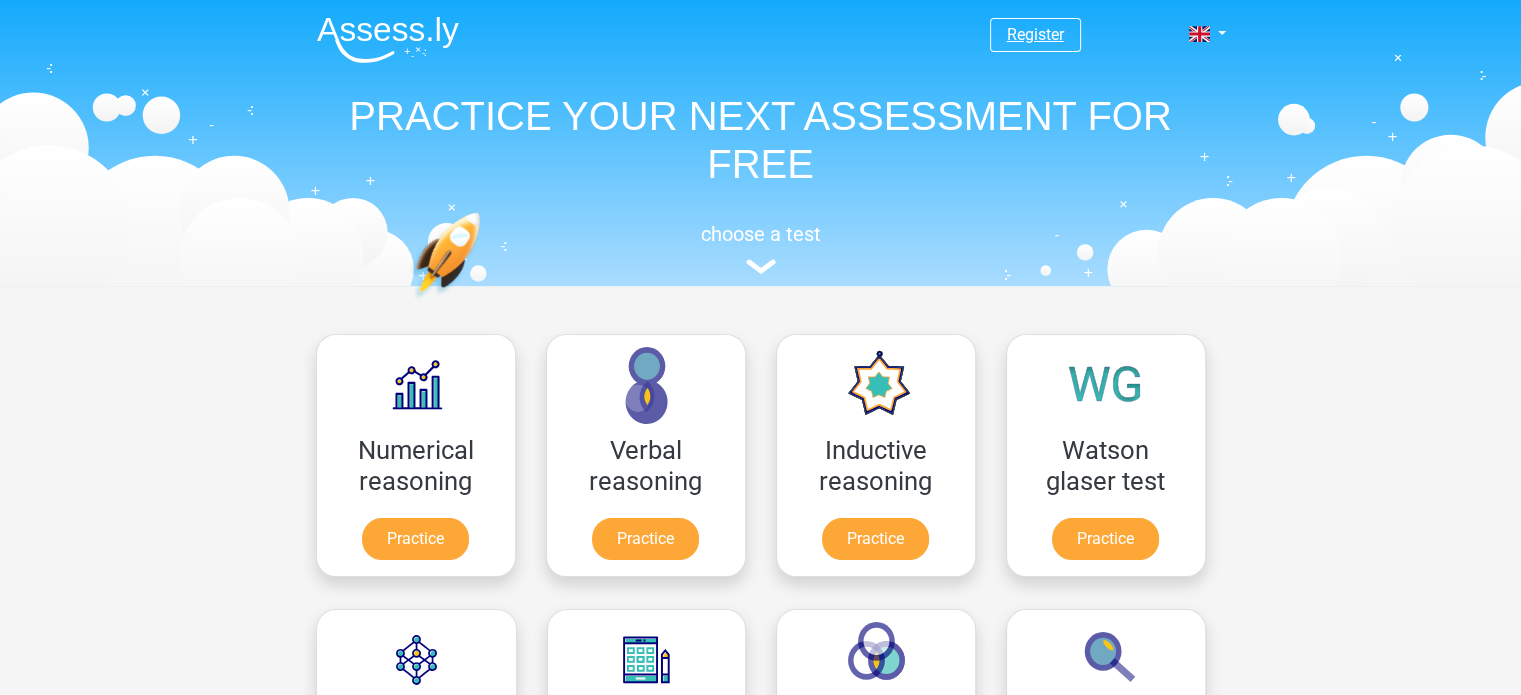 click on "Register" at bounding box center [1035, 34] 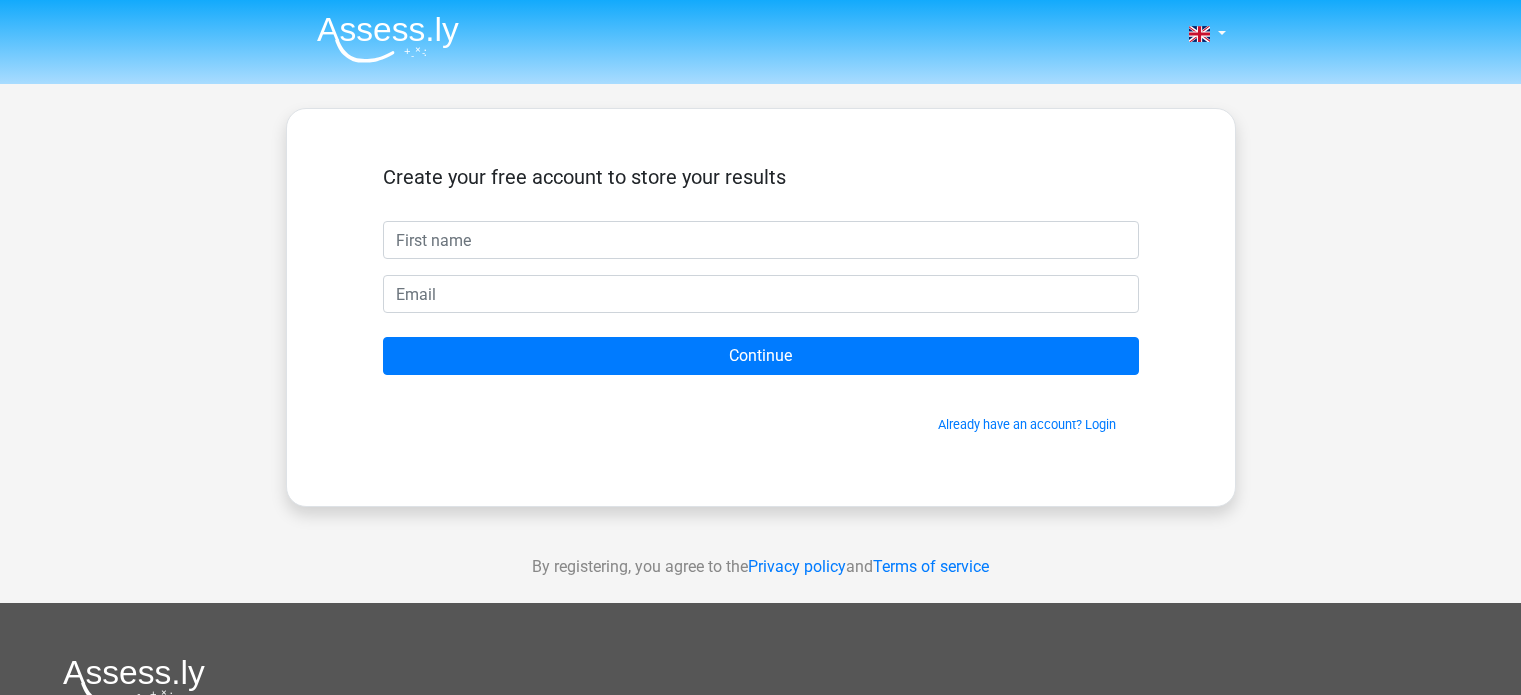 scroll, scrollTop: 0, scrollLeft: 0, axis: both 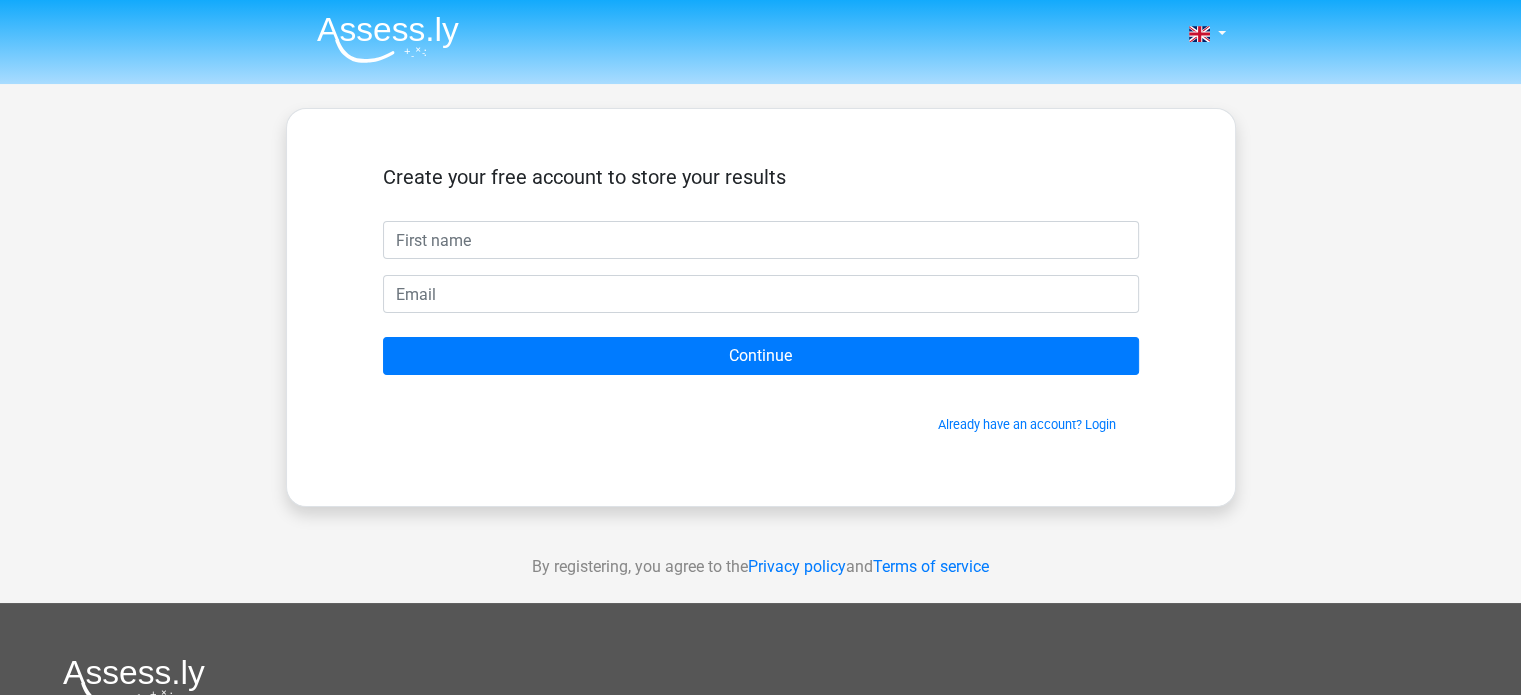 click at bounding box center [761, 240] 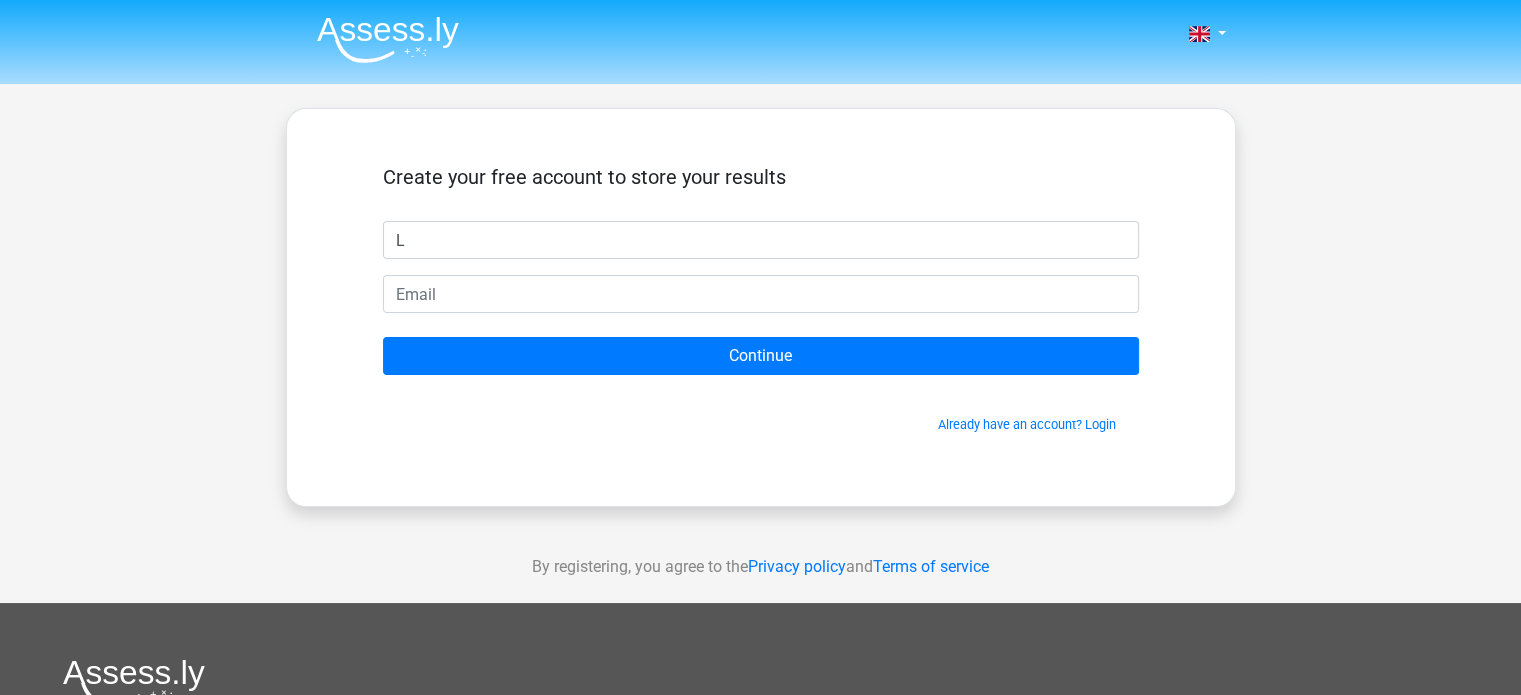 type on "L" 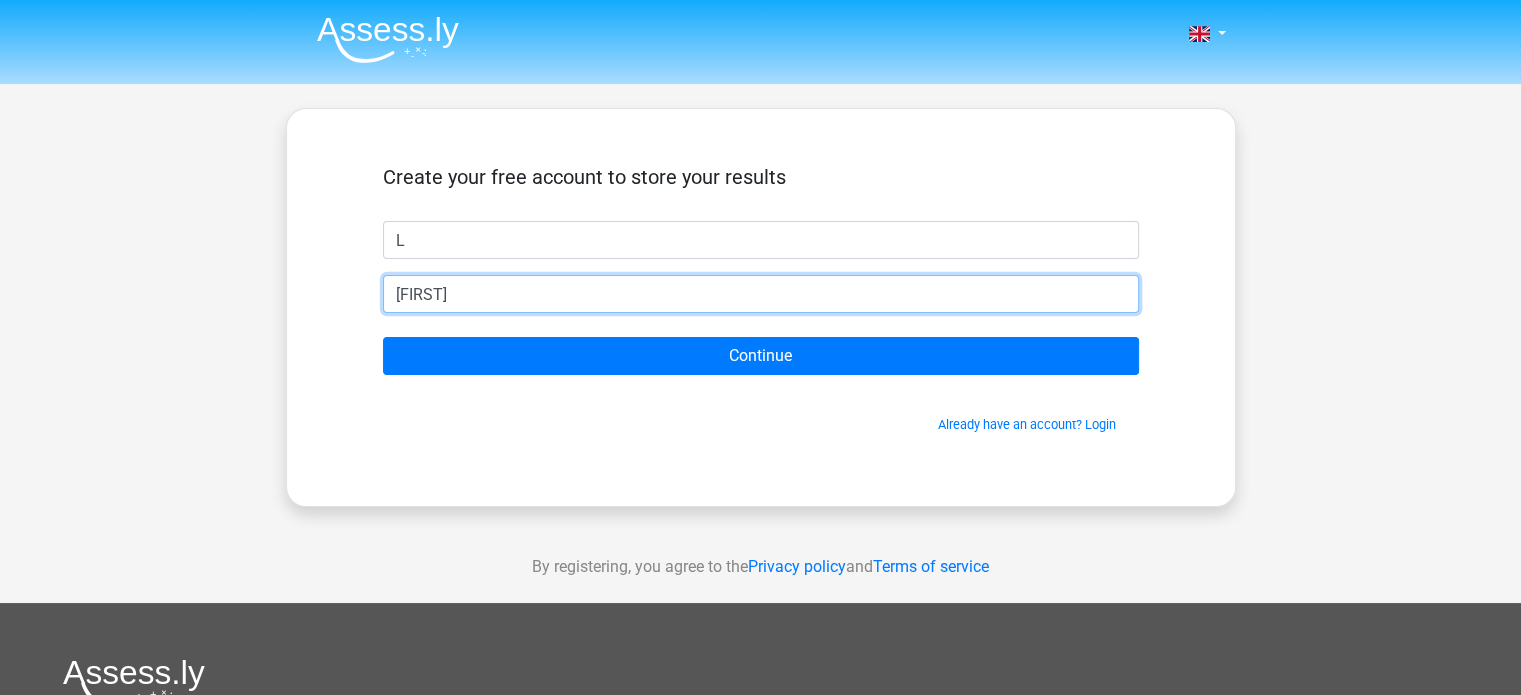 type on "larshaba@gmail.com" 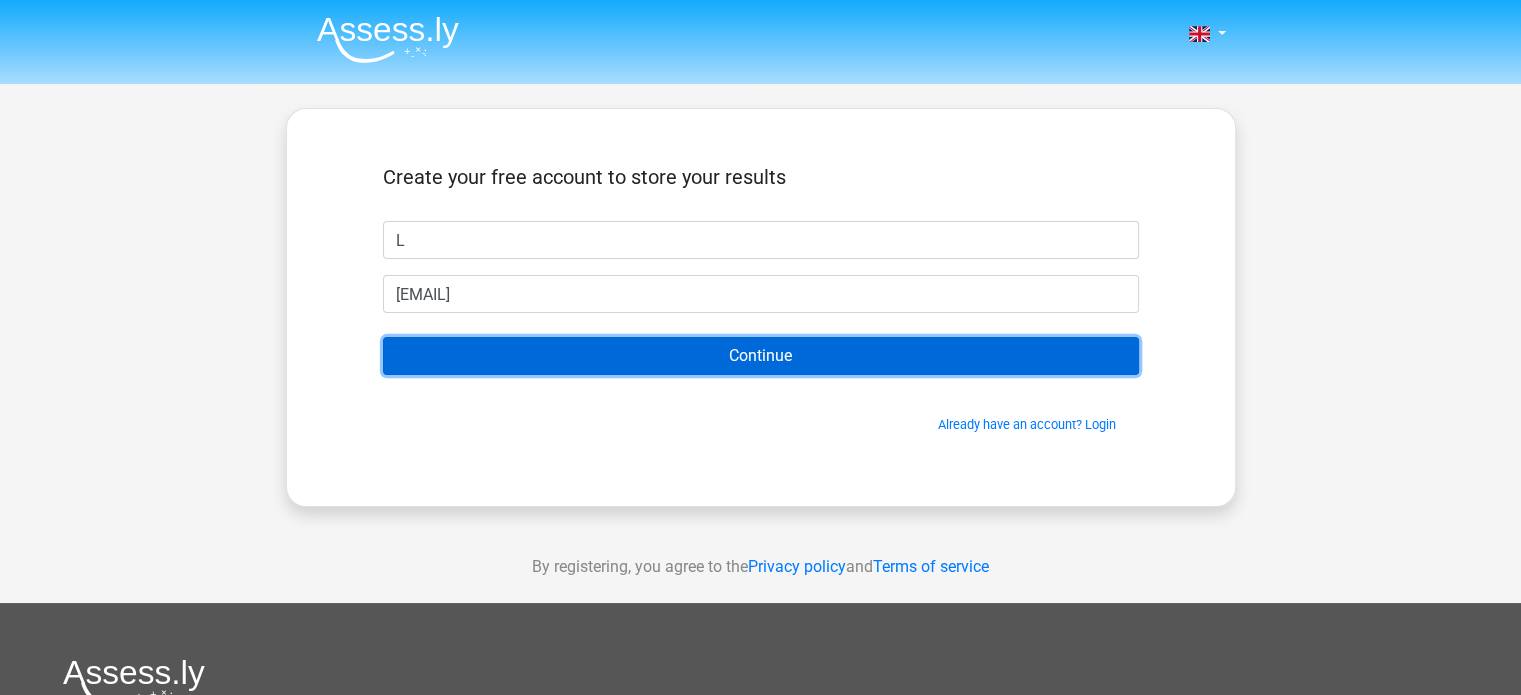 click on "Continue" at bounding box center [761, 356] 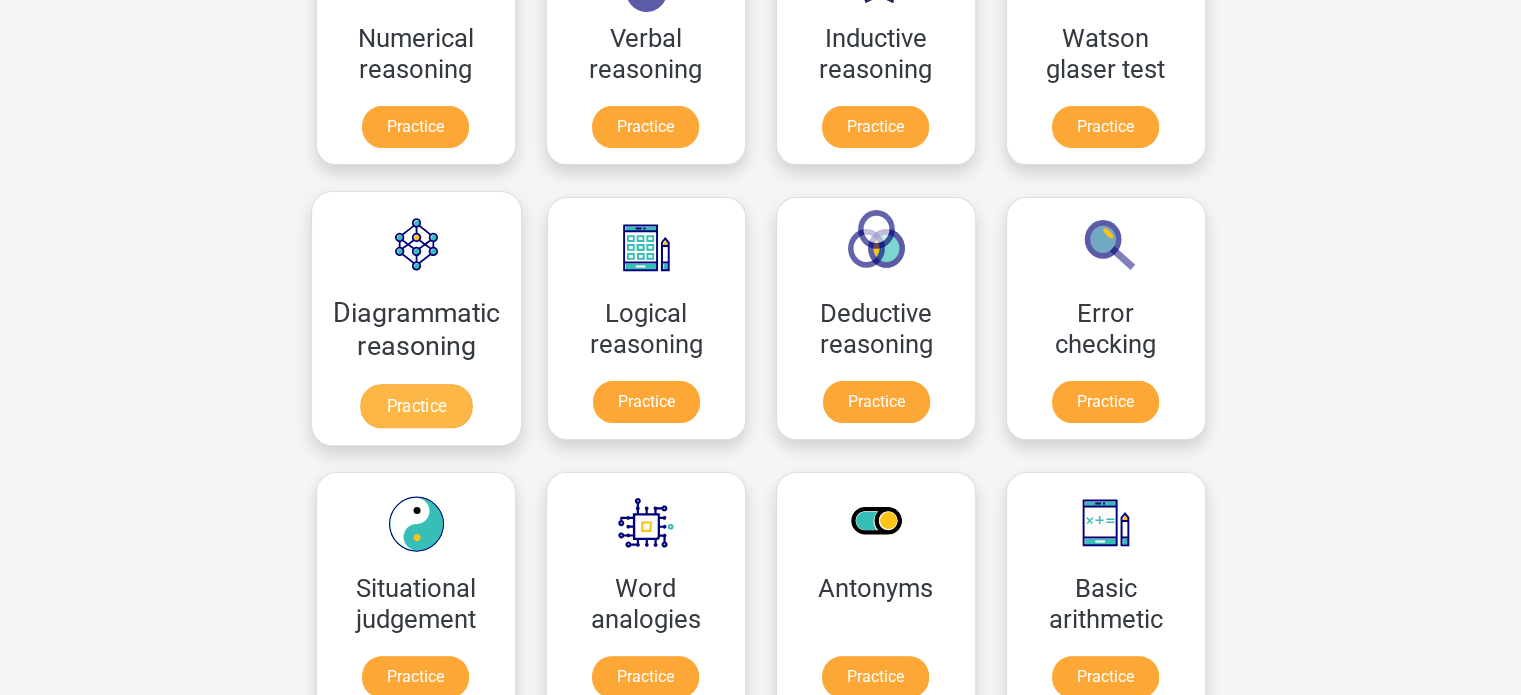 scroll, scrollTop: 396, scrollLeft: 0, axis: vertical 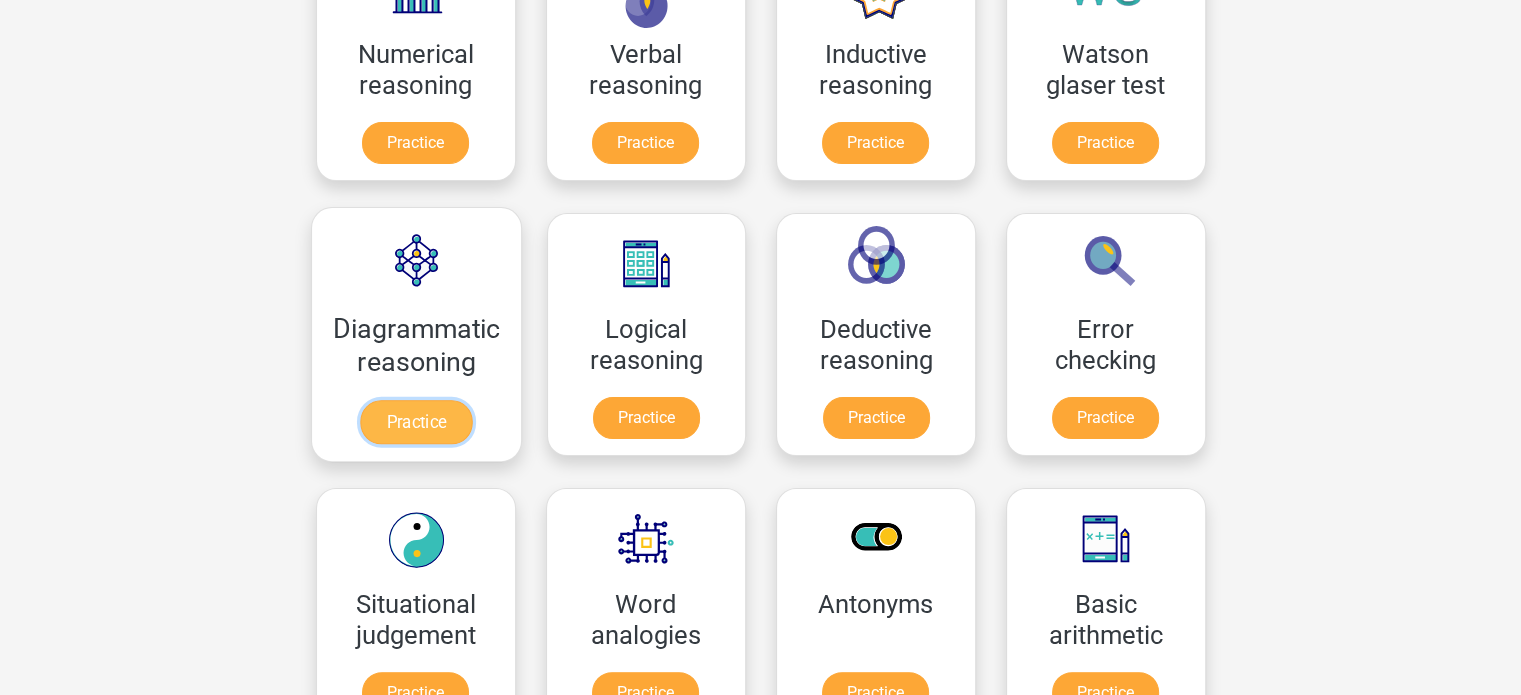 click on "Practice" at bounding box center (416, 422) 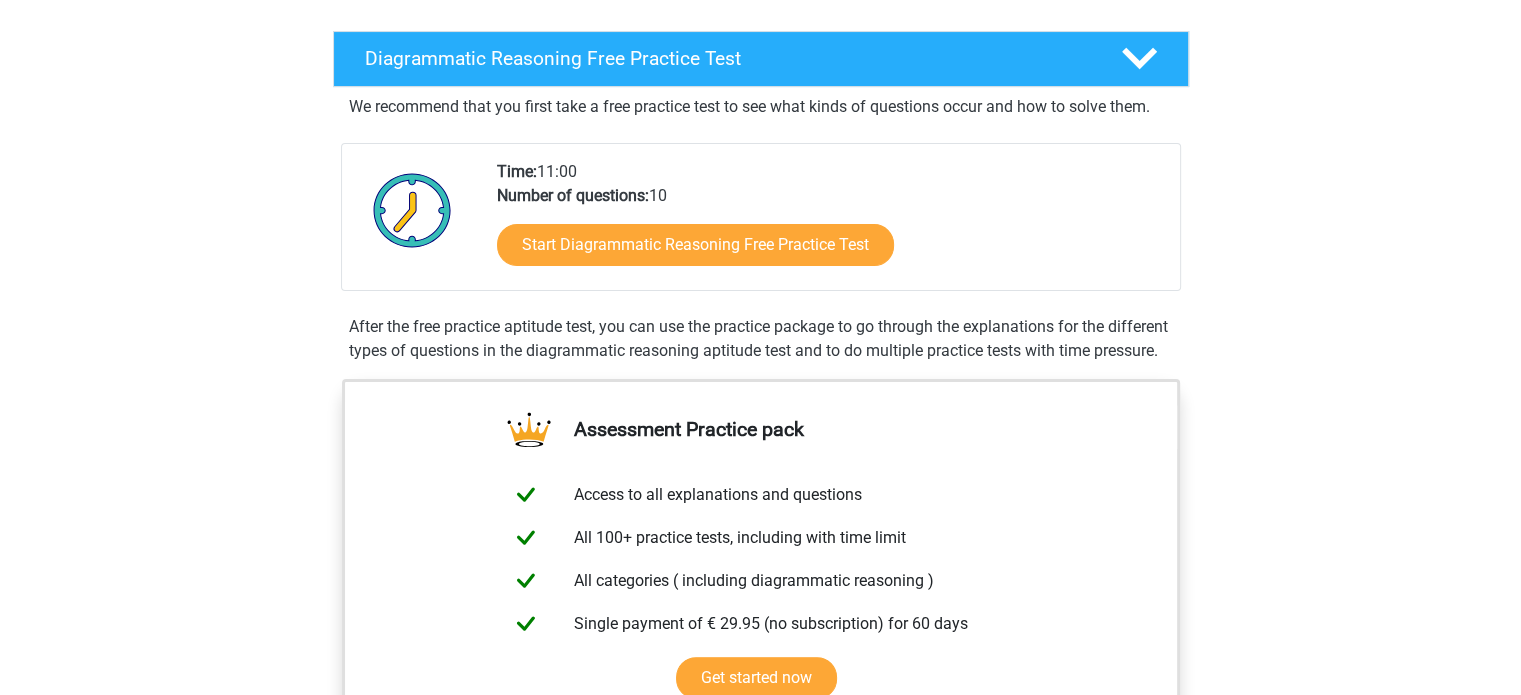 scroll, scrollTop: 388, scrollLeft: 0, axis: vertical 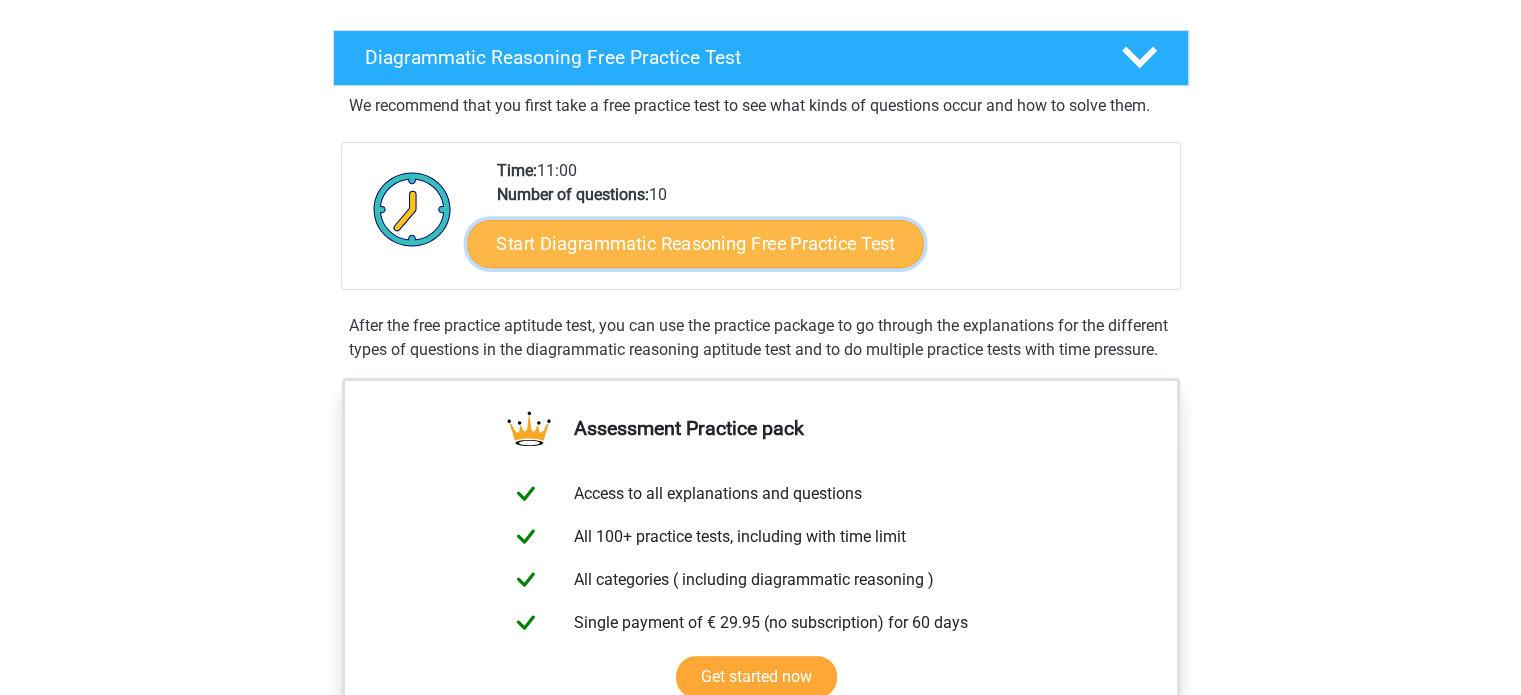 click on "Start Diagrammatic Reasoning
Free Practice Test" at bounding box center [695, 243] 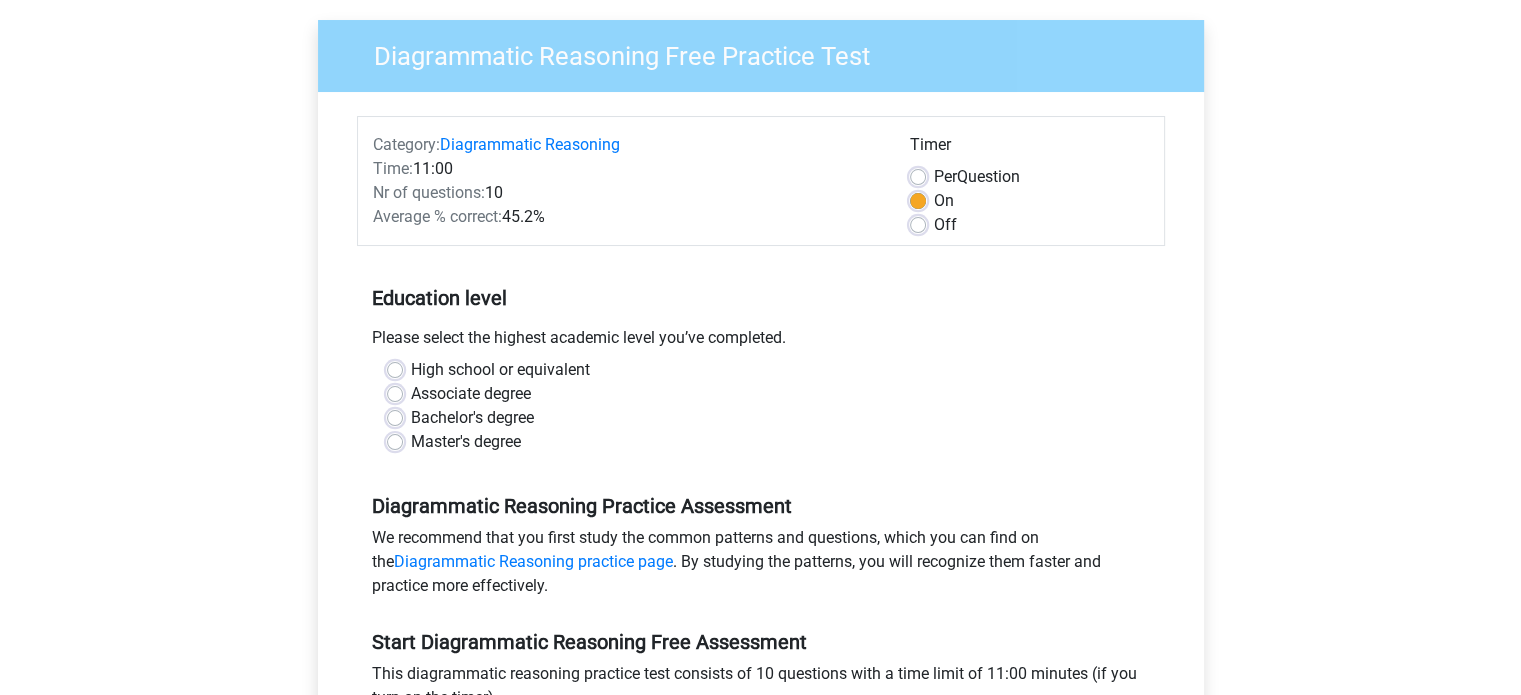 scroll, scrollTop: 147, scrollLeft: 0, axis: vertical 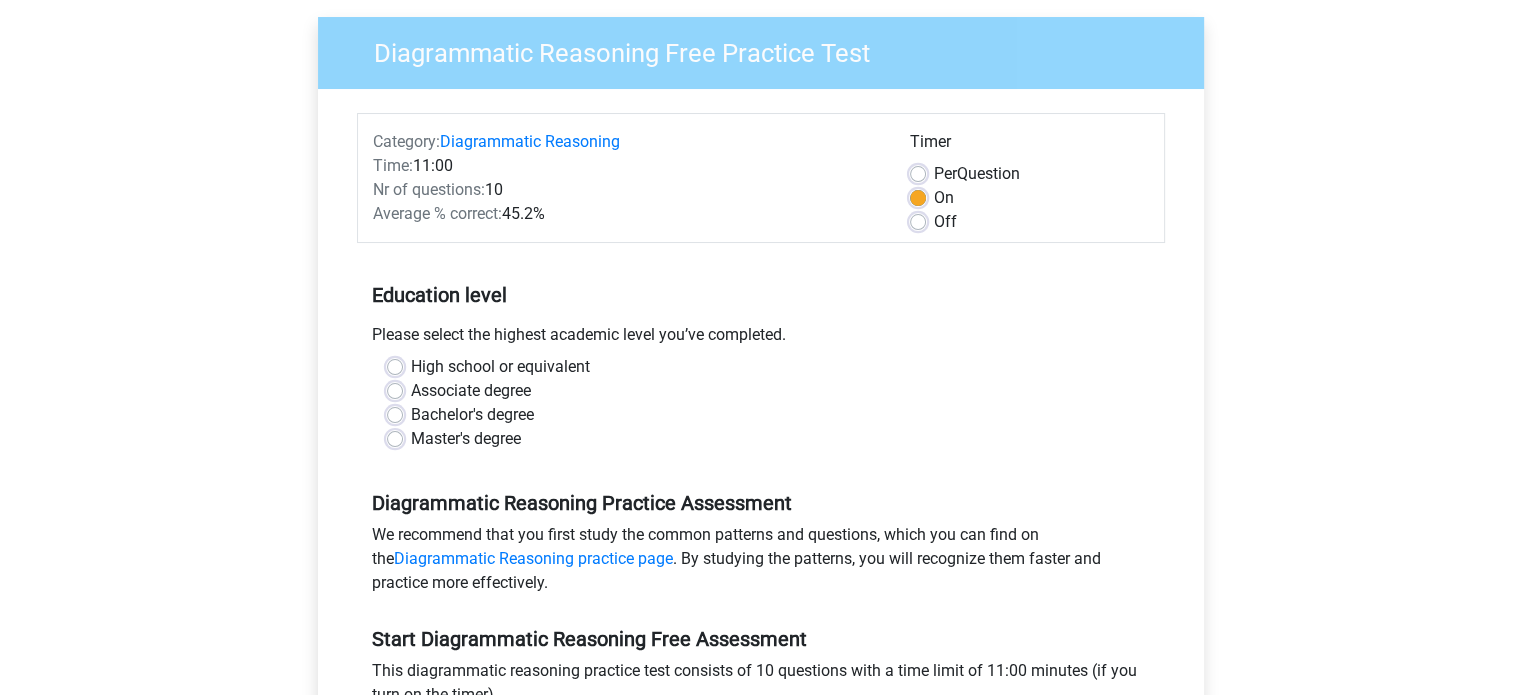 click on "Master's degree" at bounding box center (466, 439) 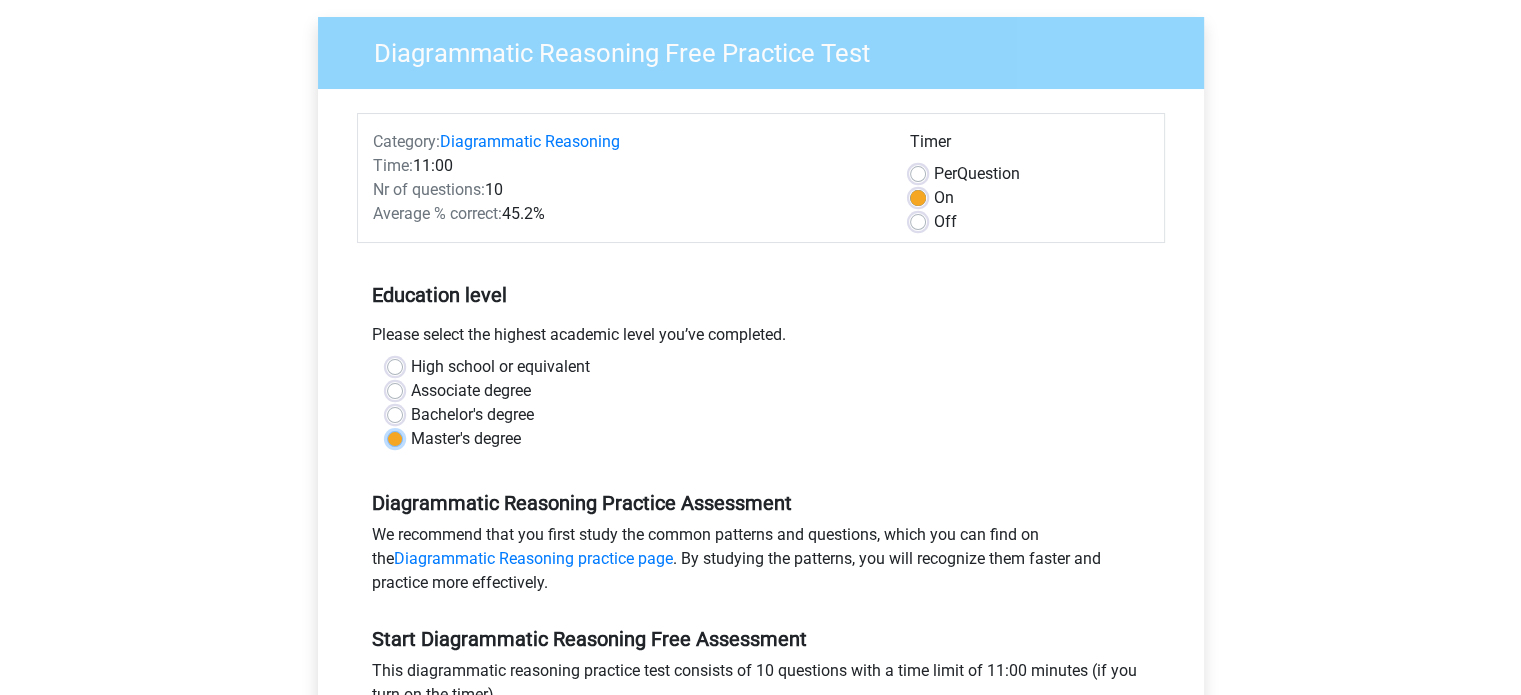 click on "Master's degree" at bounding box center [395, 437] 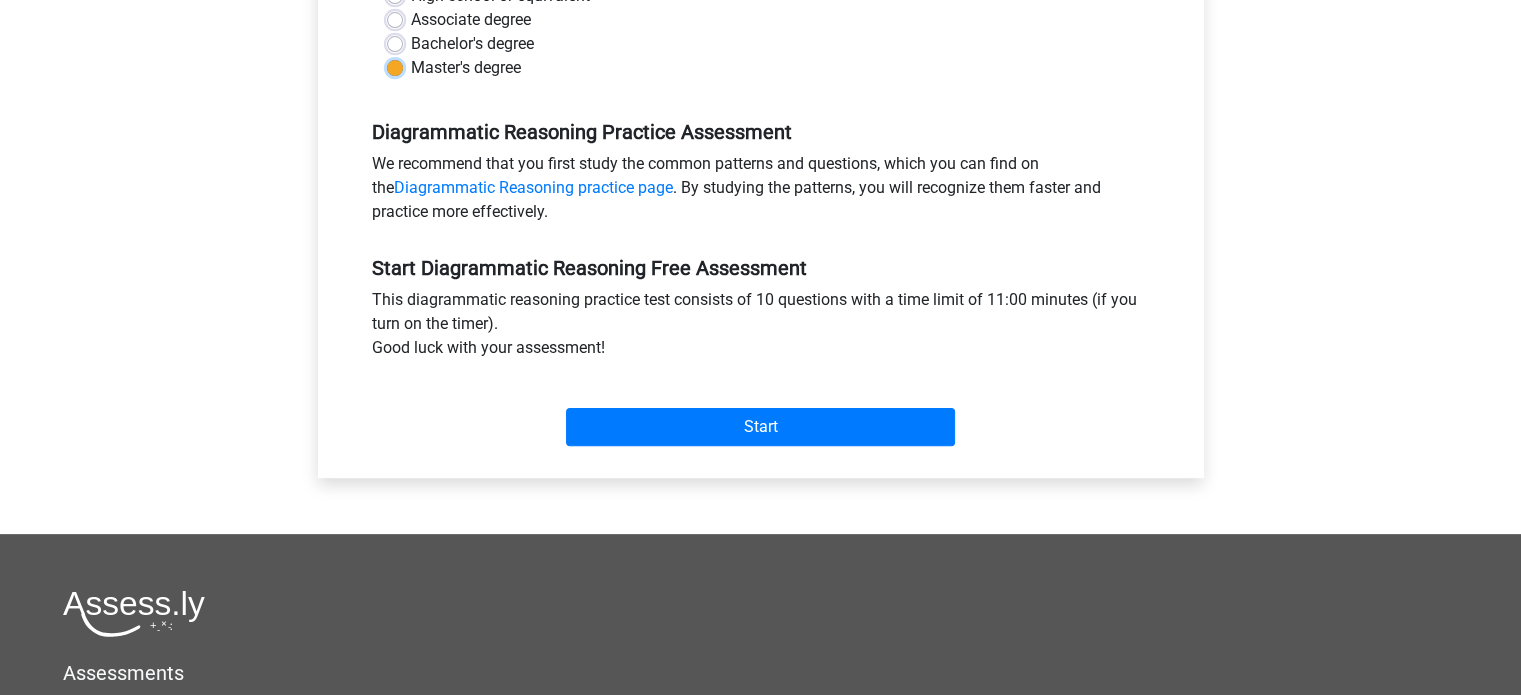 scroll, scrollTop: 519, scrollLeft: 0, axis: vertical 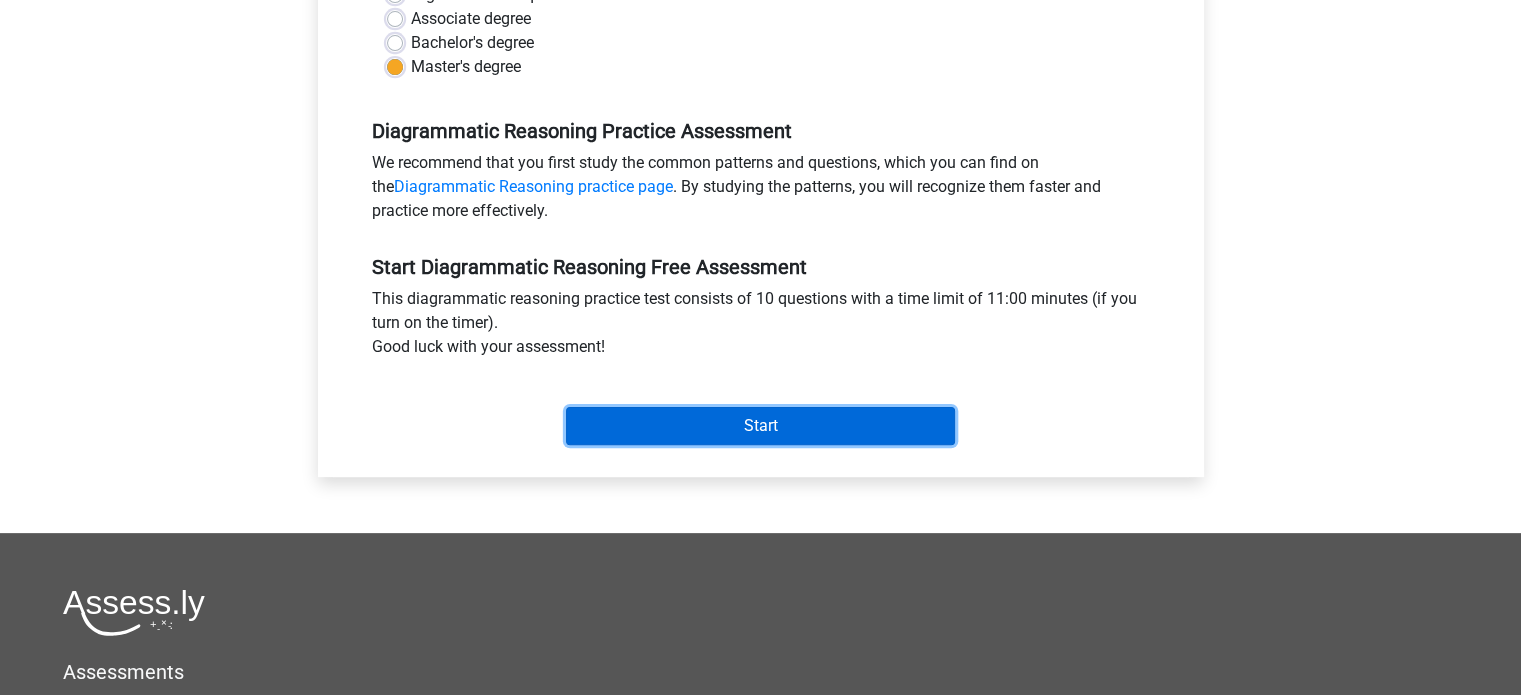click on "Start" at bounding box center (760, 426) 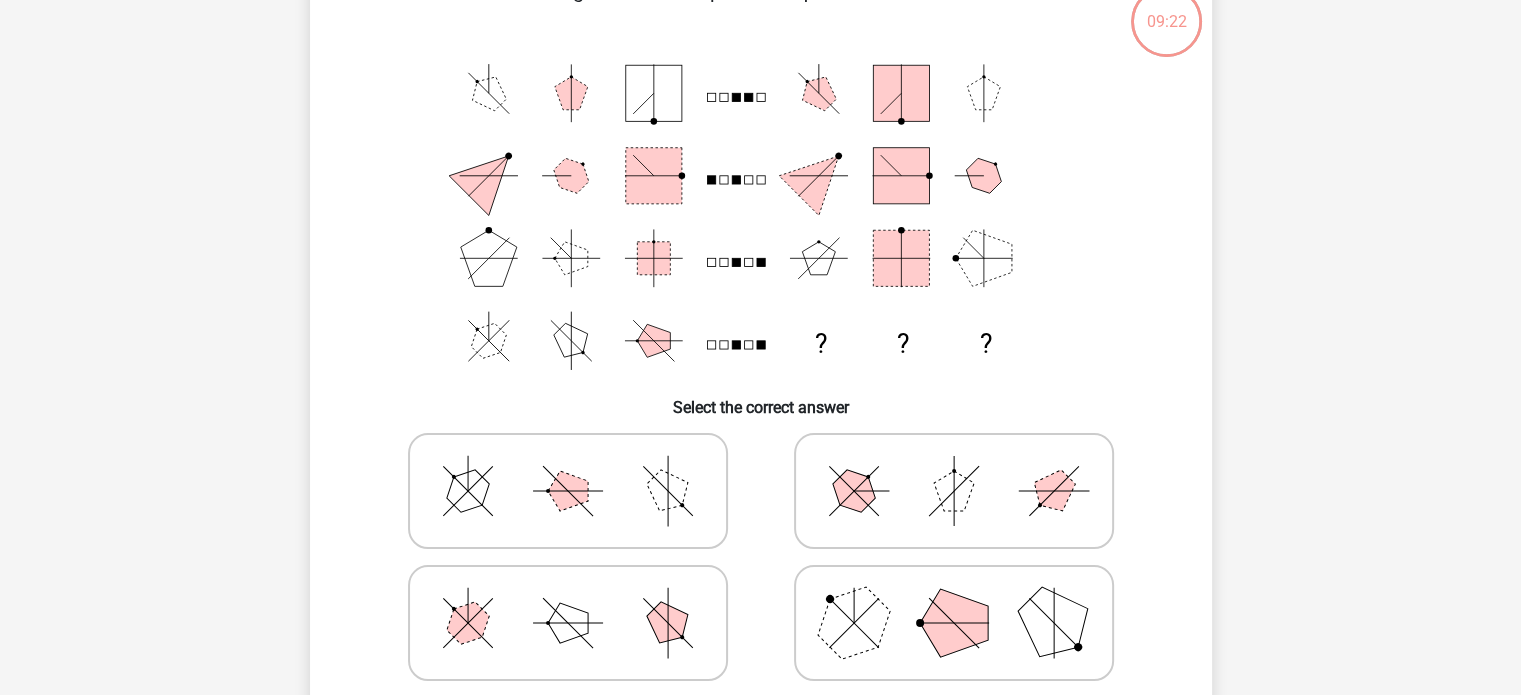 scroll, scrollTop: 132, scrollLeft: 0, axis: vertical 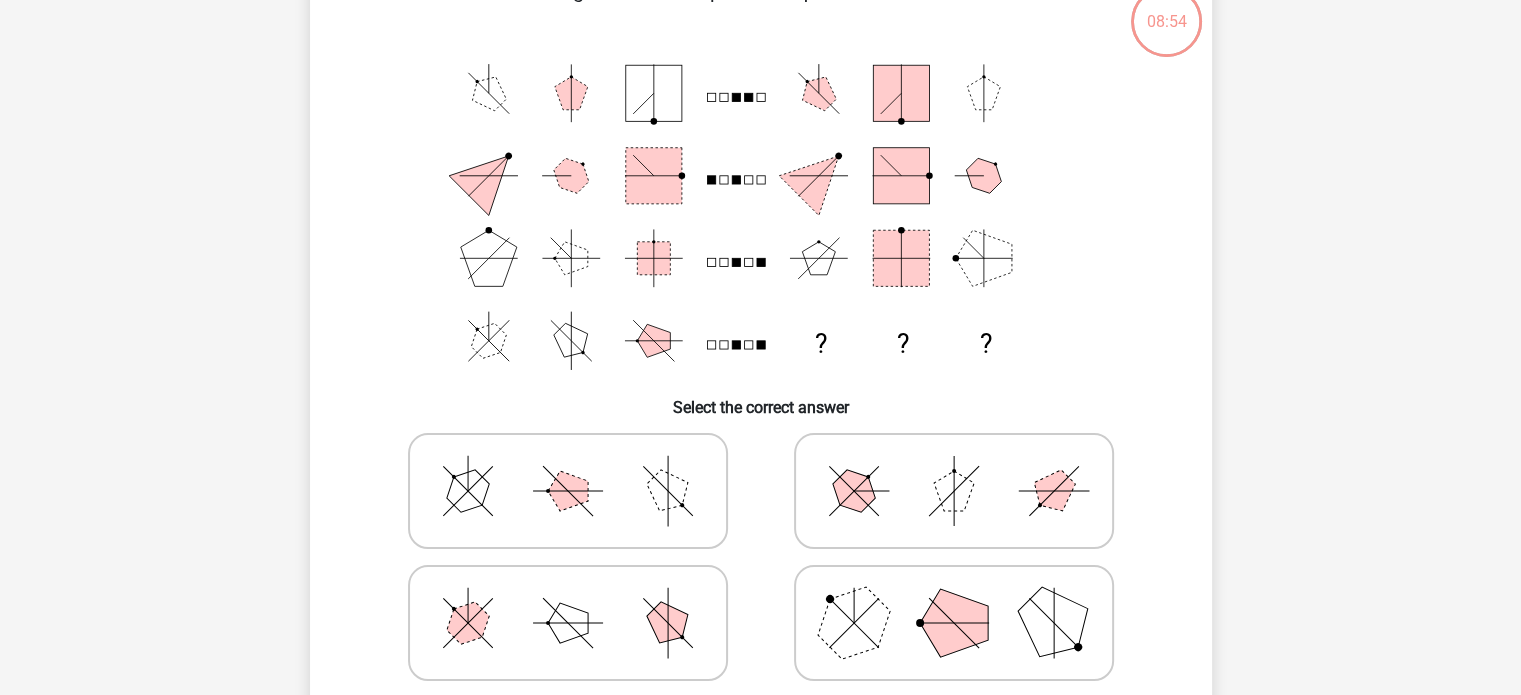 click 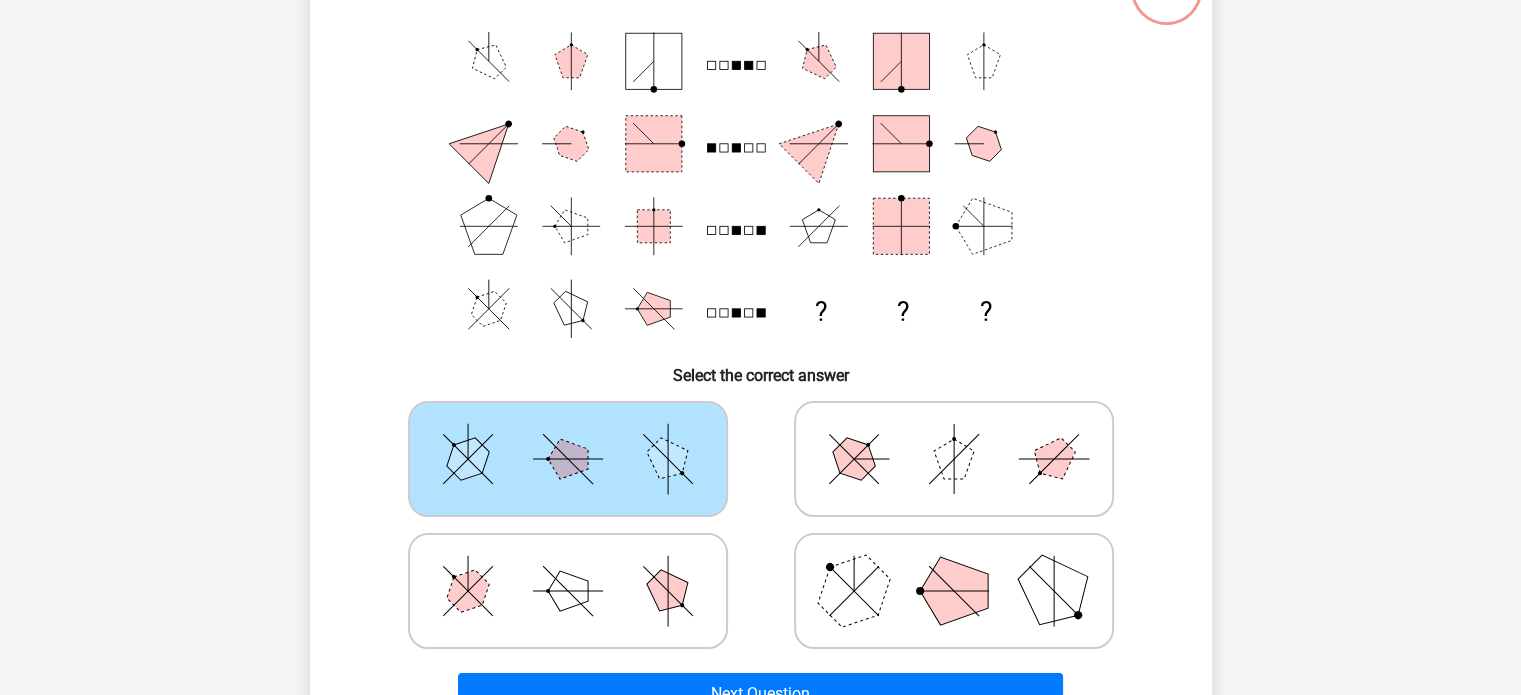 scroll, scrollTop: 132, scrollLeft: 0, axis: vertical 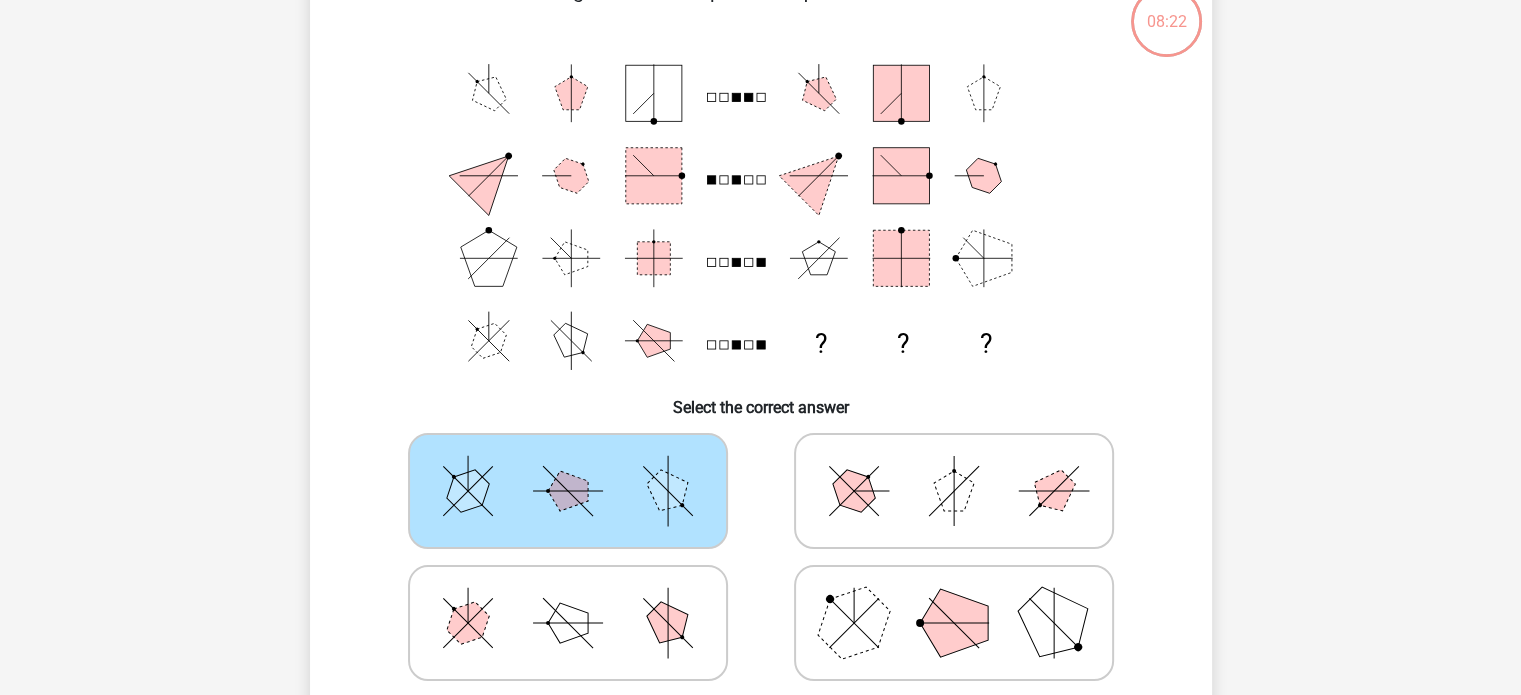 click 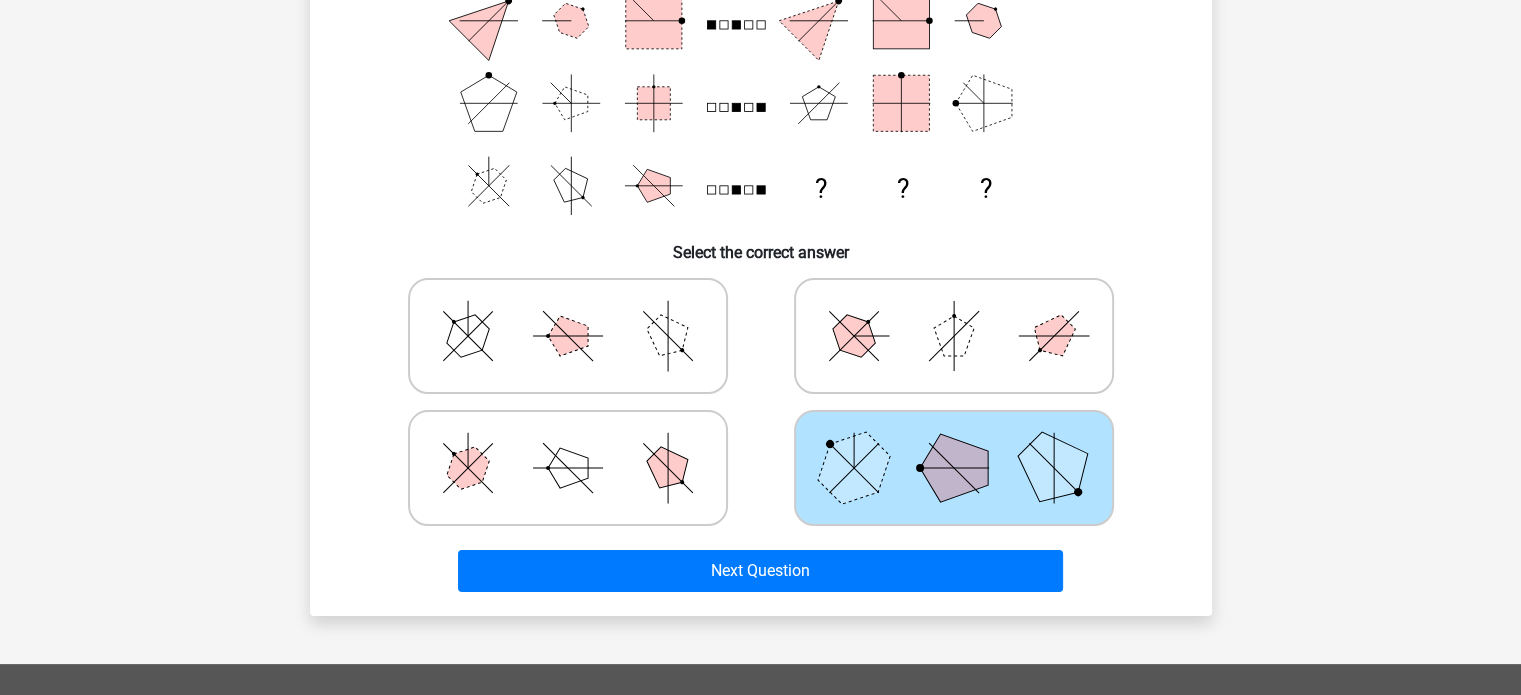 scroll, scrollTop: 300, scrollLeft: 0, axis: vertical 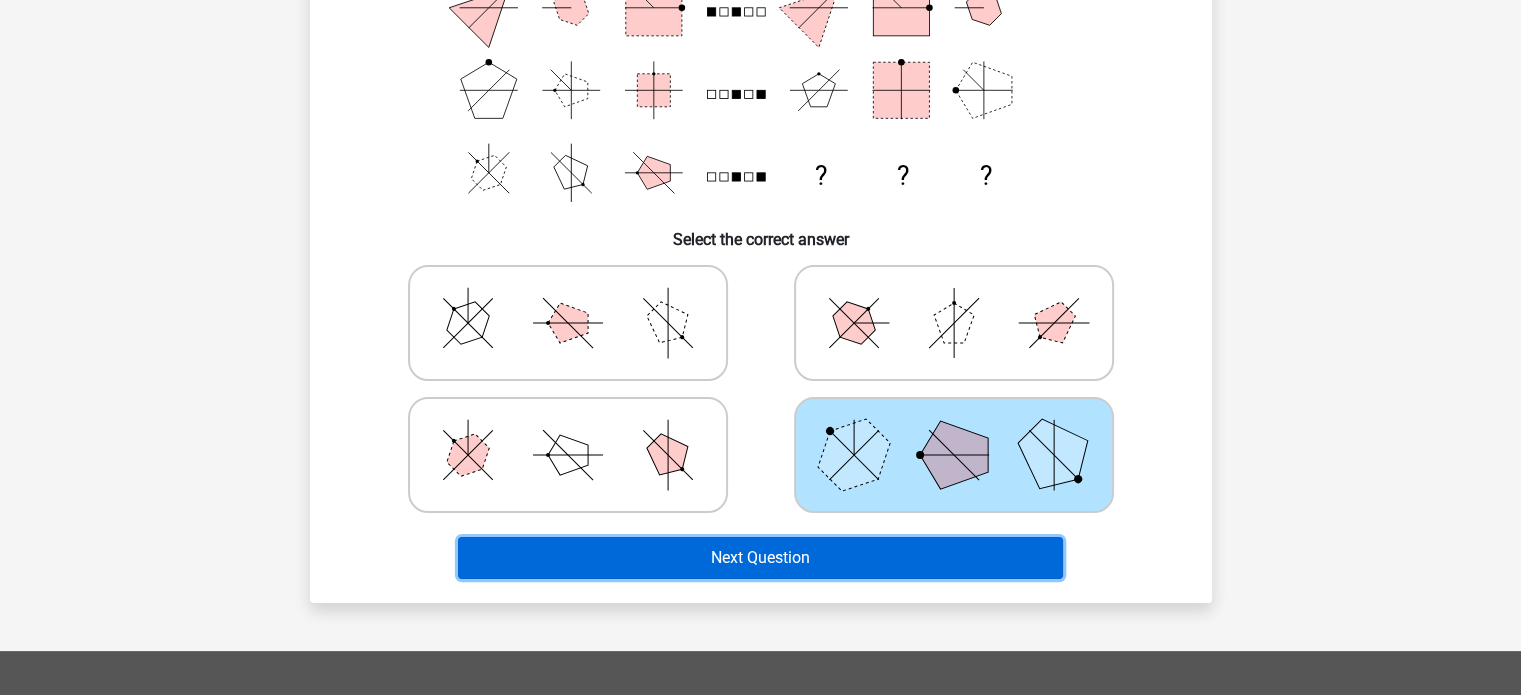 click on "Next Question" at bounding box center [760, 558] 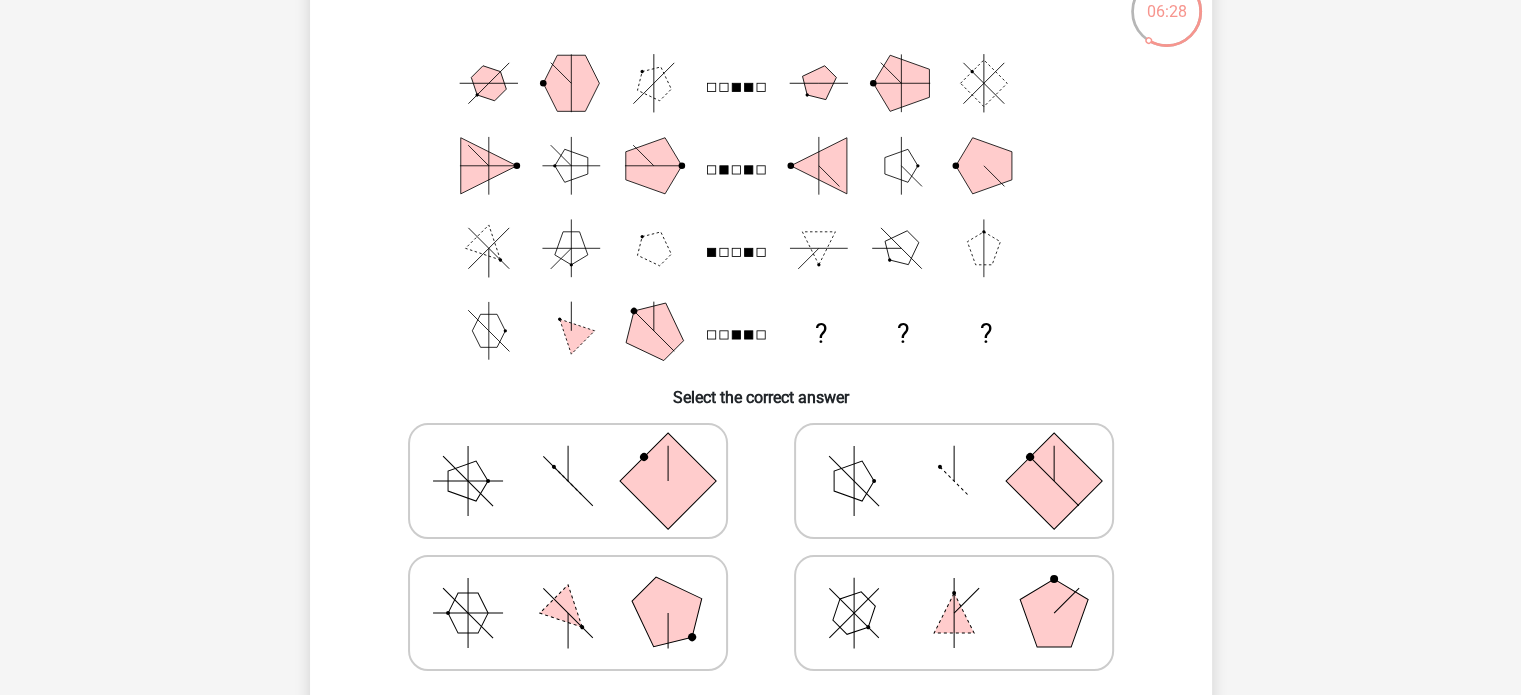 scroll, scrollTop: 143, scrollLeft: 0, axis: vertical 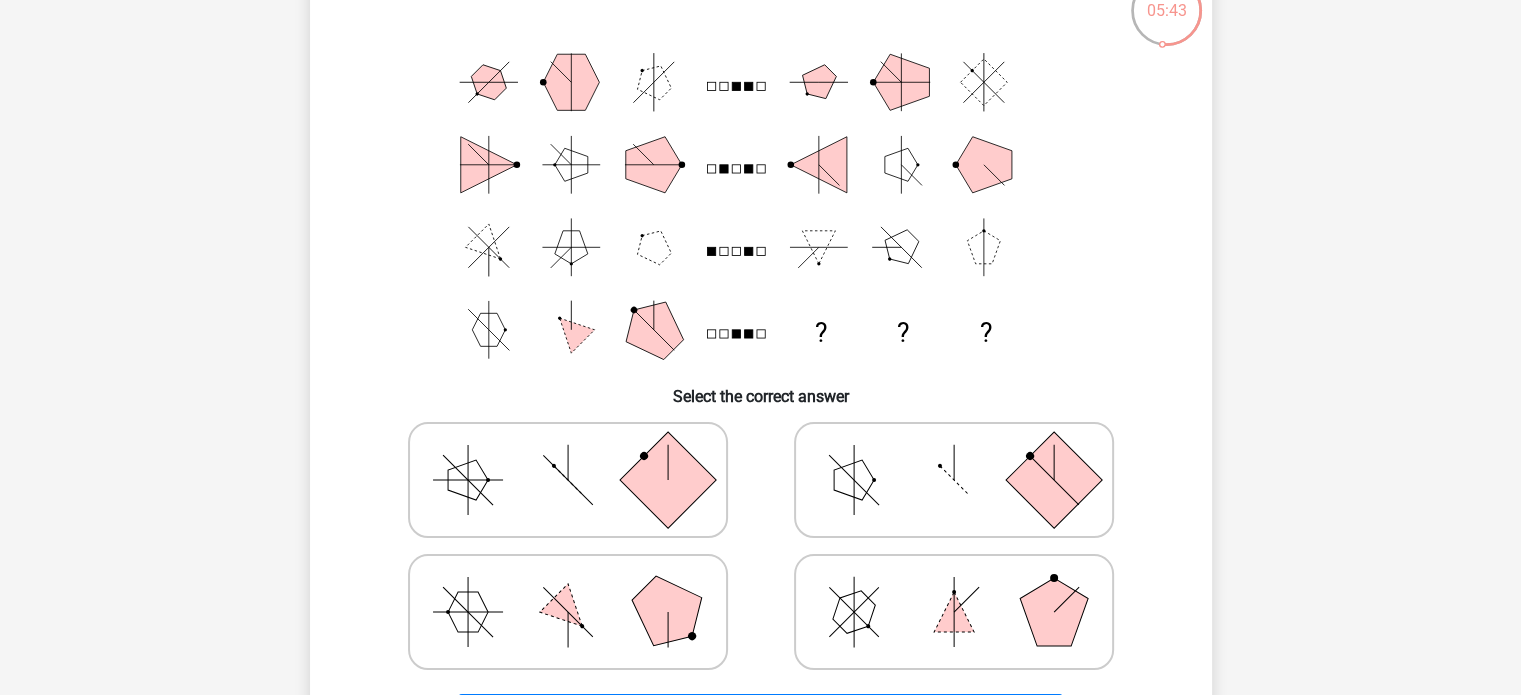click 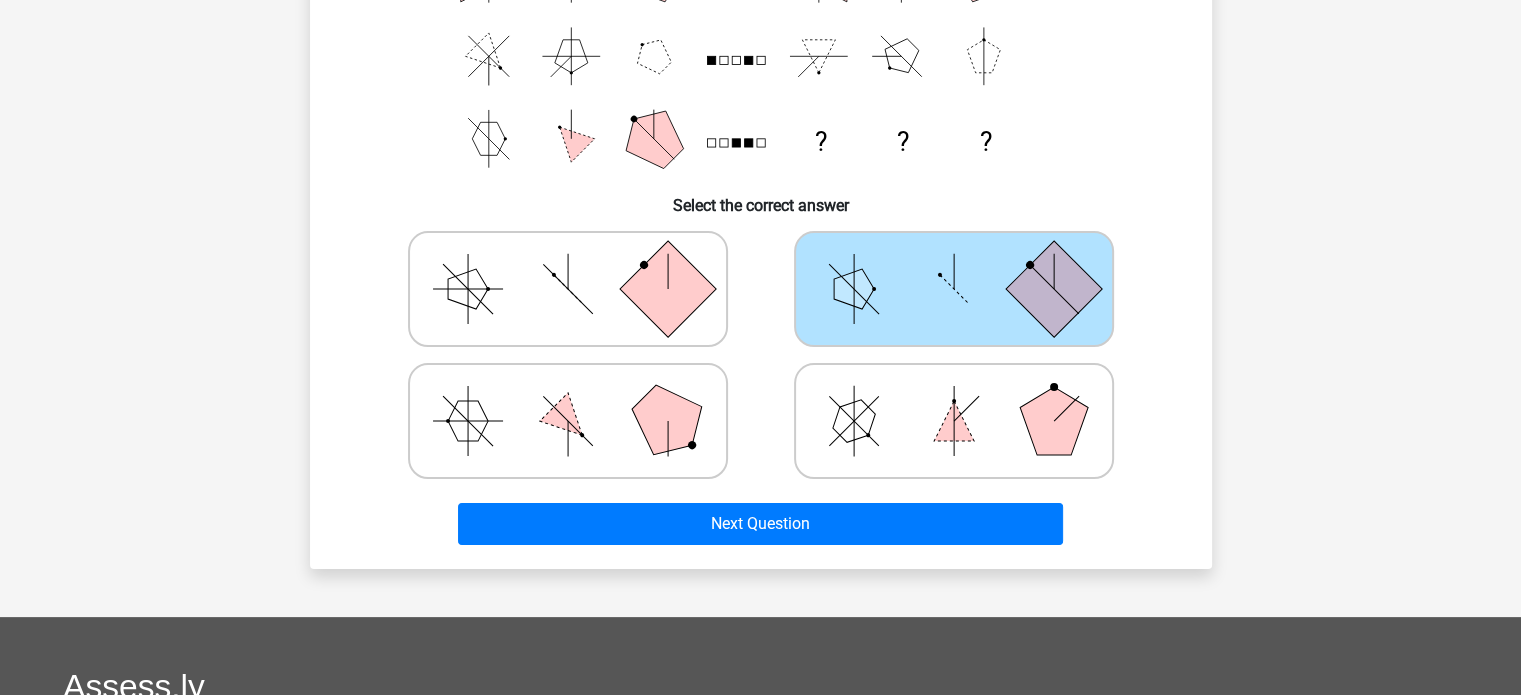 scroll, scrollTop: 335, scrollLeft: 0, axis: vertical 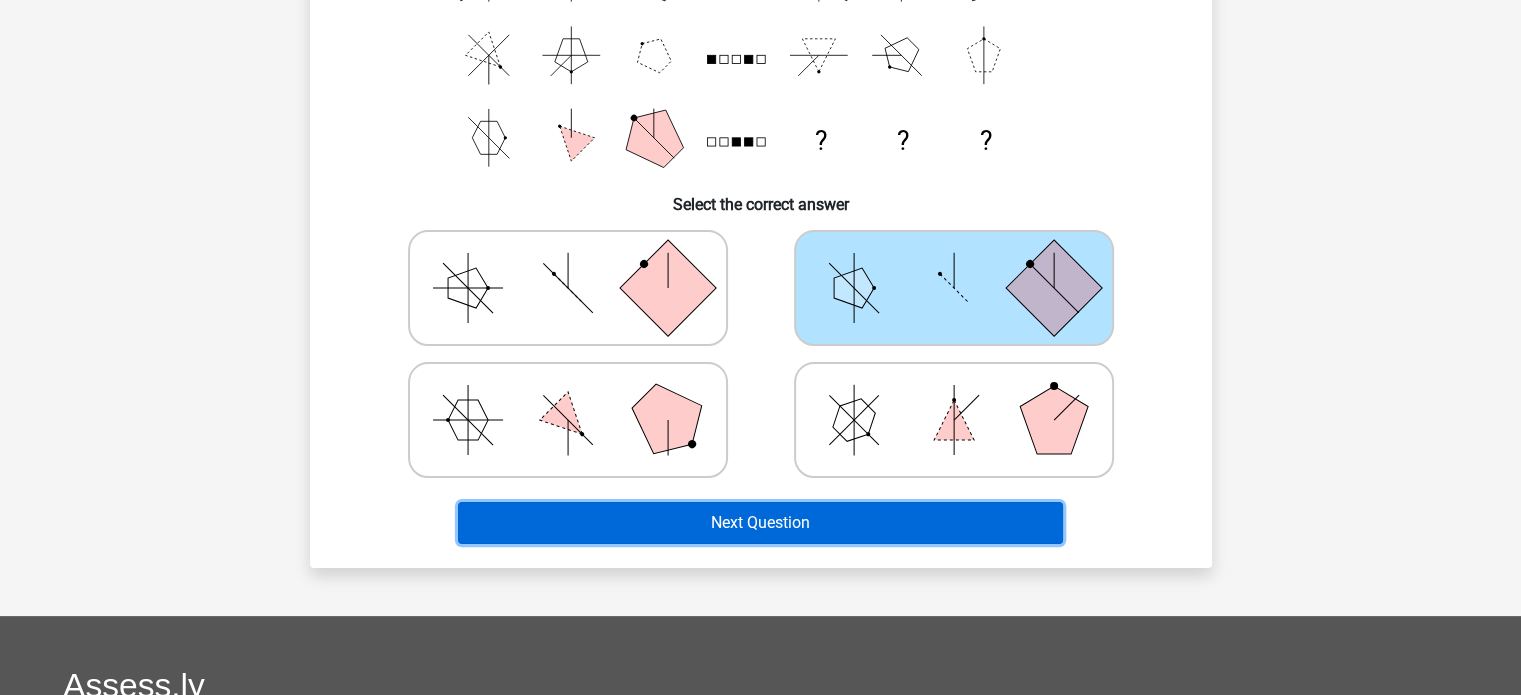 click on "Next Question" at bounding box center (760, 523) 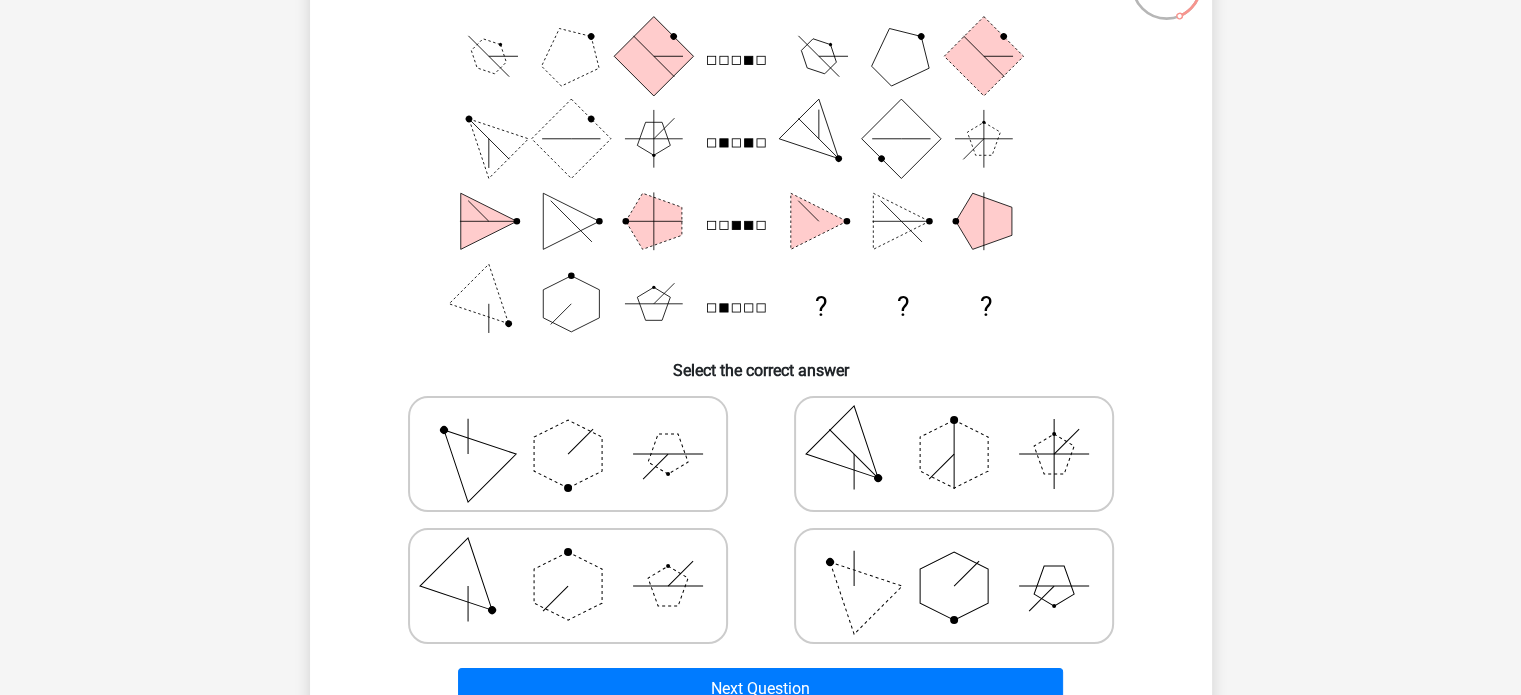 scroll, scrollTop: 170, scrollLeft: 0, axis: vertical 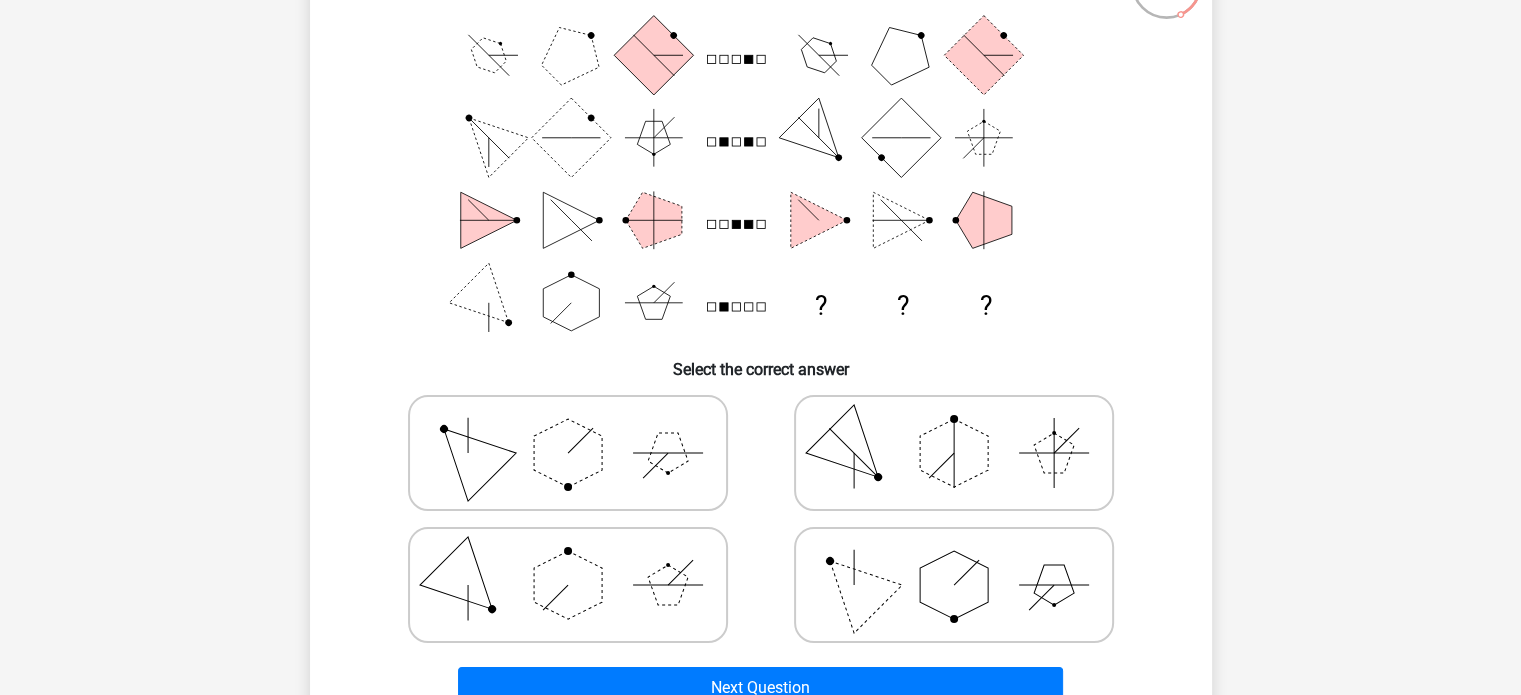 click 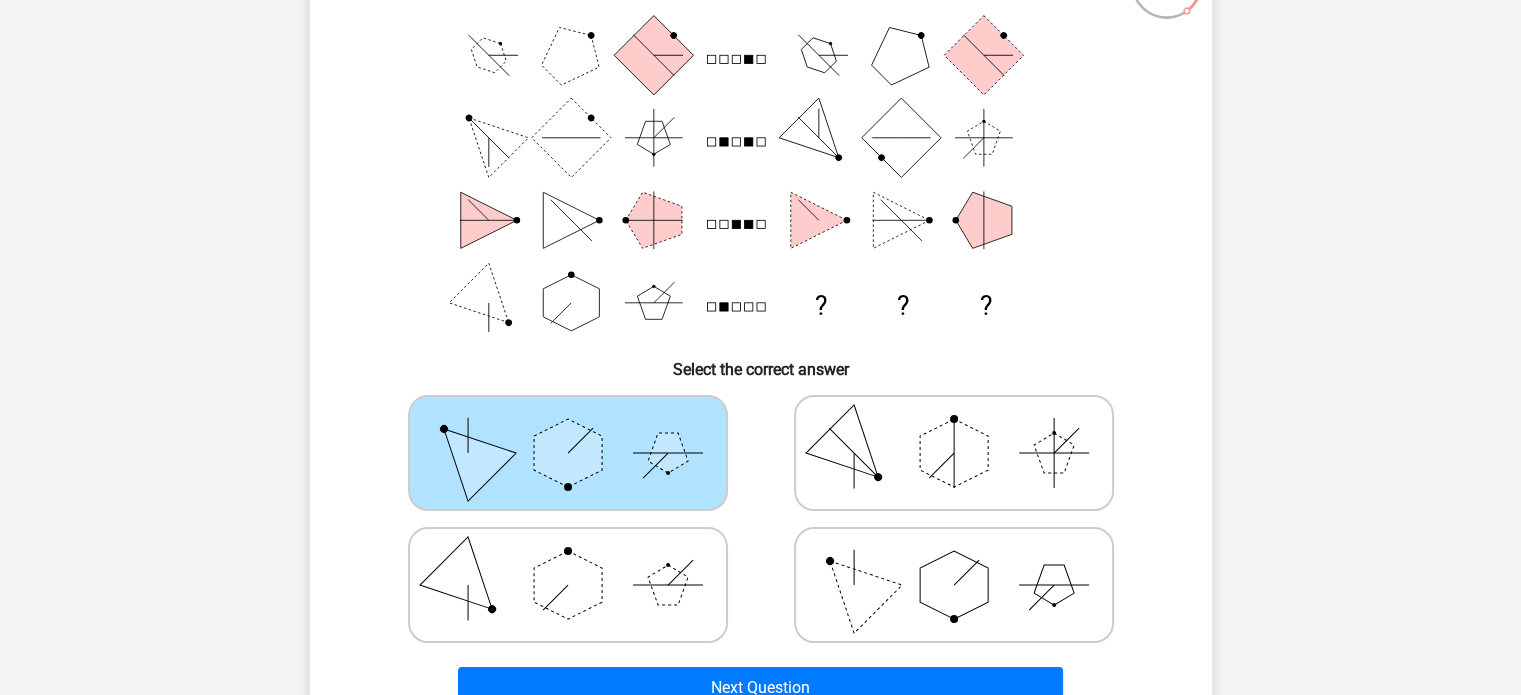 scroll, scrollTop: 302, scrollLeft: 0, axis: vertical 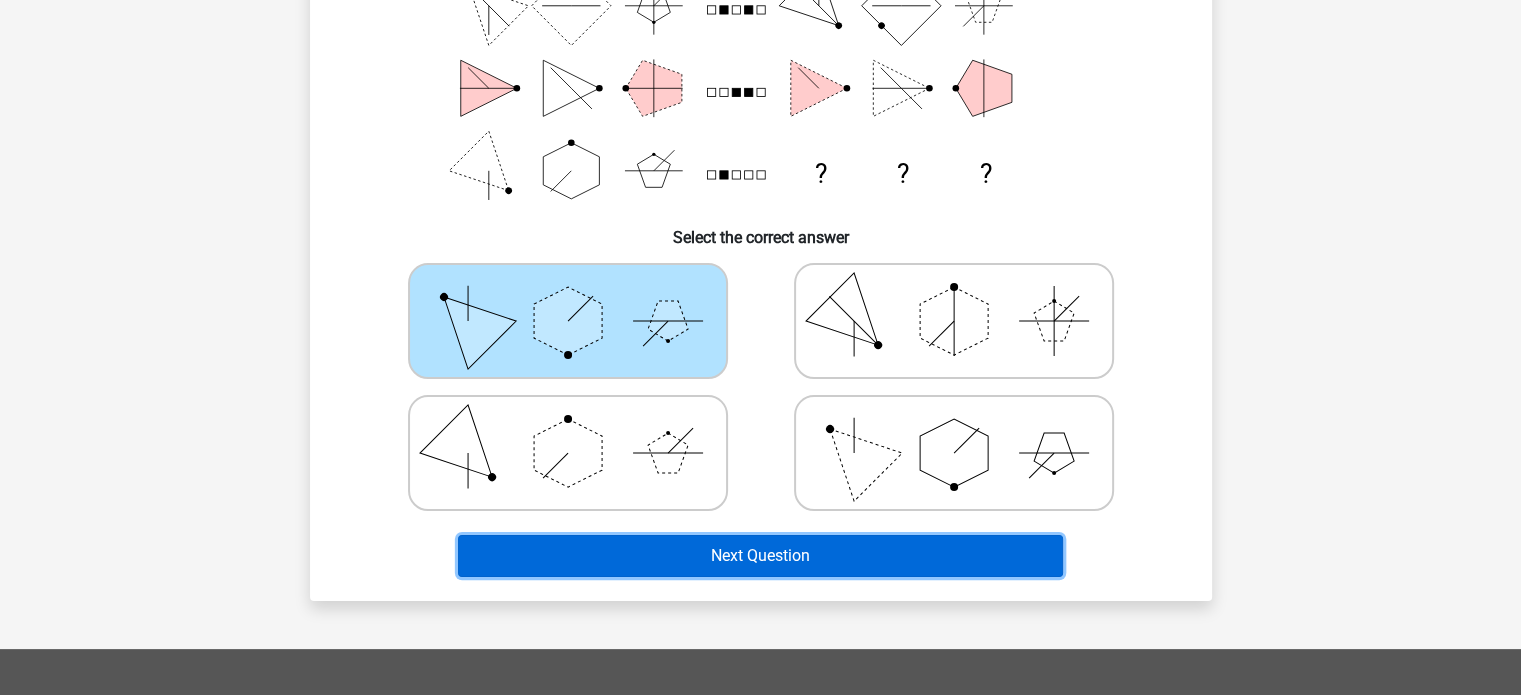click on "Next Question" at bounding box center (760, 556) 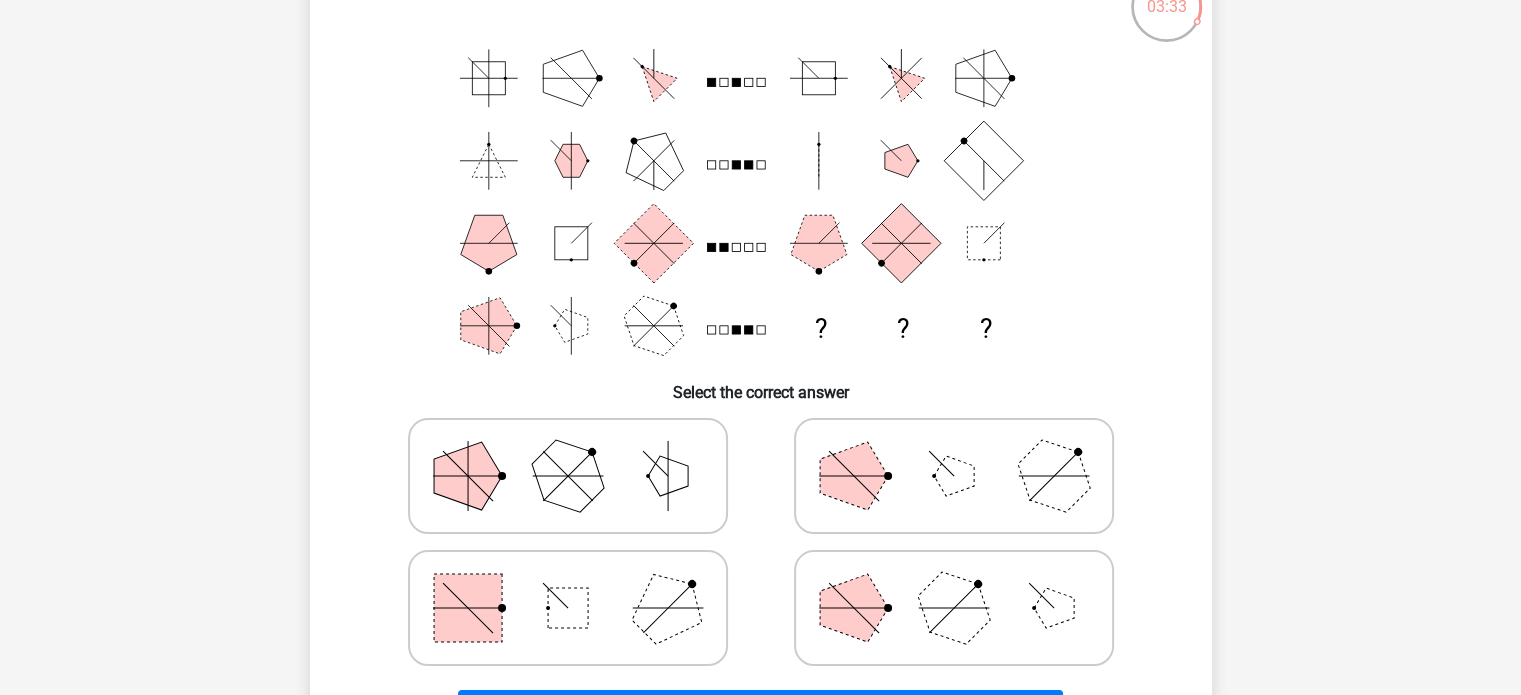 scroll, scrollTop: 114, scrollLeft: 0, axis: vertical 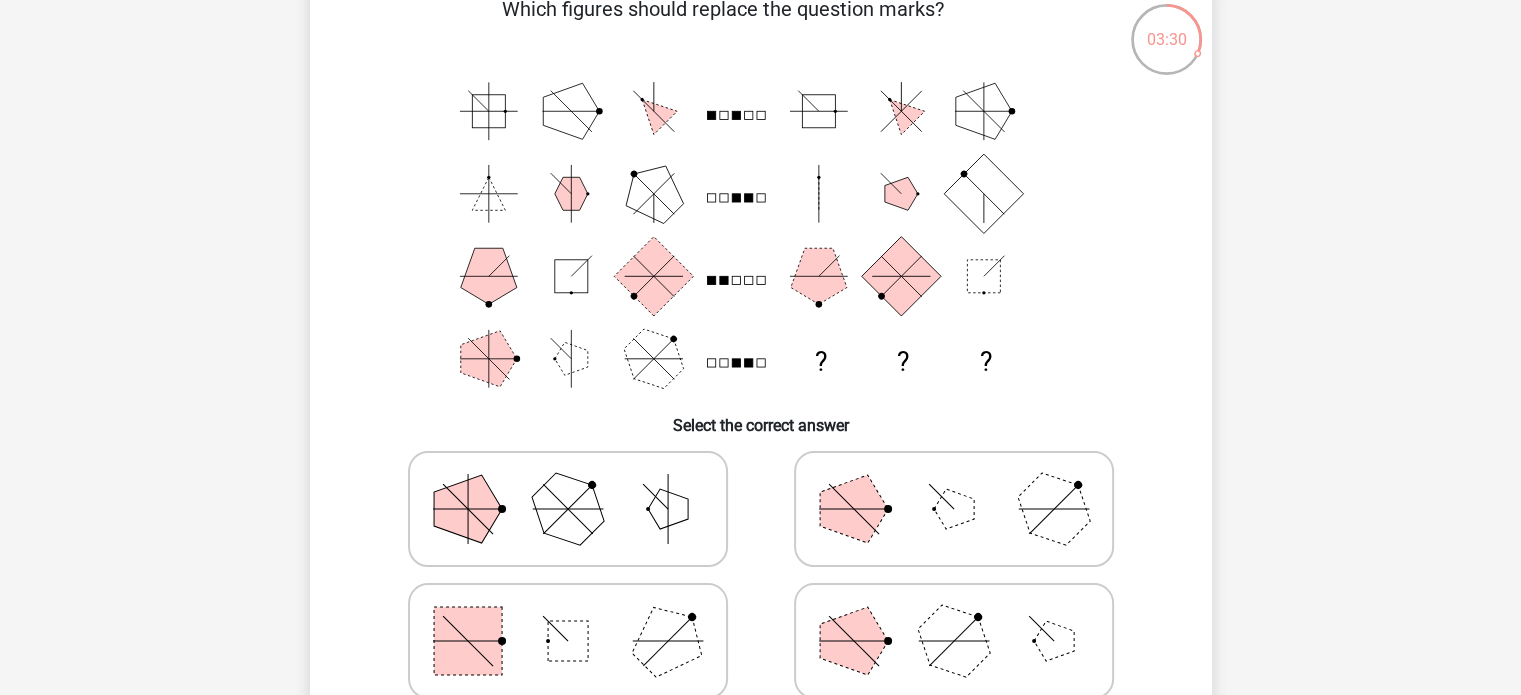 click at bounding box center (761, 575) 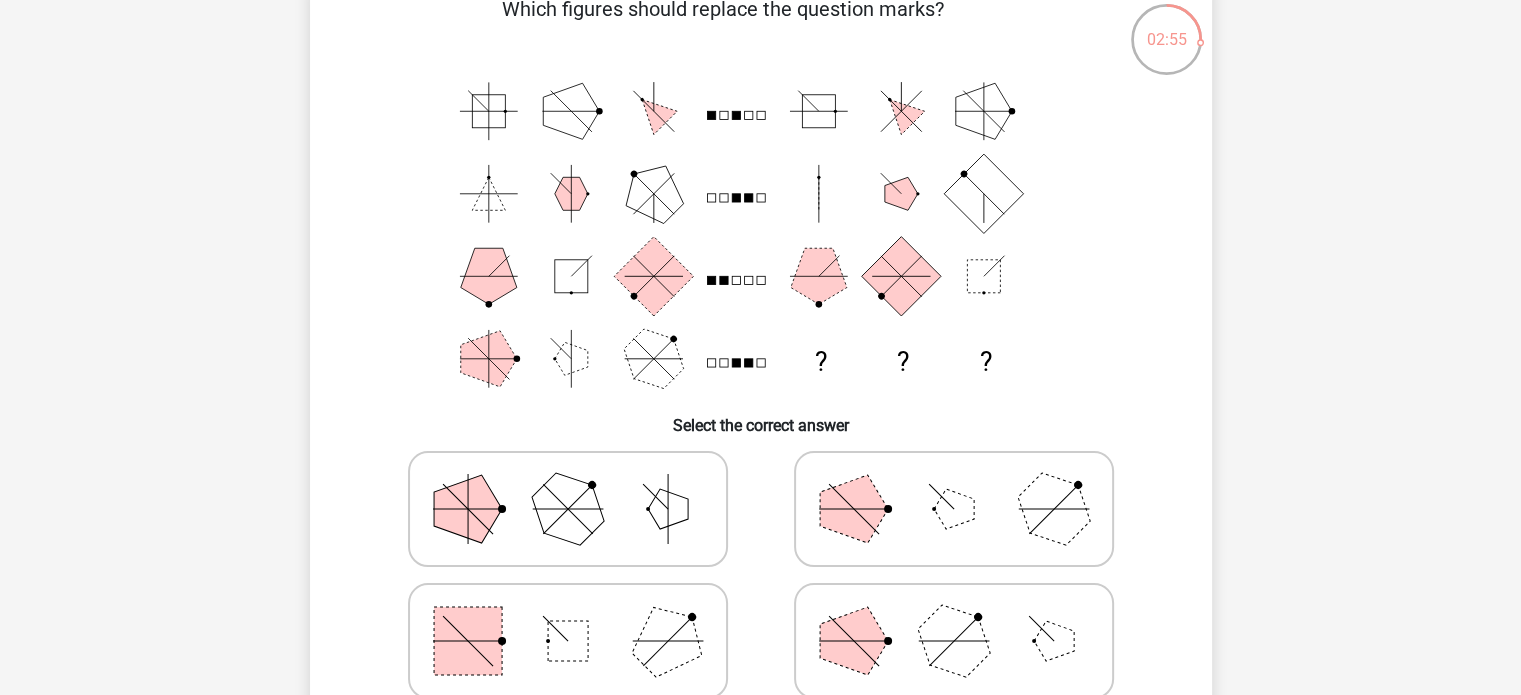 click 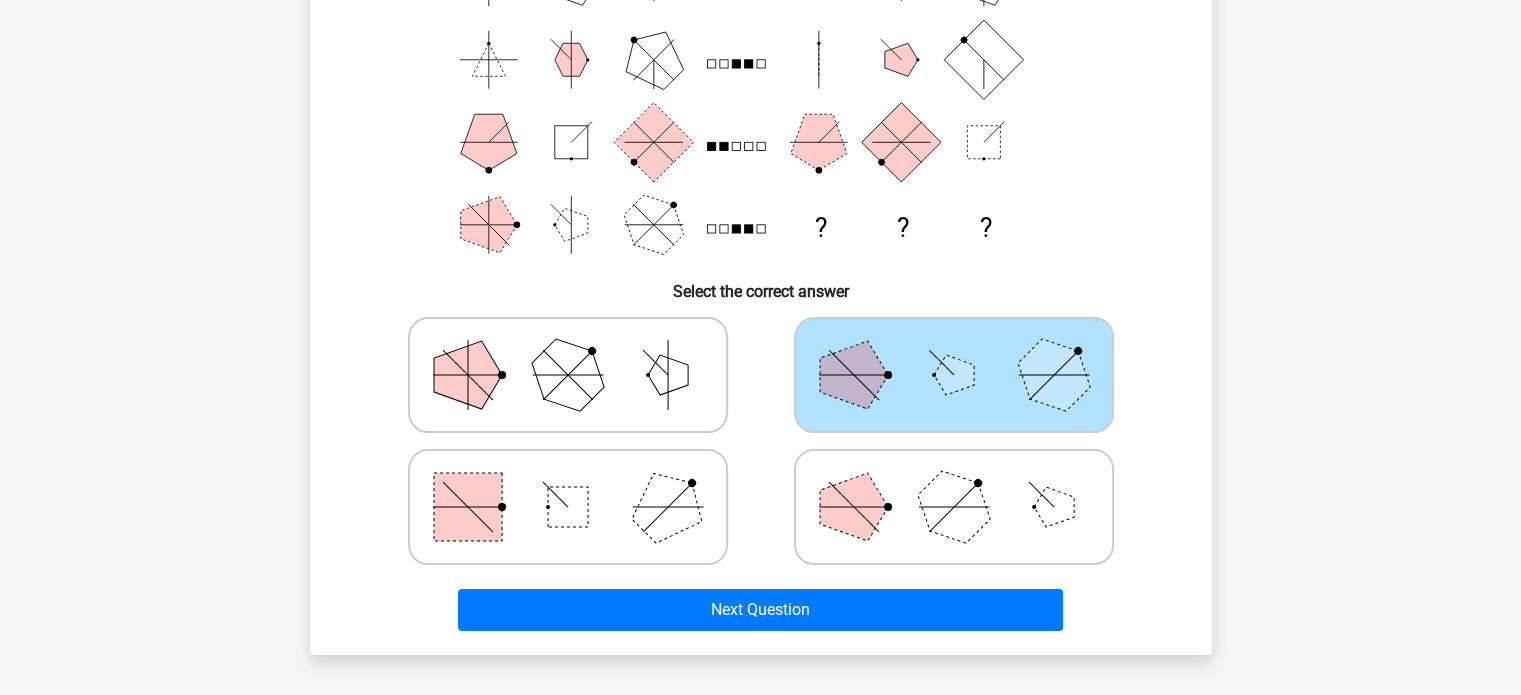 scroll, scrollTop: 248, scrollLeft: 0, axis: vertical 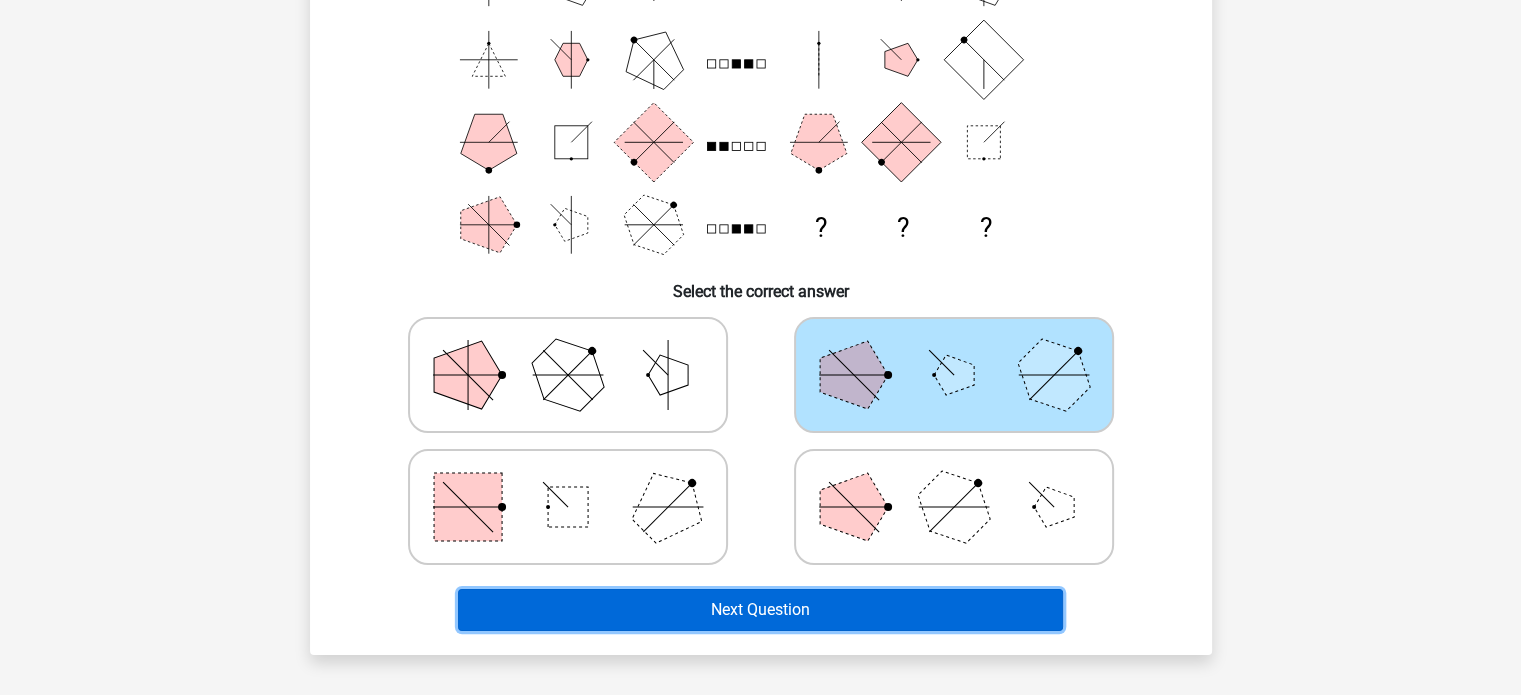 click on "Next Question" at bounding box center (760, 610) 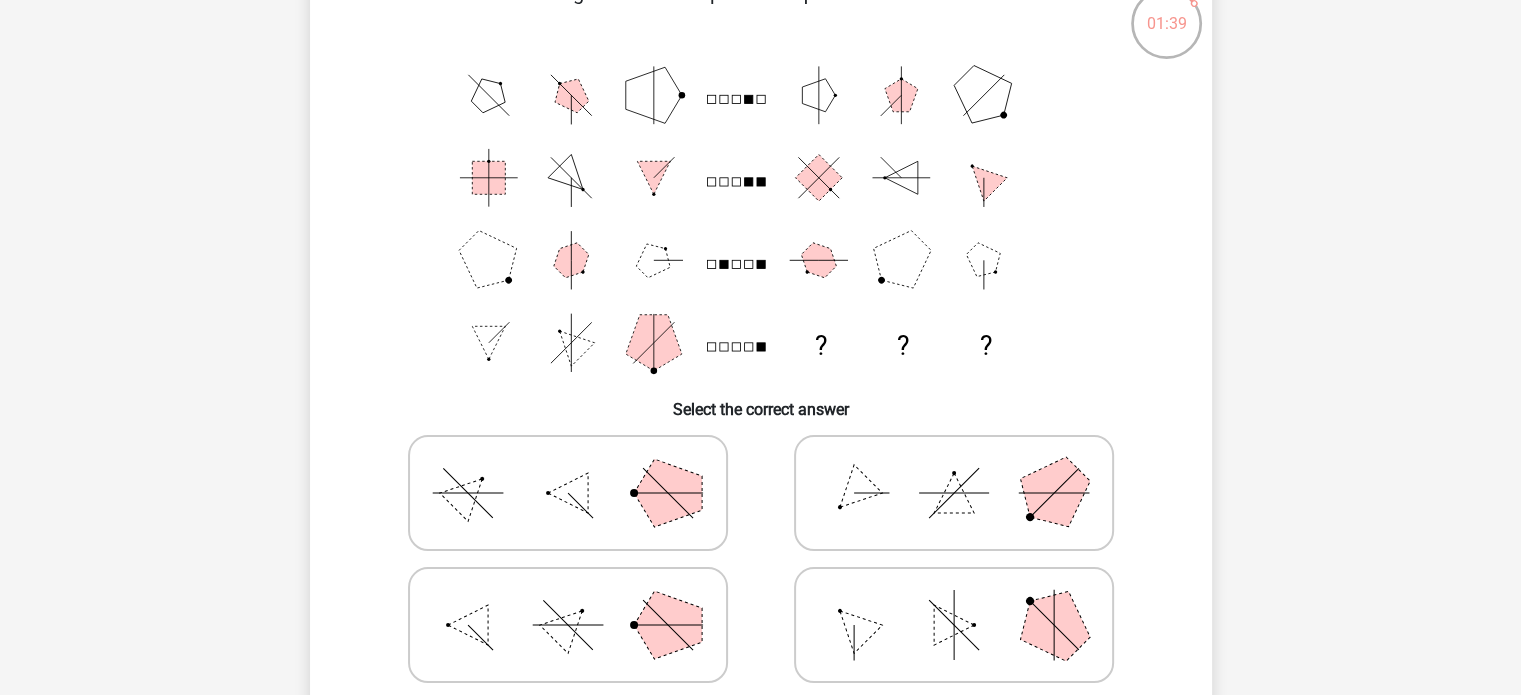 scroll, scrollTop: 131, scrollLeft: 0, axis: vertical 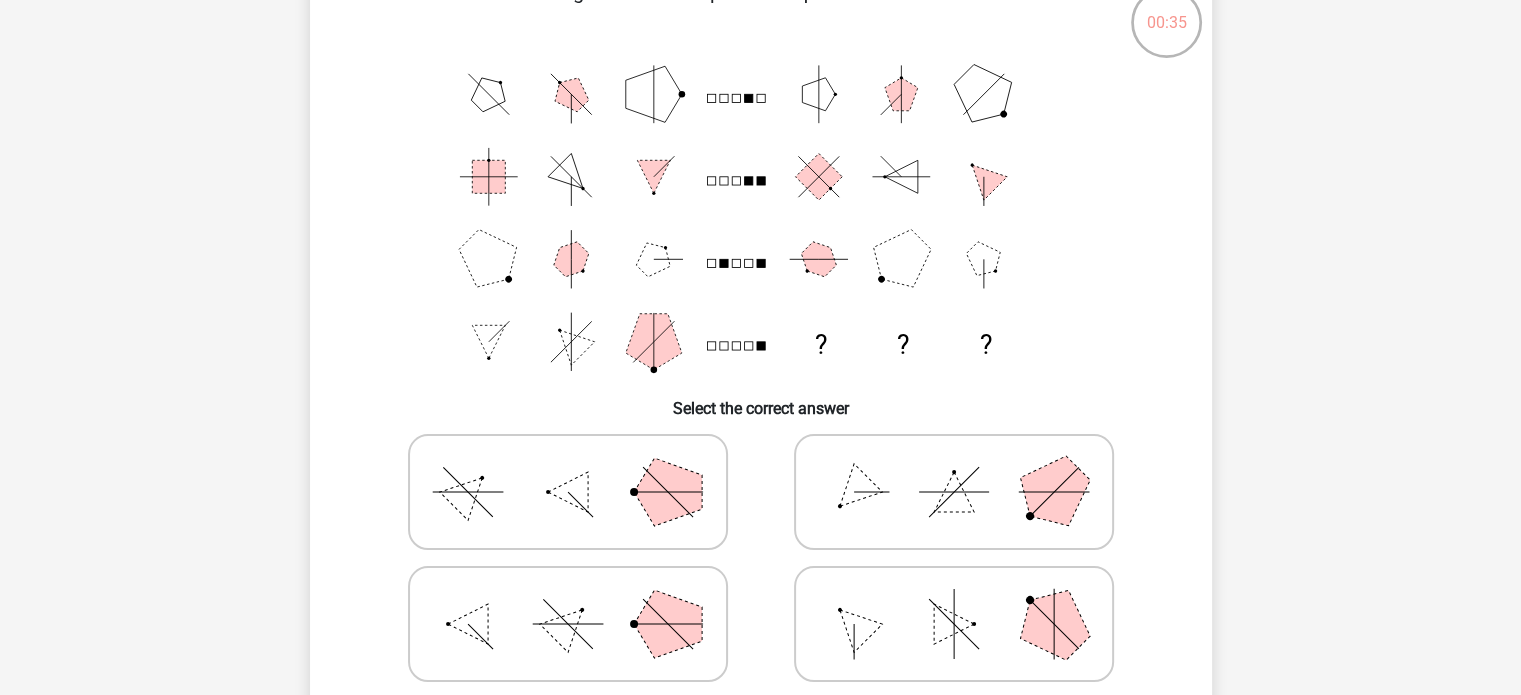 click 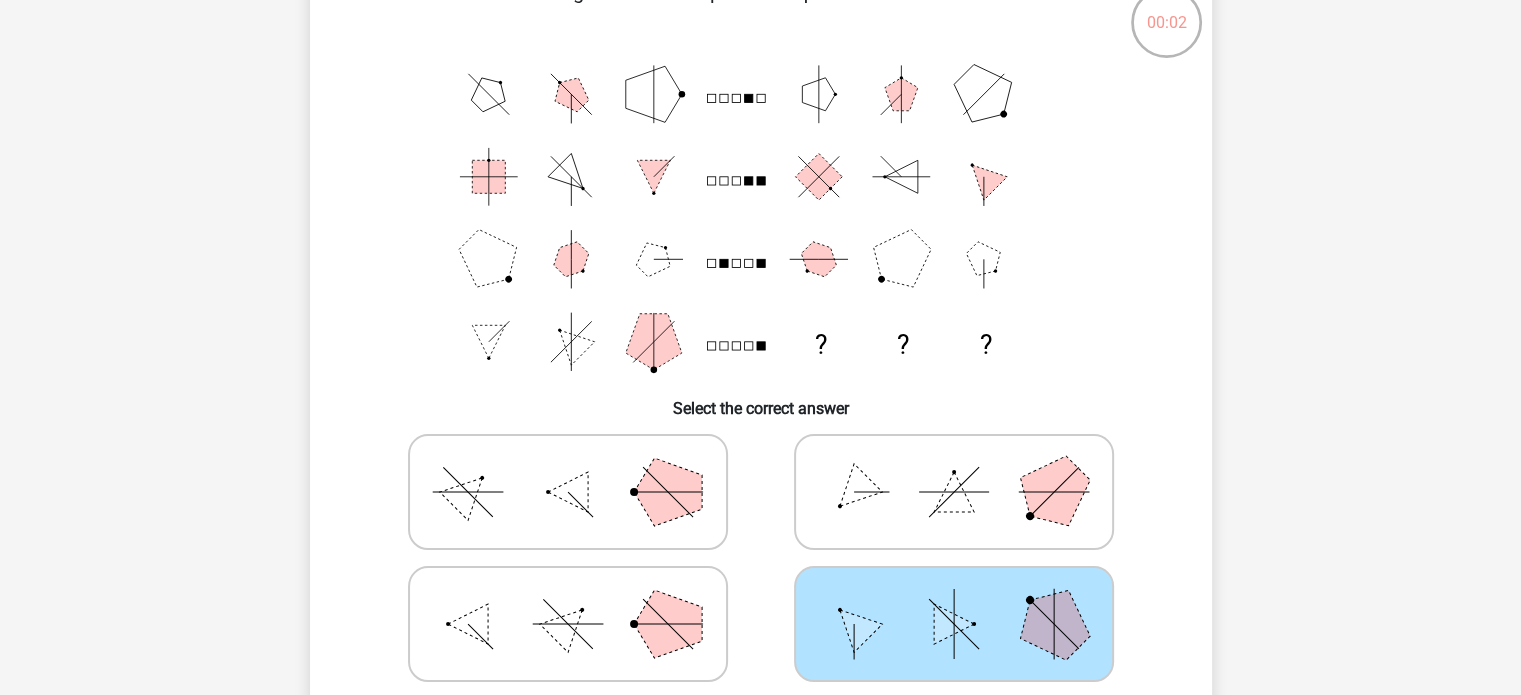 click 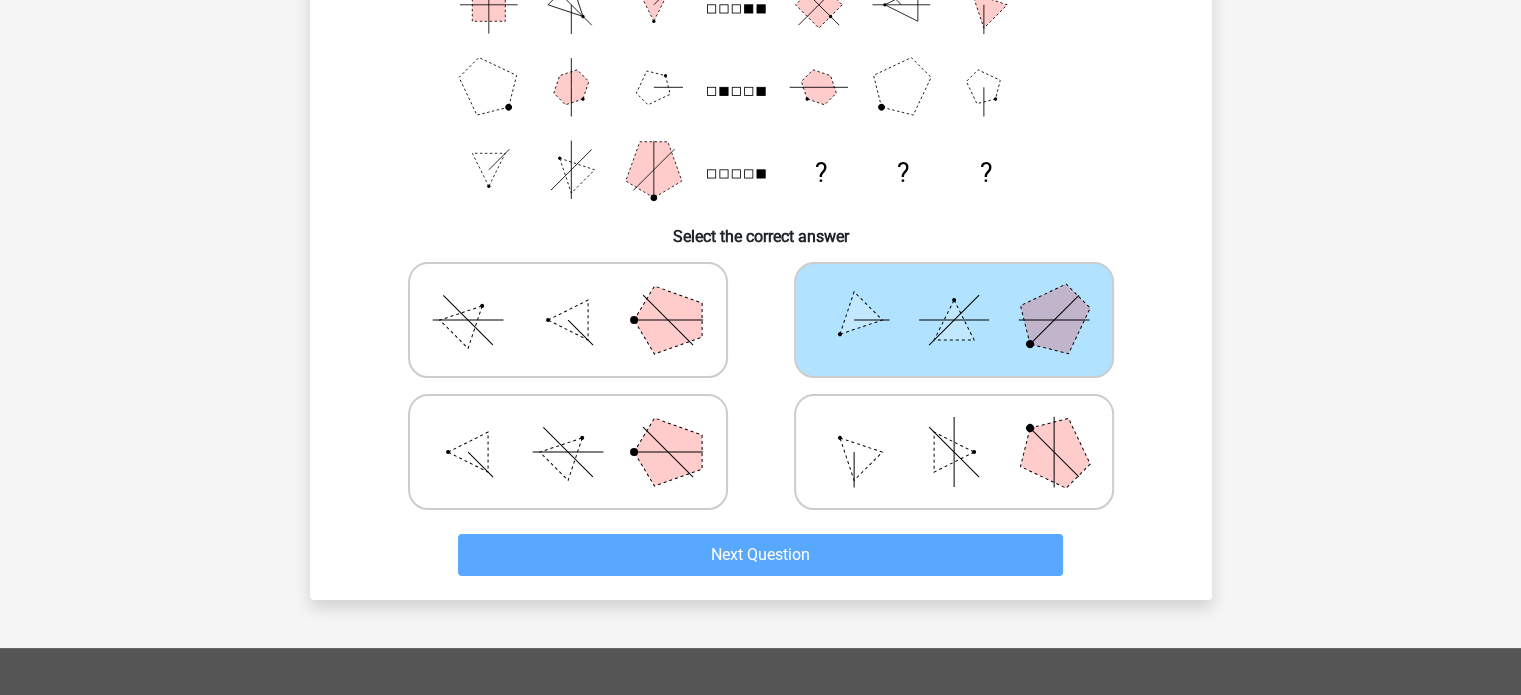 scroll, scrollTop: 307, scrollLeft: 0, axis: vertical 